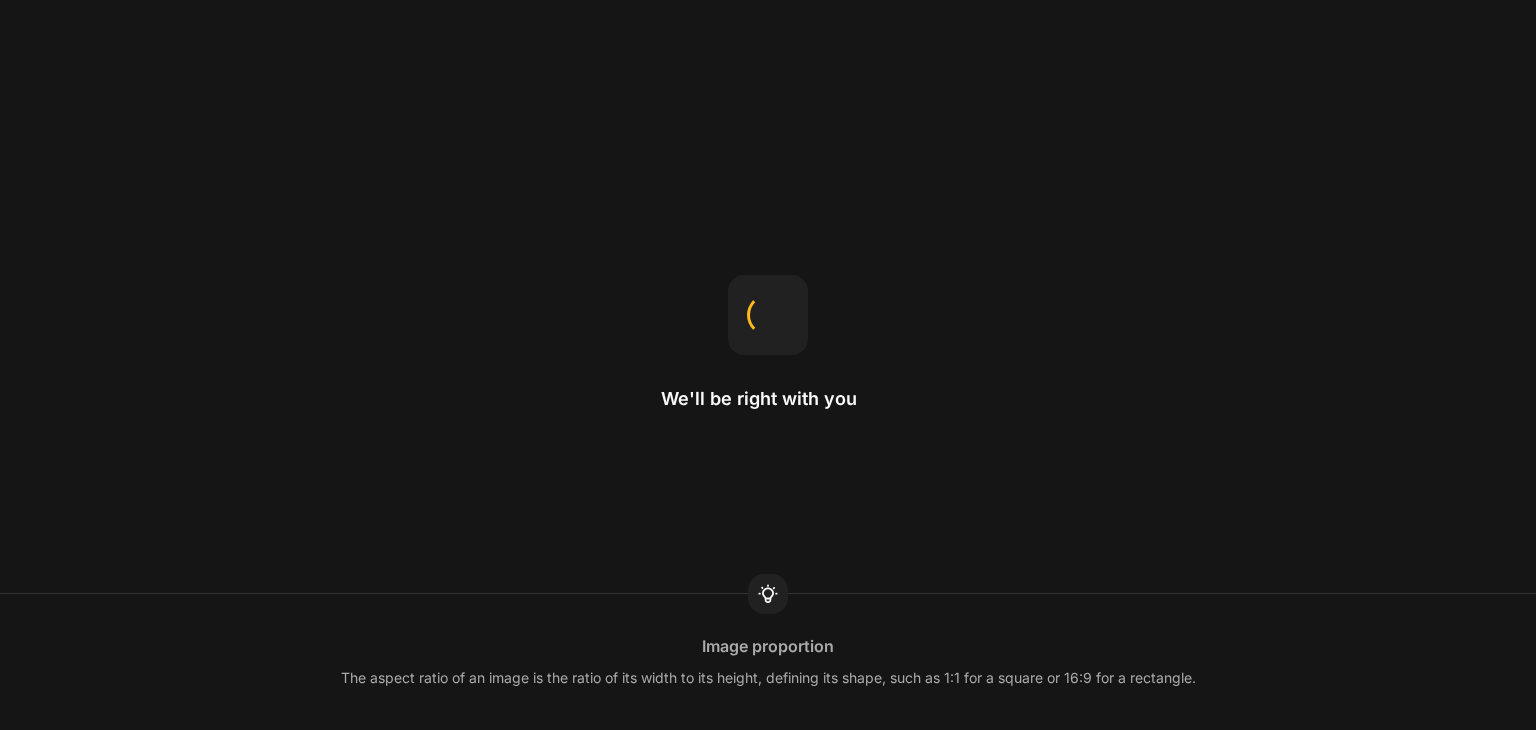 scroll, scrollTop: 0, scrollLeft: 0, axis: both 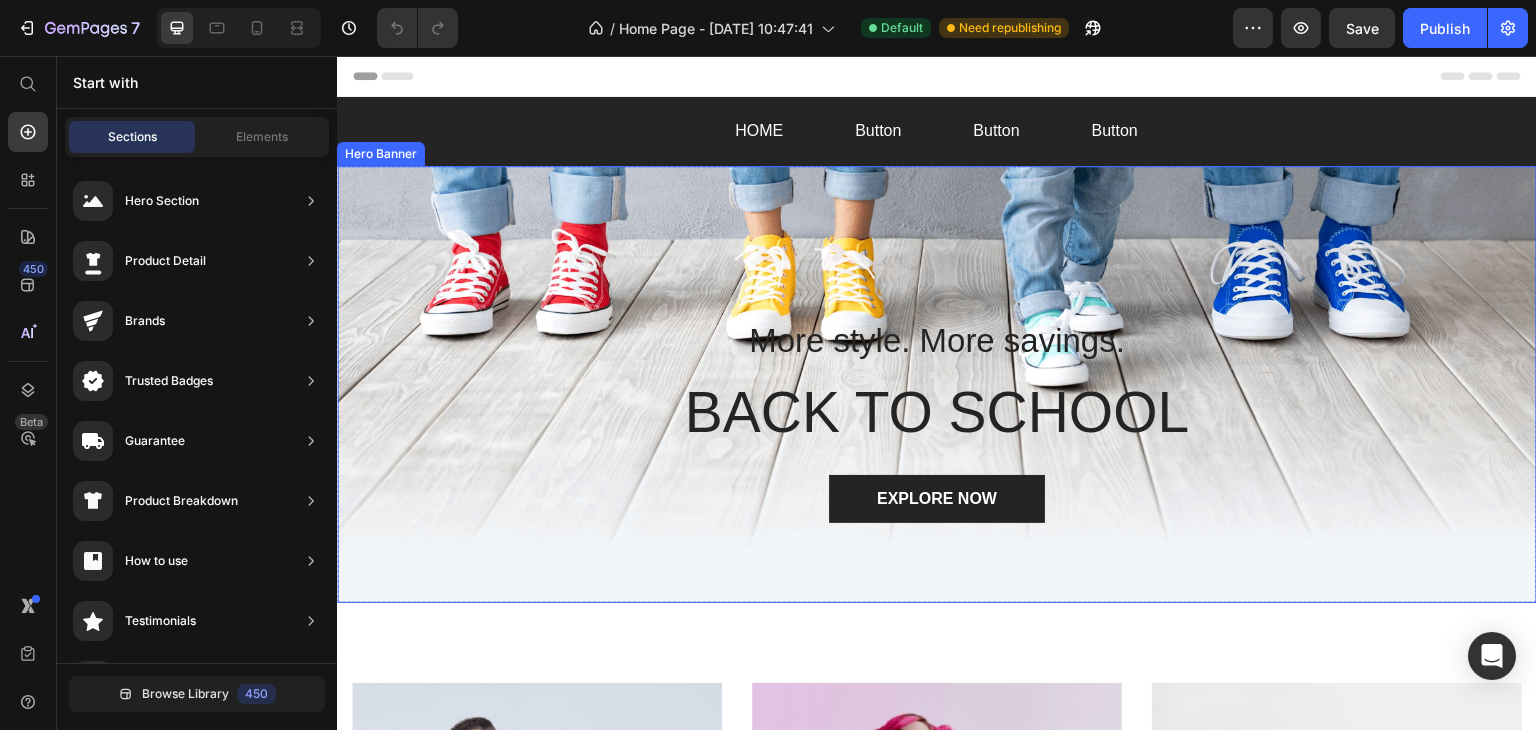 click at bounding box center (937, 385) 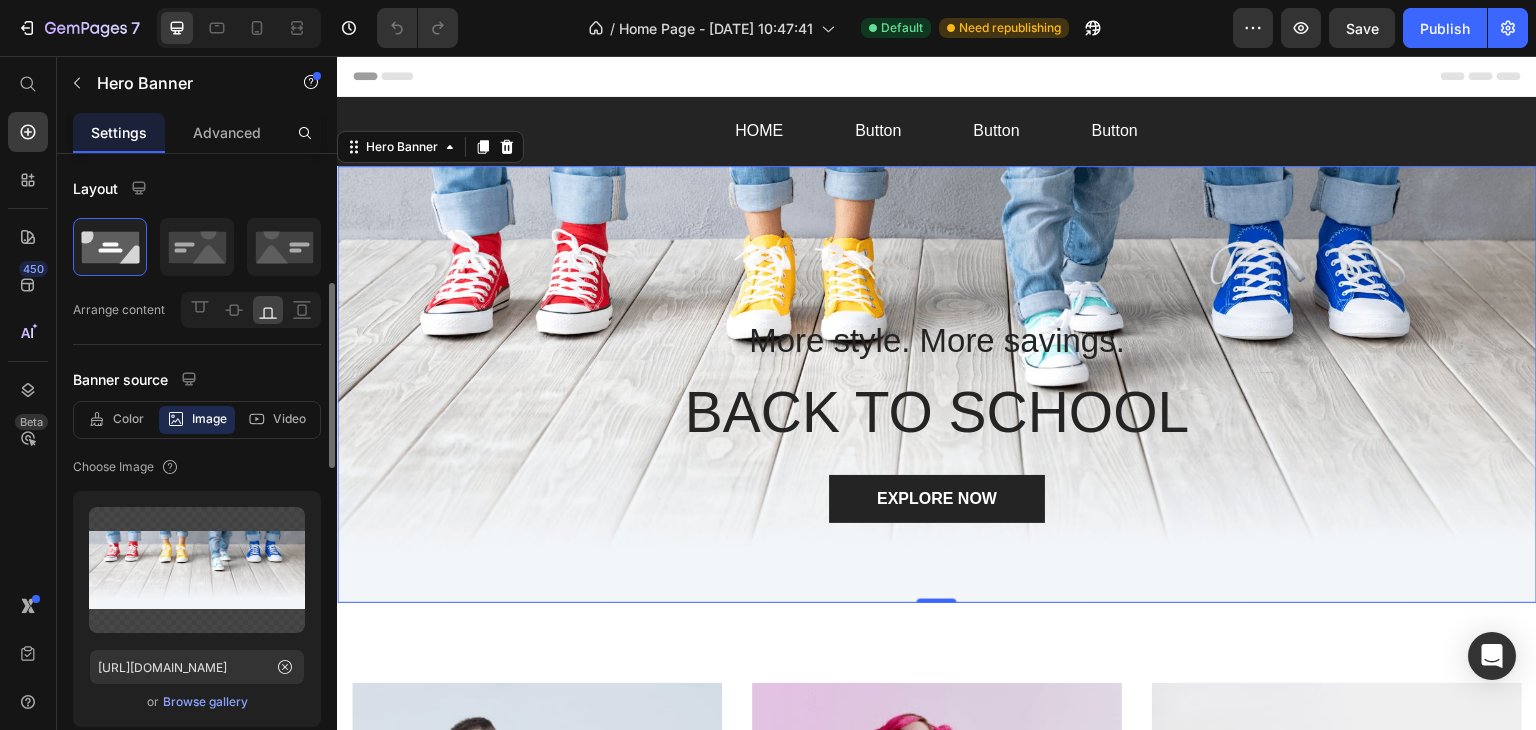 scroll, scrollTop: 200, scrollLeft: 0, axis: vertical 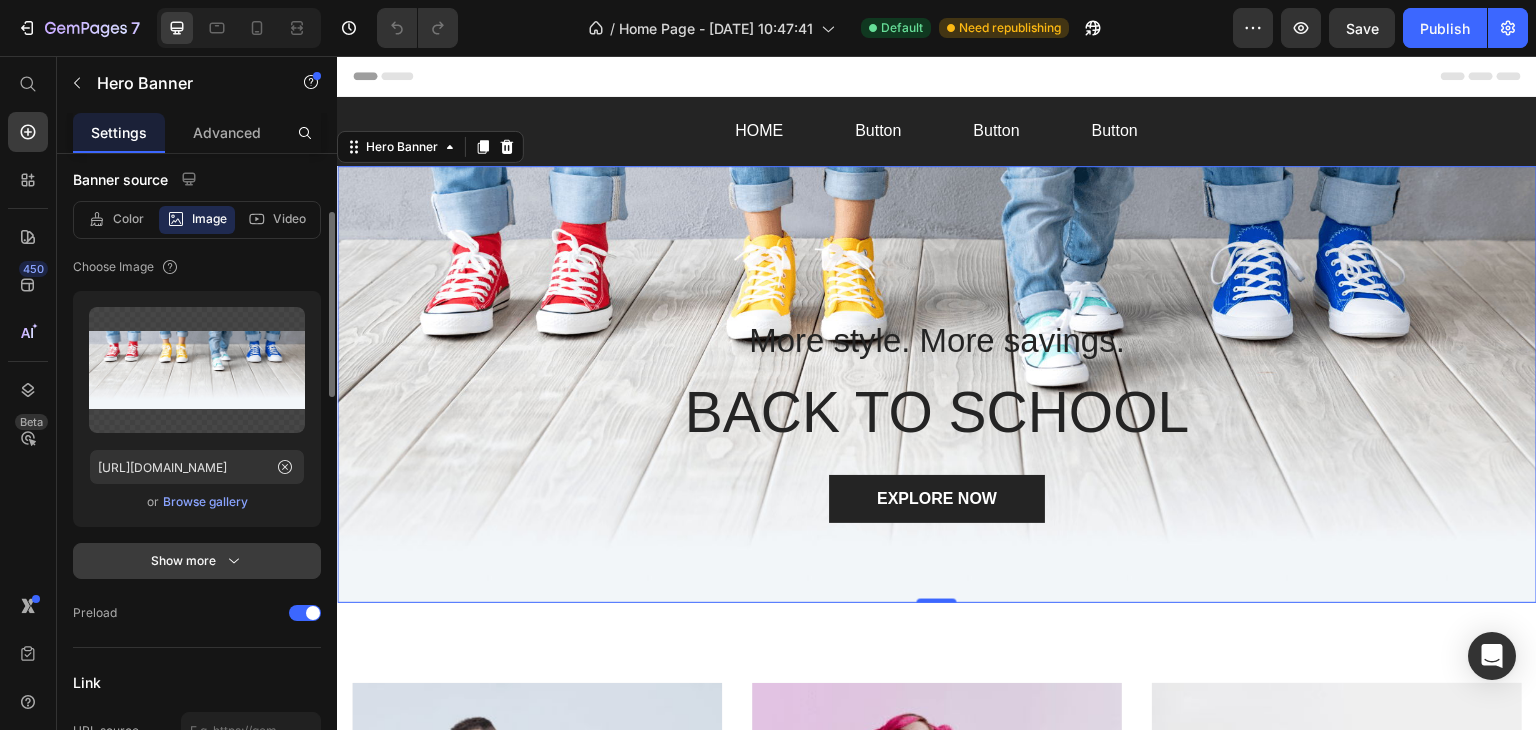 click on "Show more" at bounding box center (197, 561) 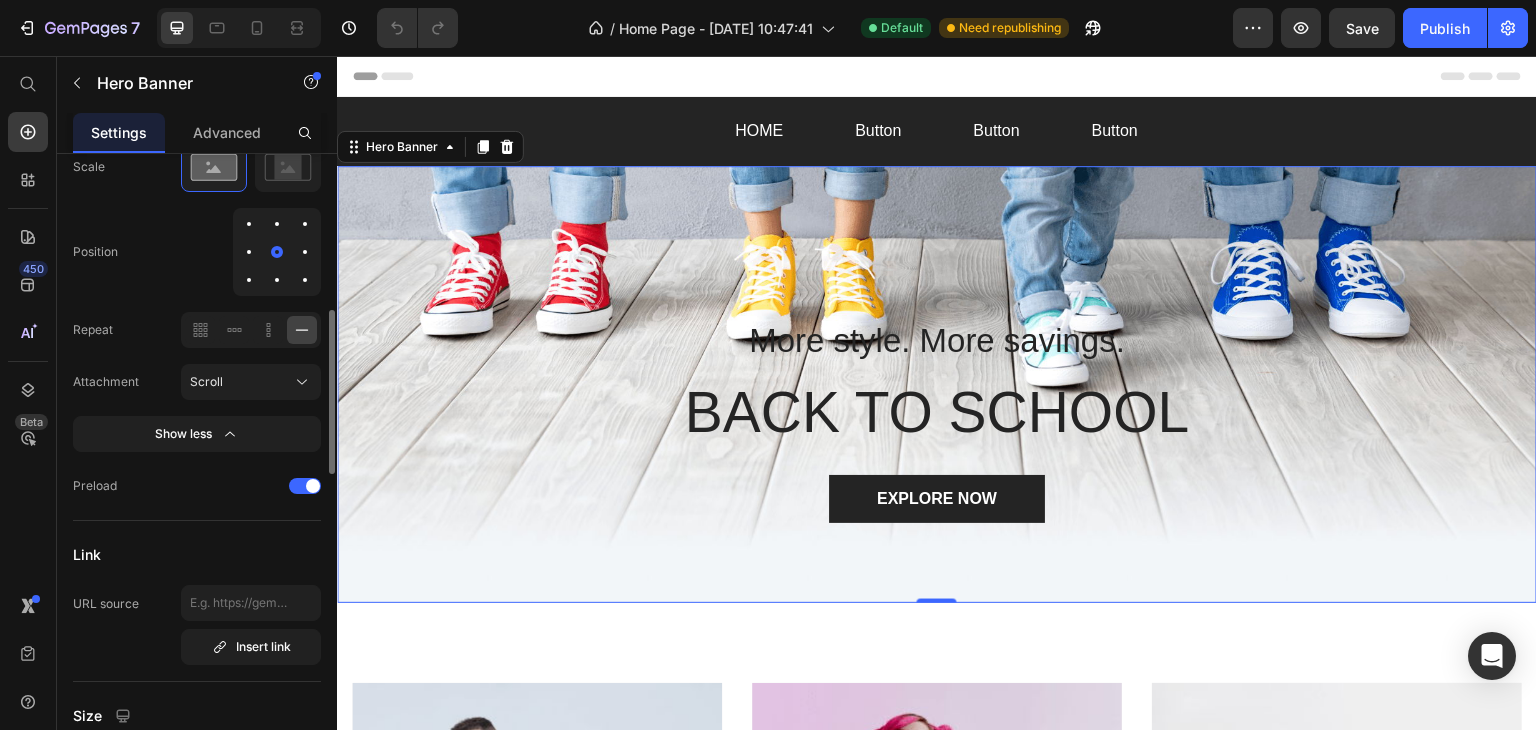 scroll, scrollTop: 700, scrollLeft: 0, axis: vertical 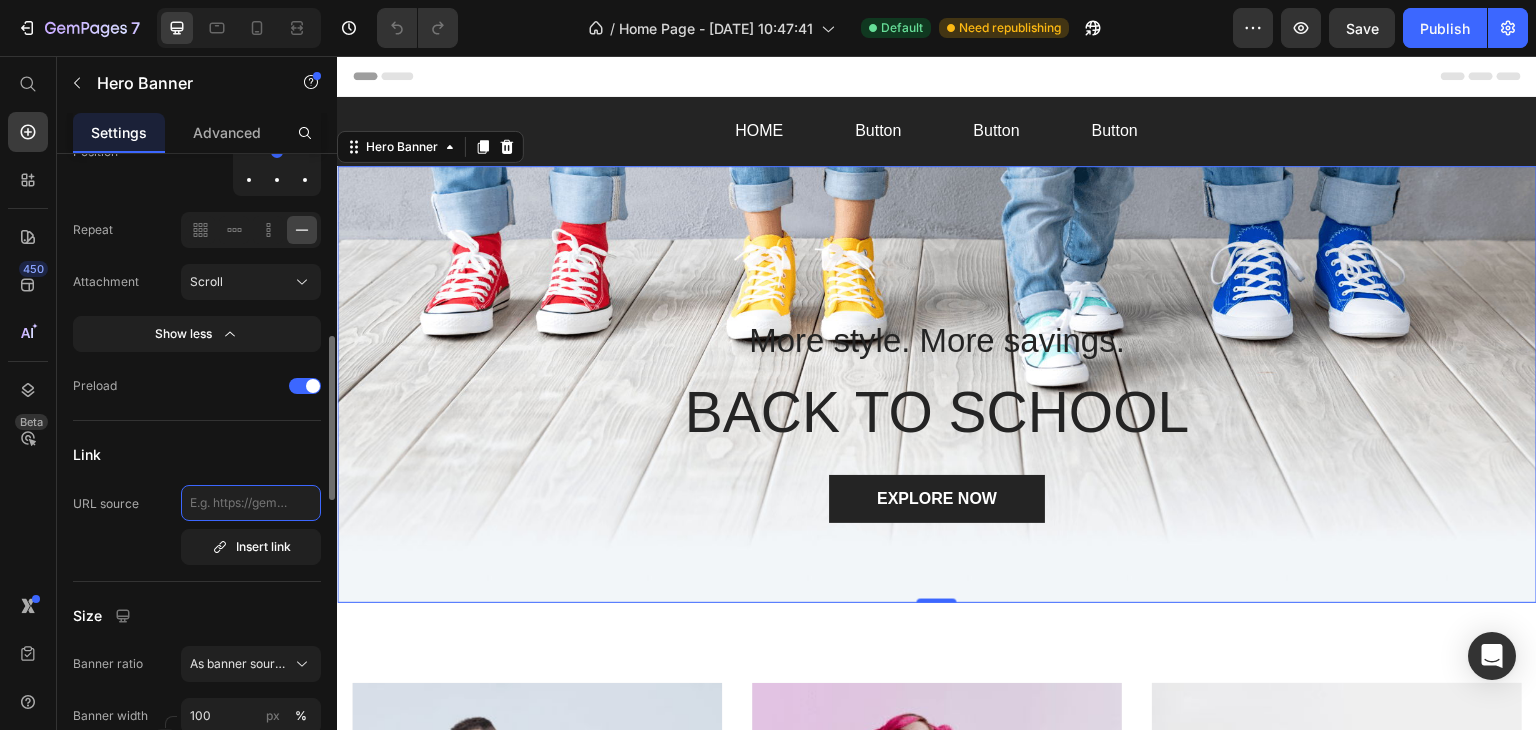 click 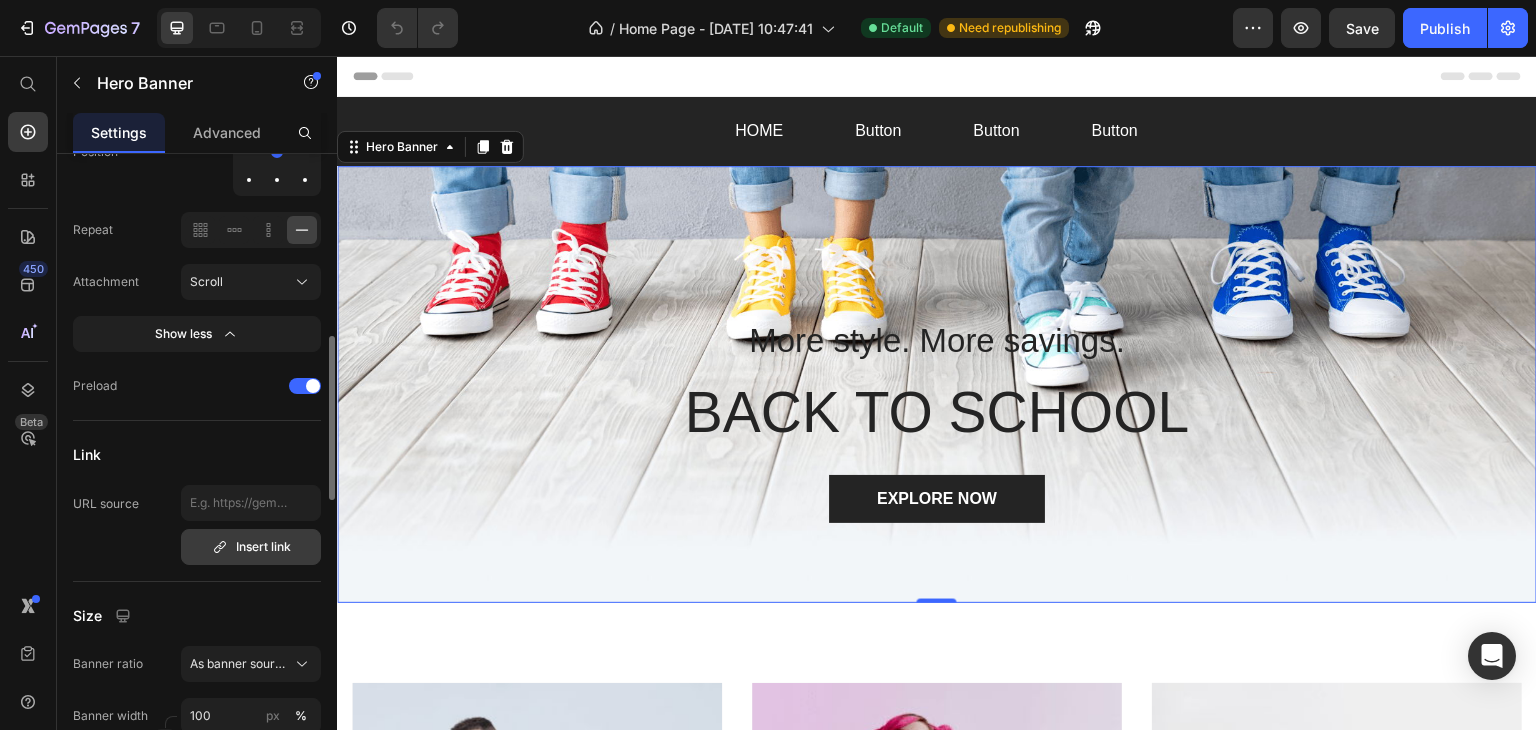 click on "Insert link" at bounding box center (251, 547) 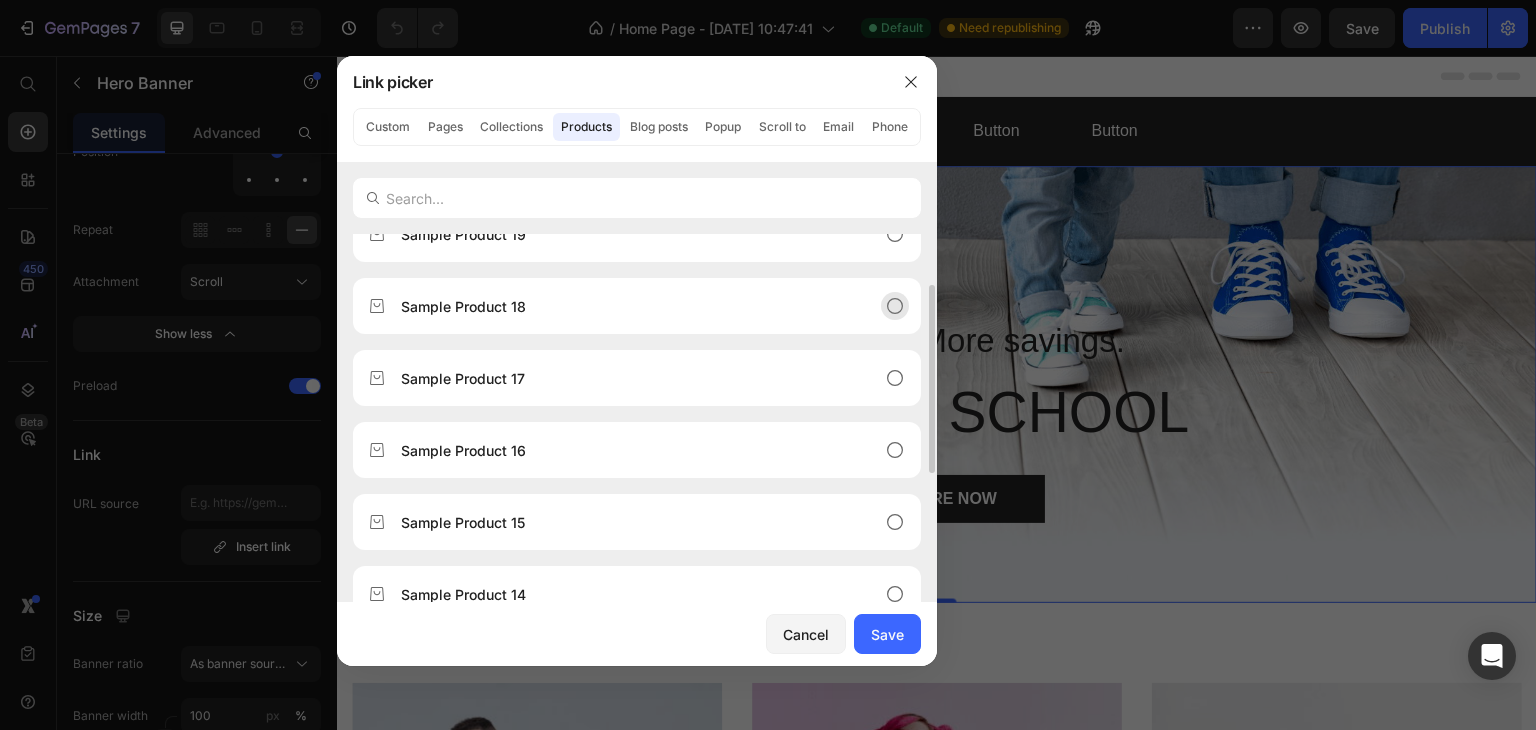 scroll, scrollTop: 400, scrollLeft: 0, axis: vertical 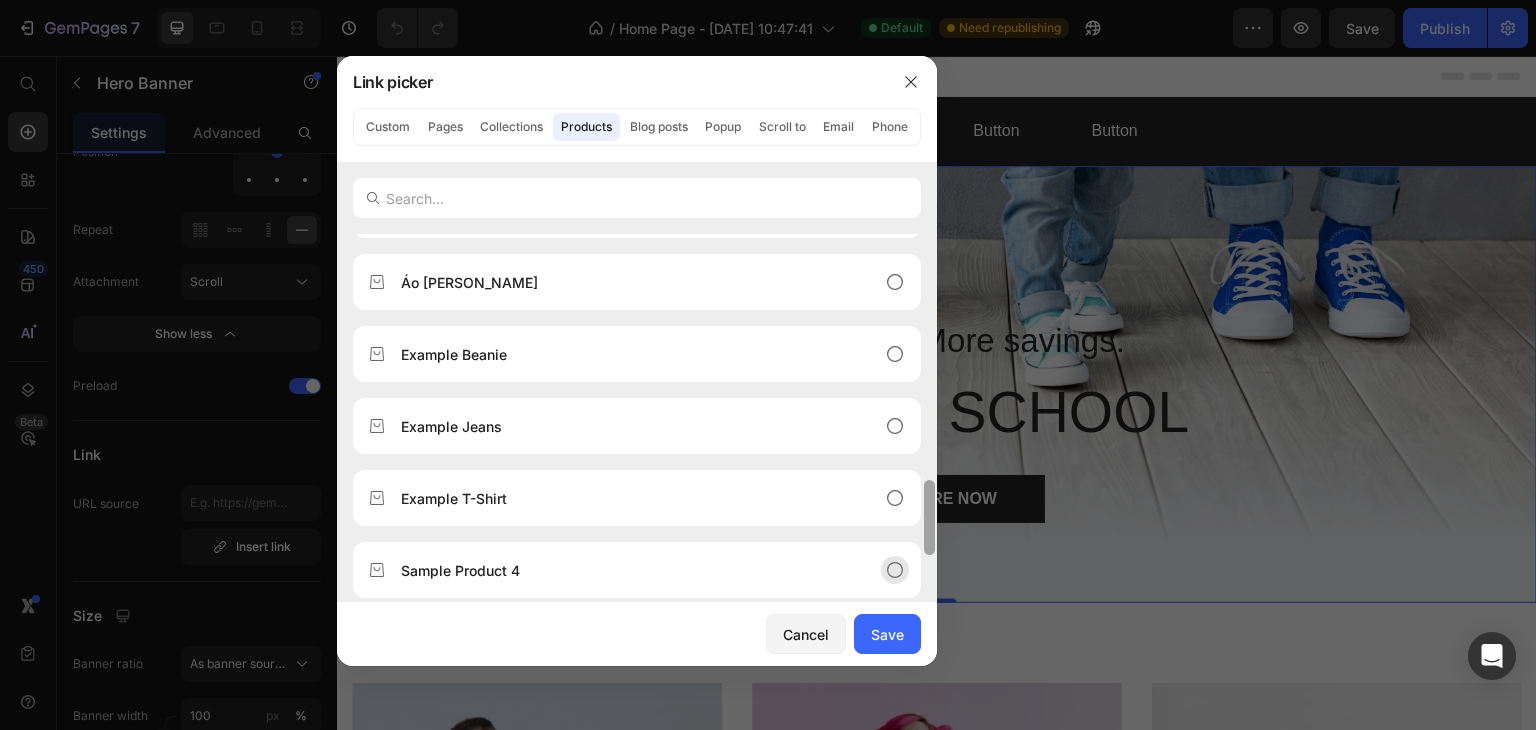 drag, startPoint x: 932, startPoint y: 361, endPoint x: 860, endPoint y: 554, distance: 205.99272 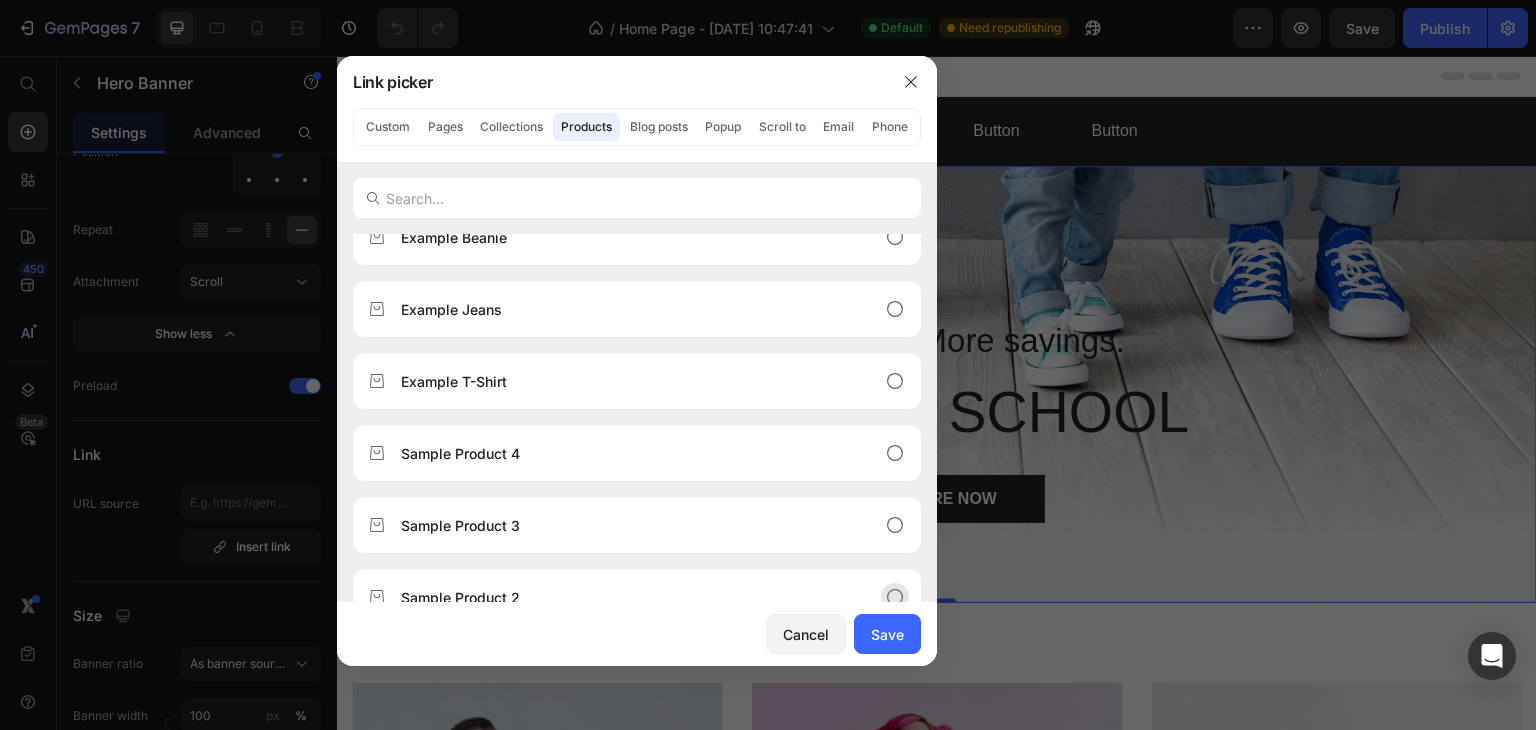 scroll, scrollTop: 1432, scrollLeft: 0, axis: vertical 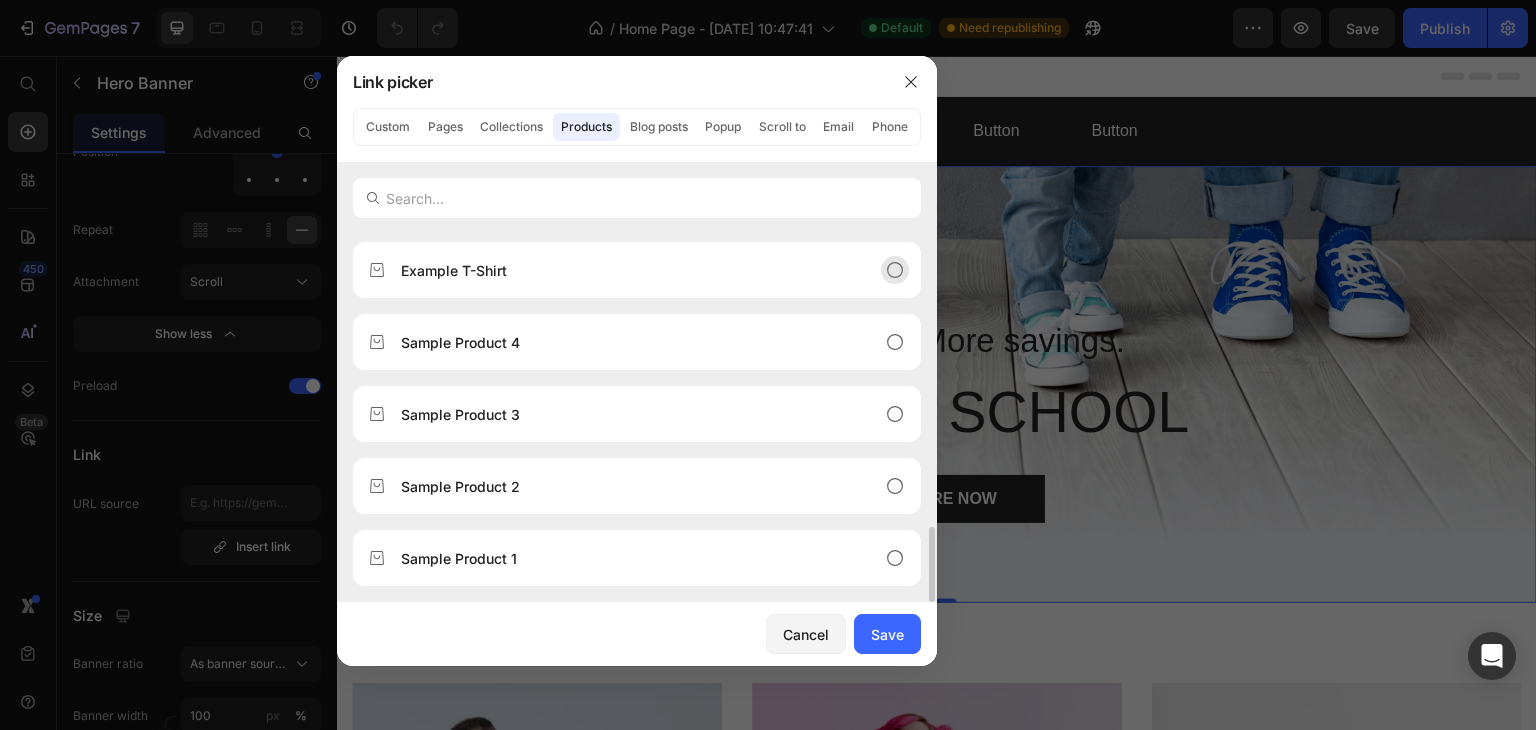click on "Example T-Shirt" 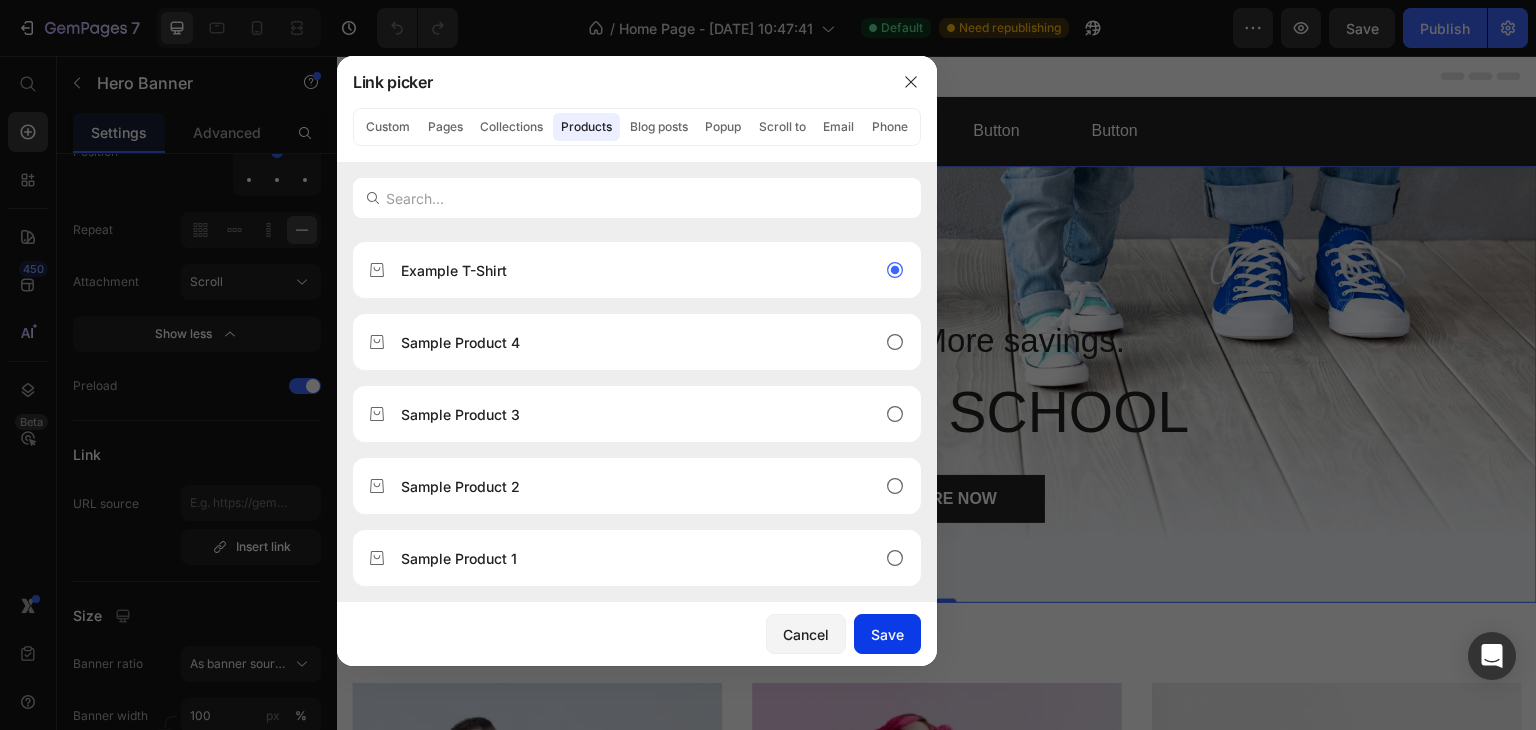 click on "Save" at bounding box center (887, 634) 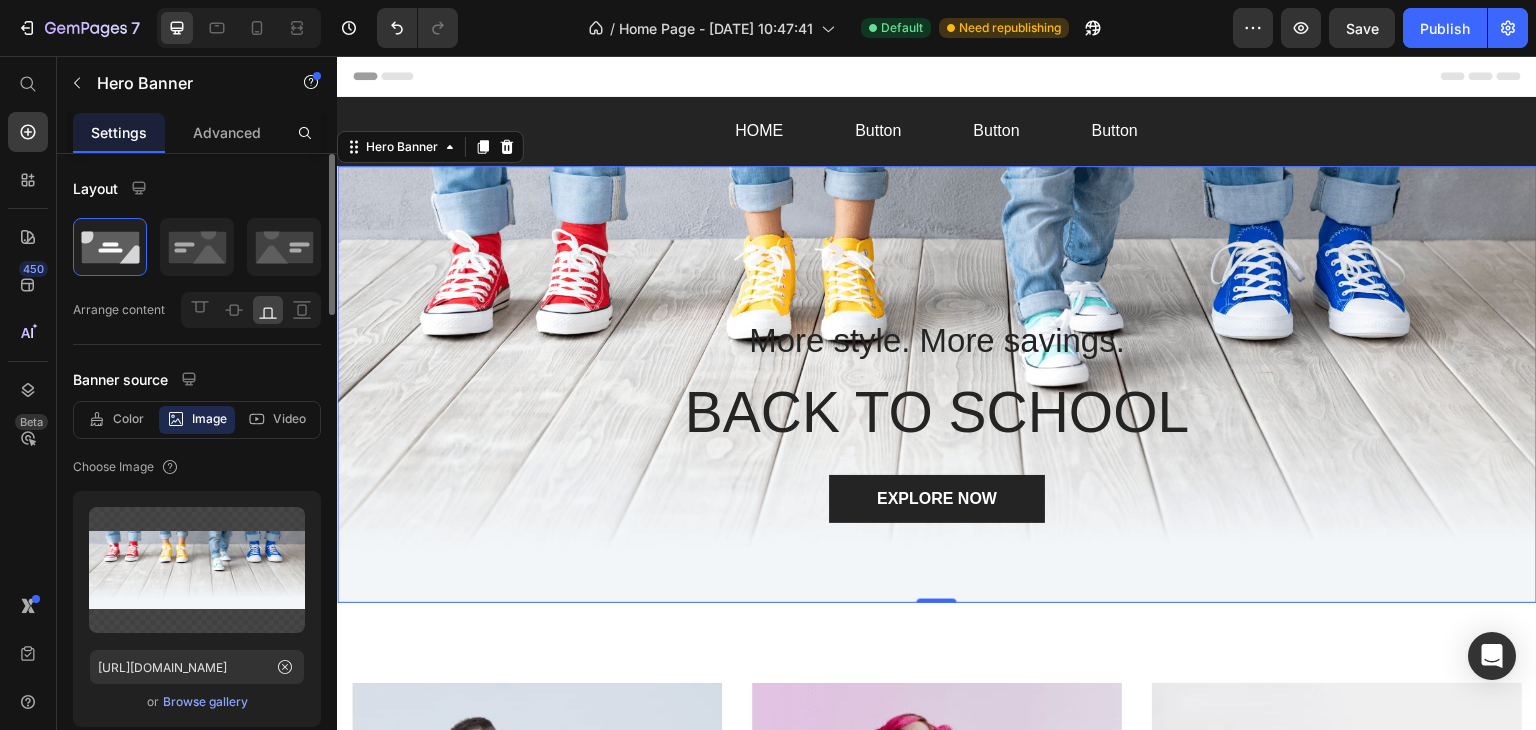 scroll, scrollTop: 100, scrollLeft: 0, axis: vertical 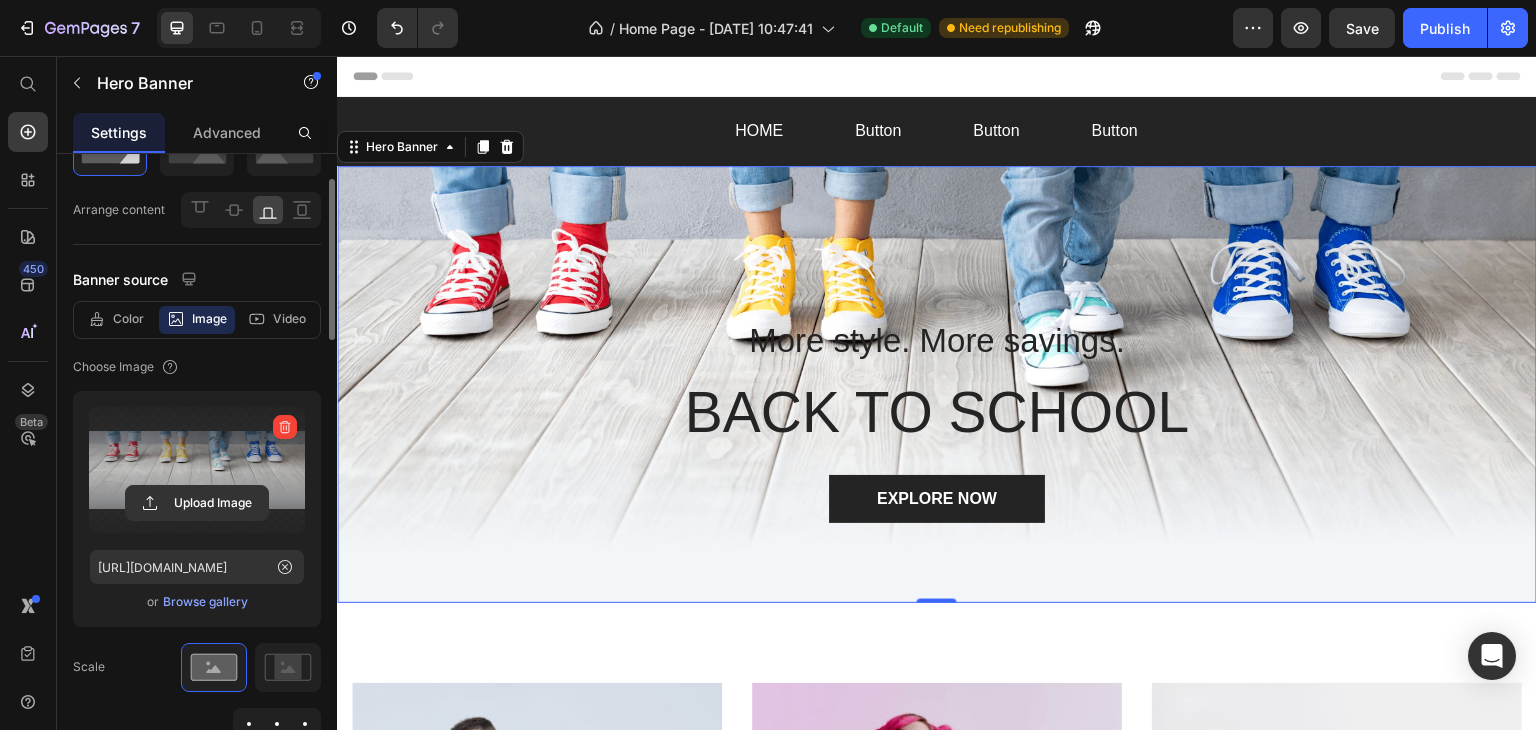 click at bounding box center (285, 427) 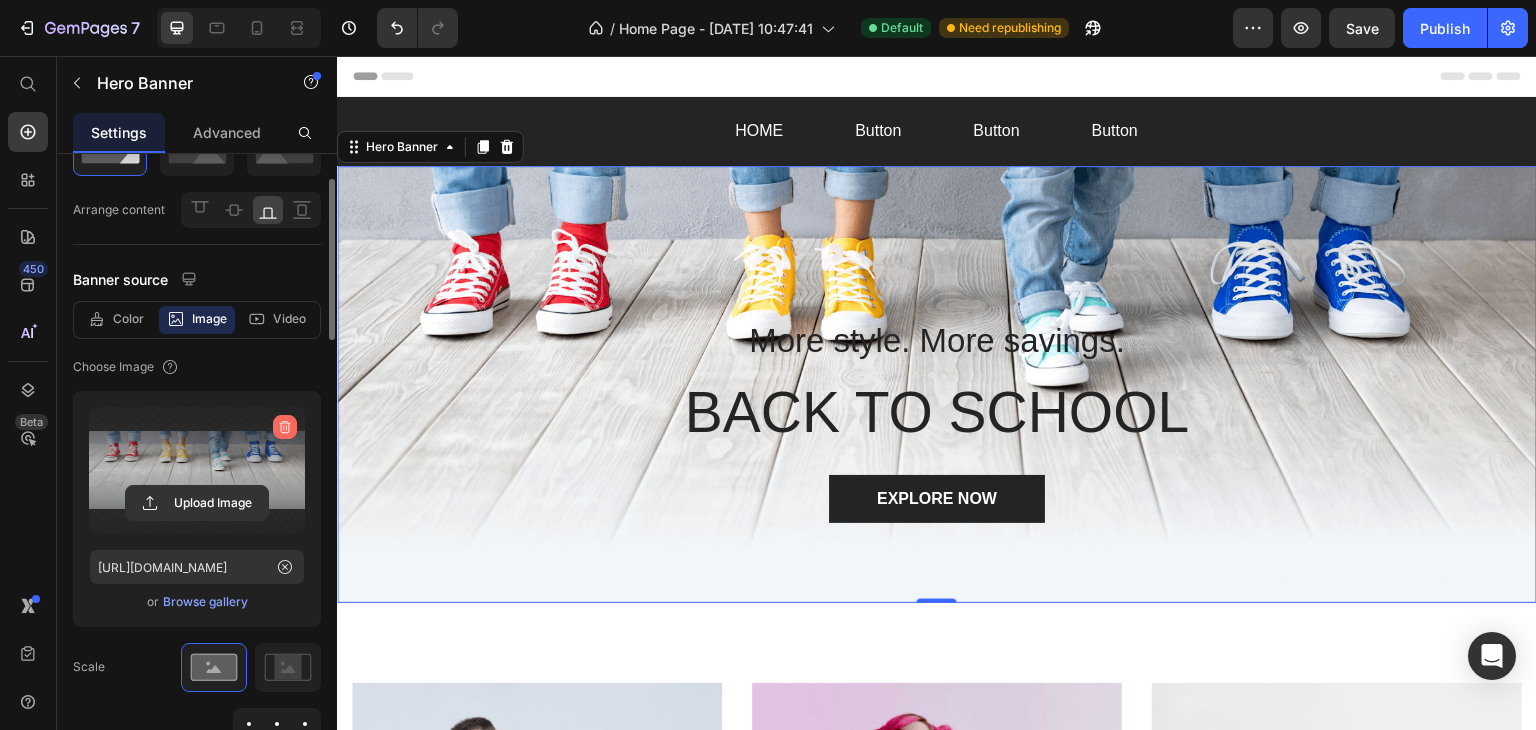 click 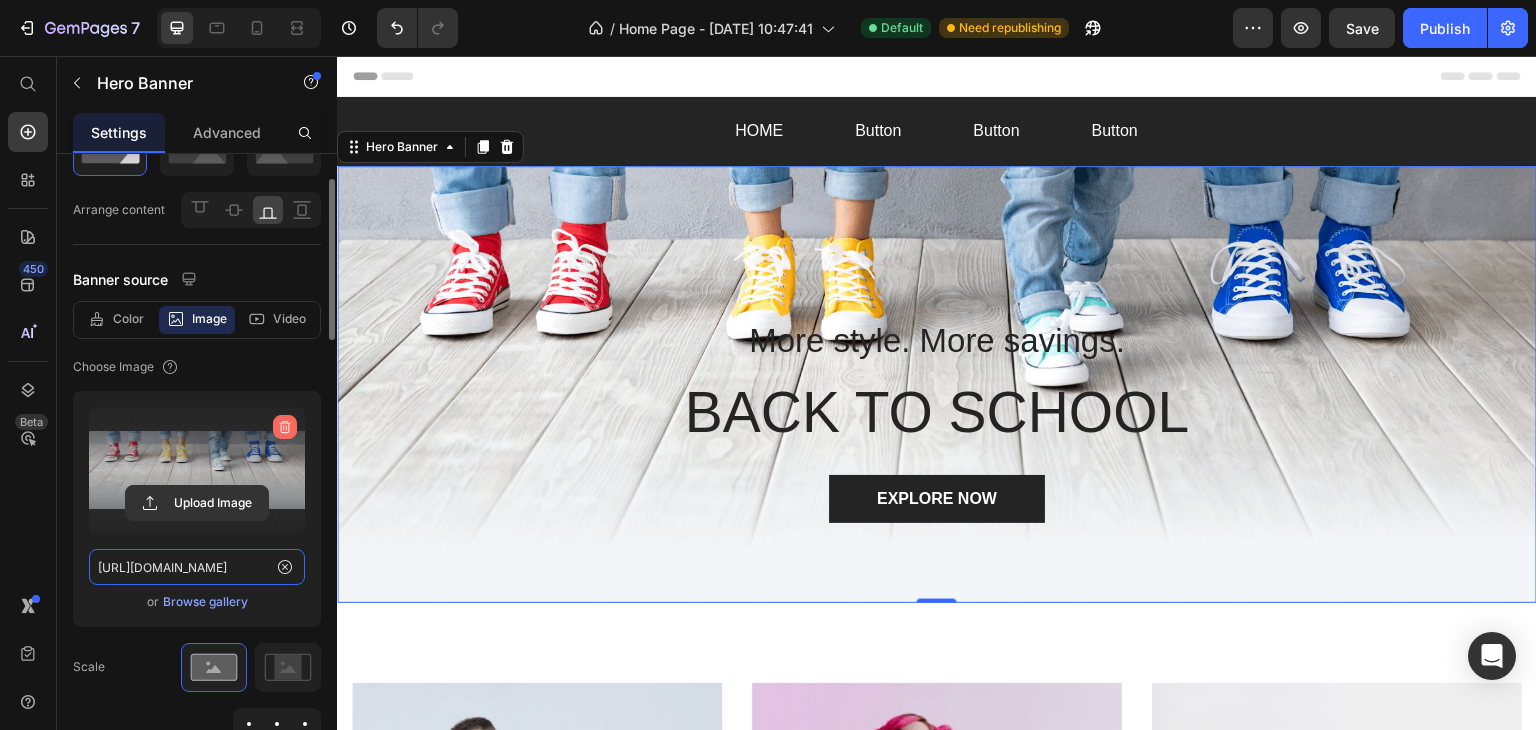 type 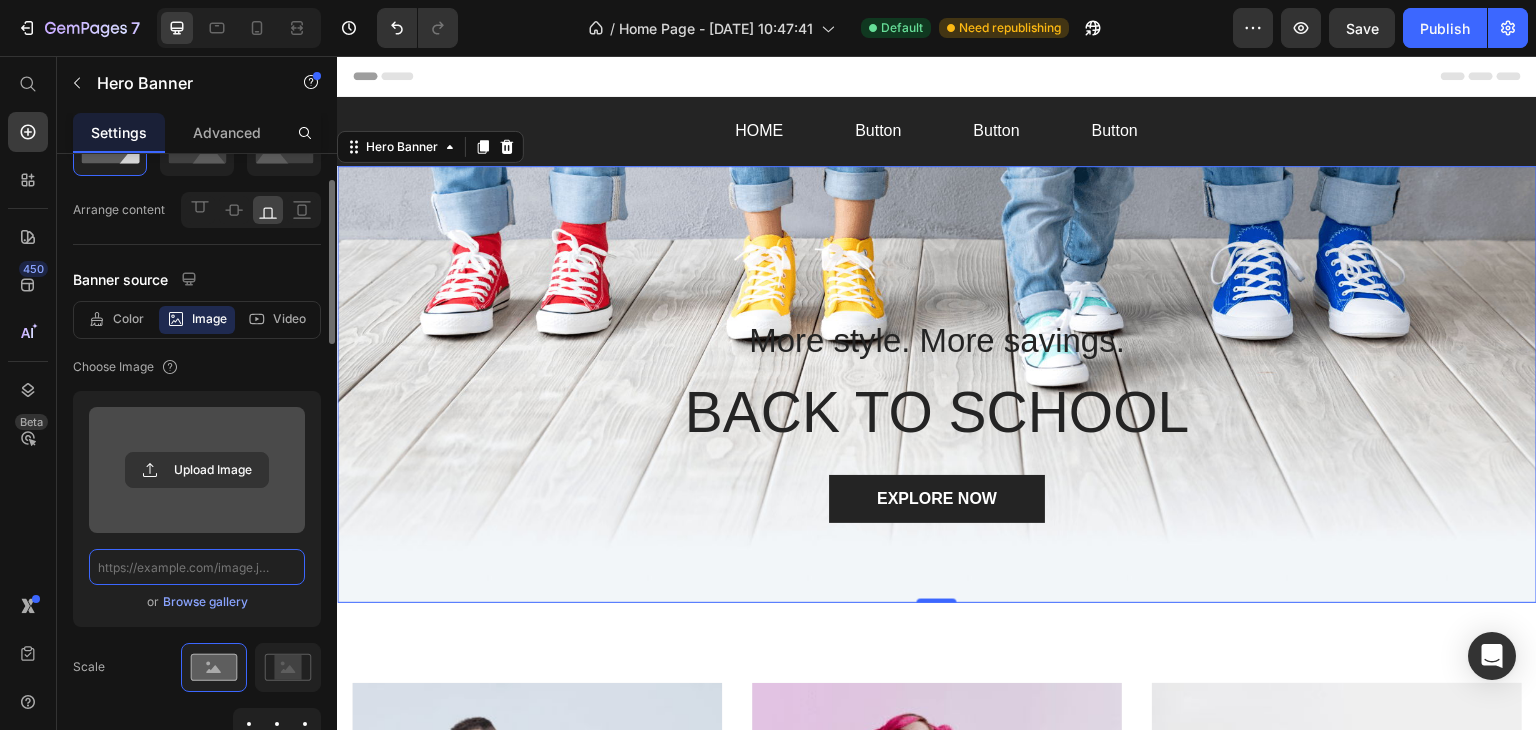 scroll, scrollTop: 0, scrollLeft: 0, axis: both 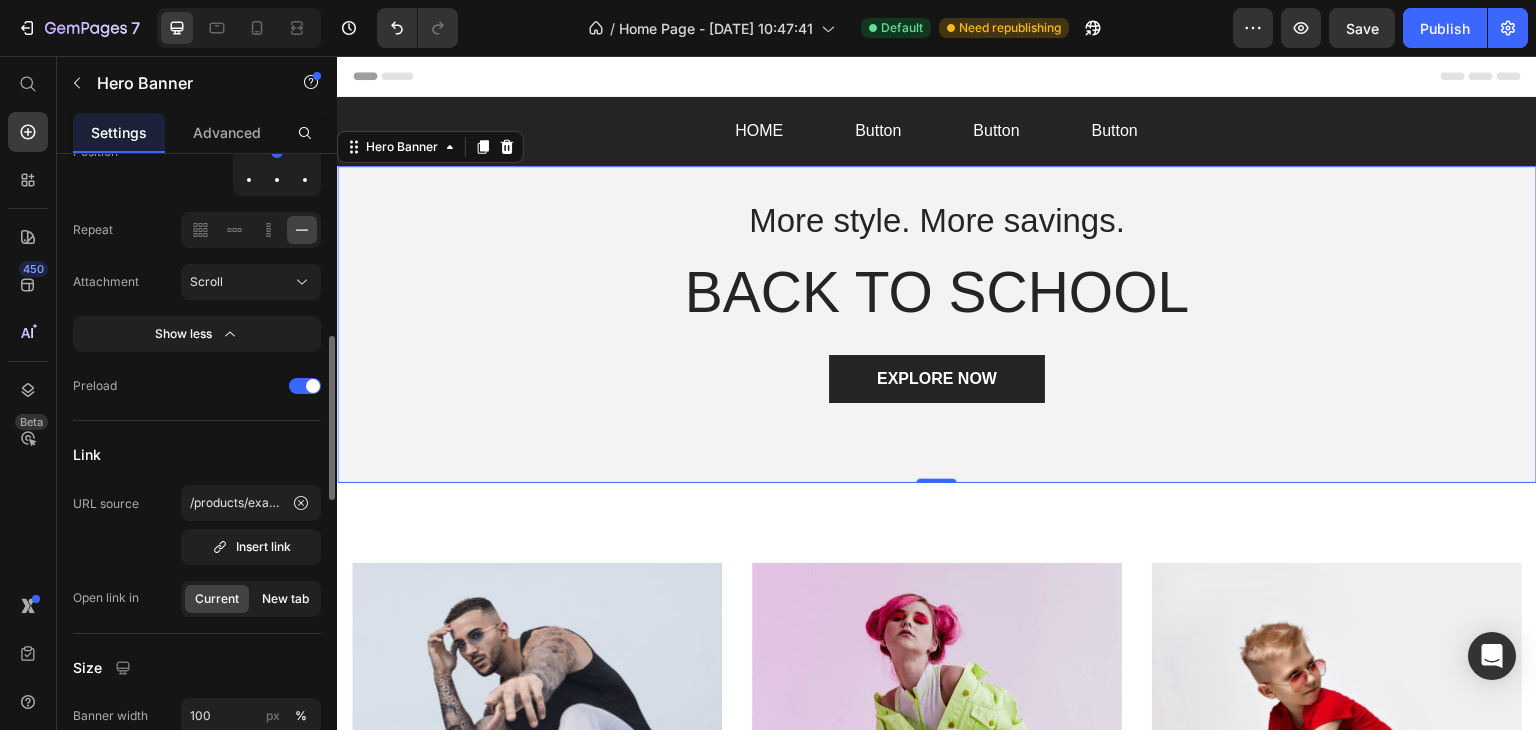 click on "New tab" 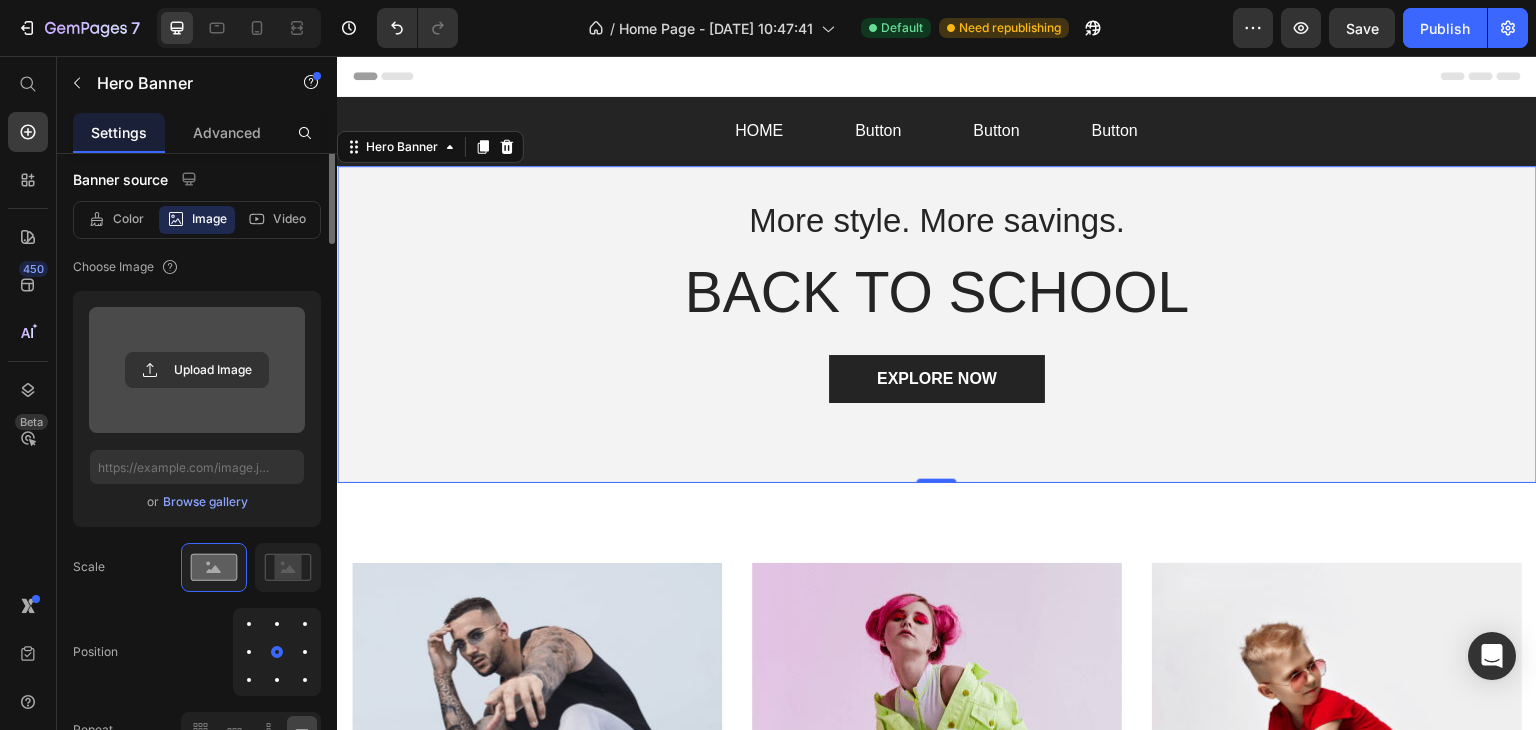 scroll, scrollTop: 0, scrollLeft: 0, axis: both 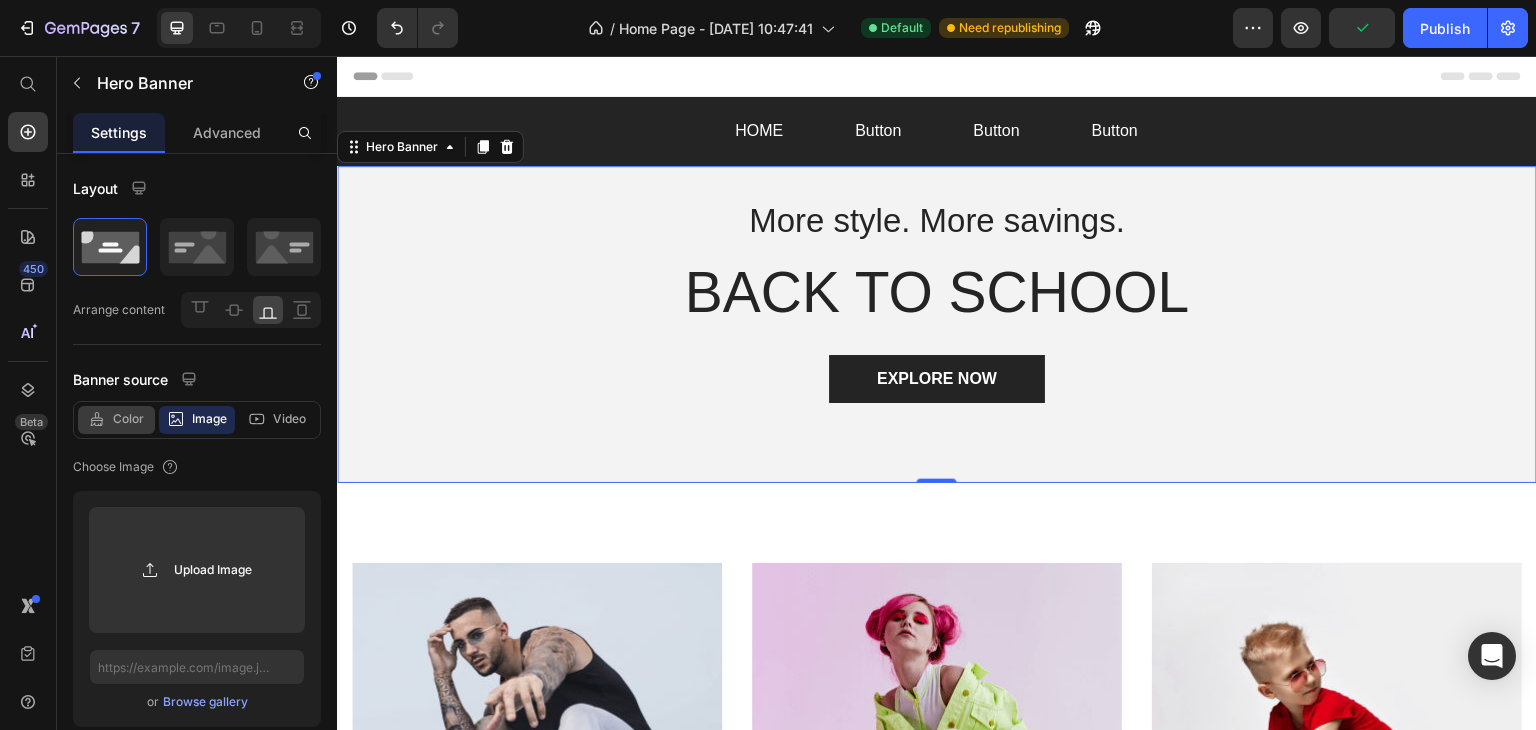 click on "Color" 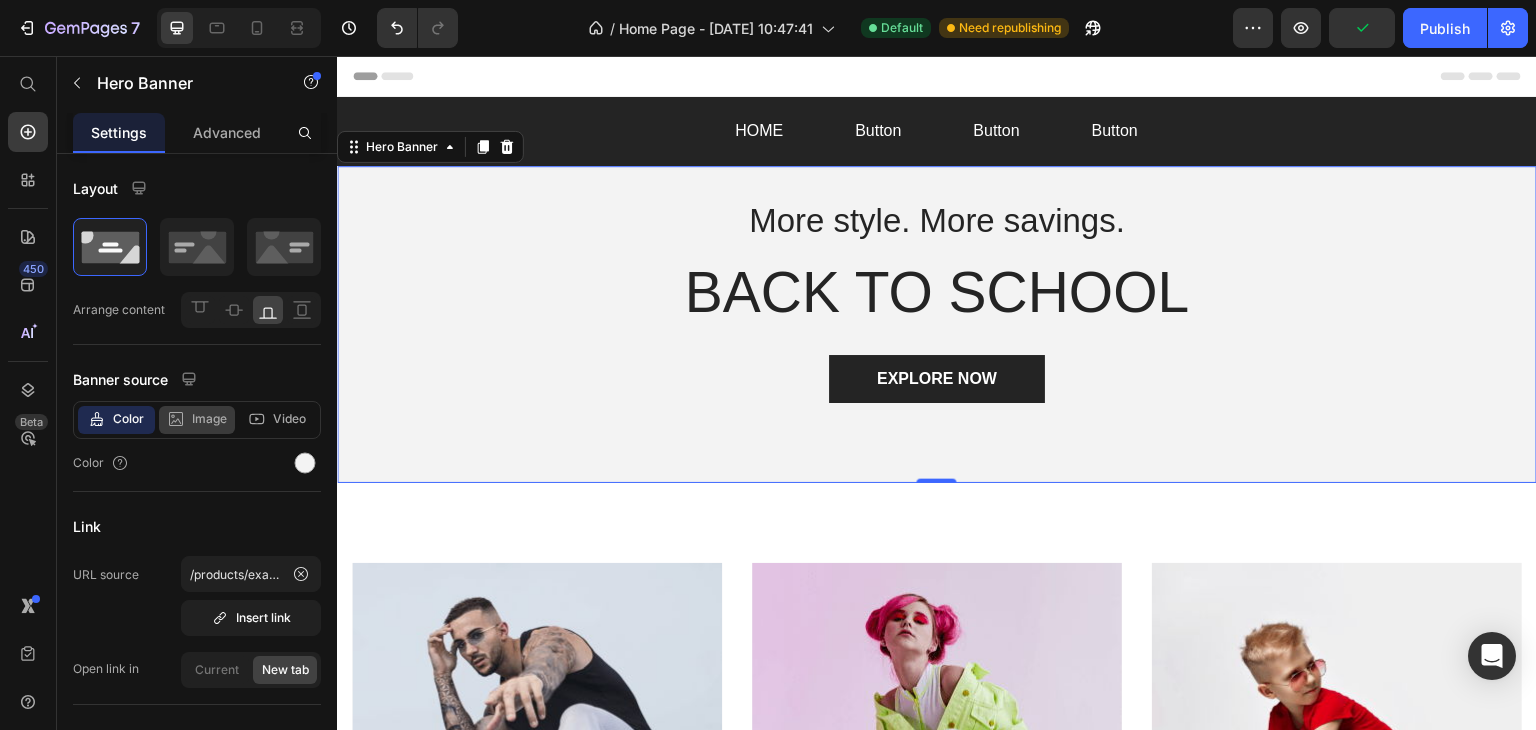 click 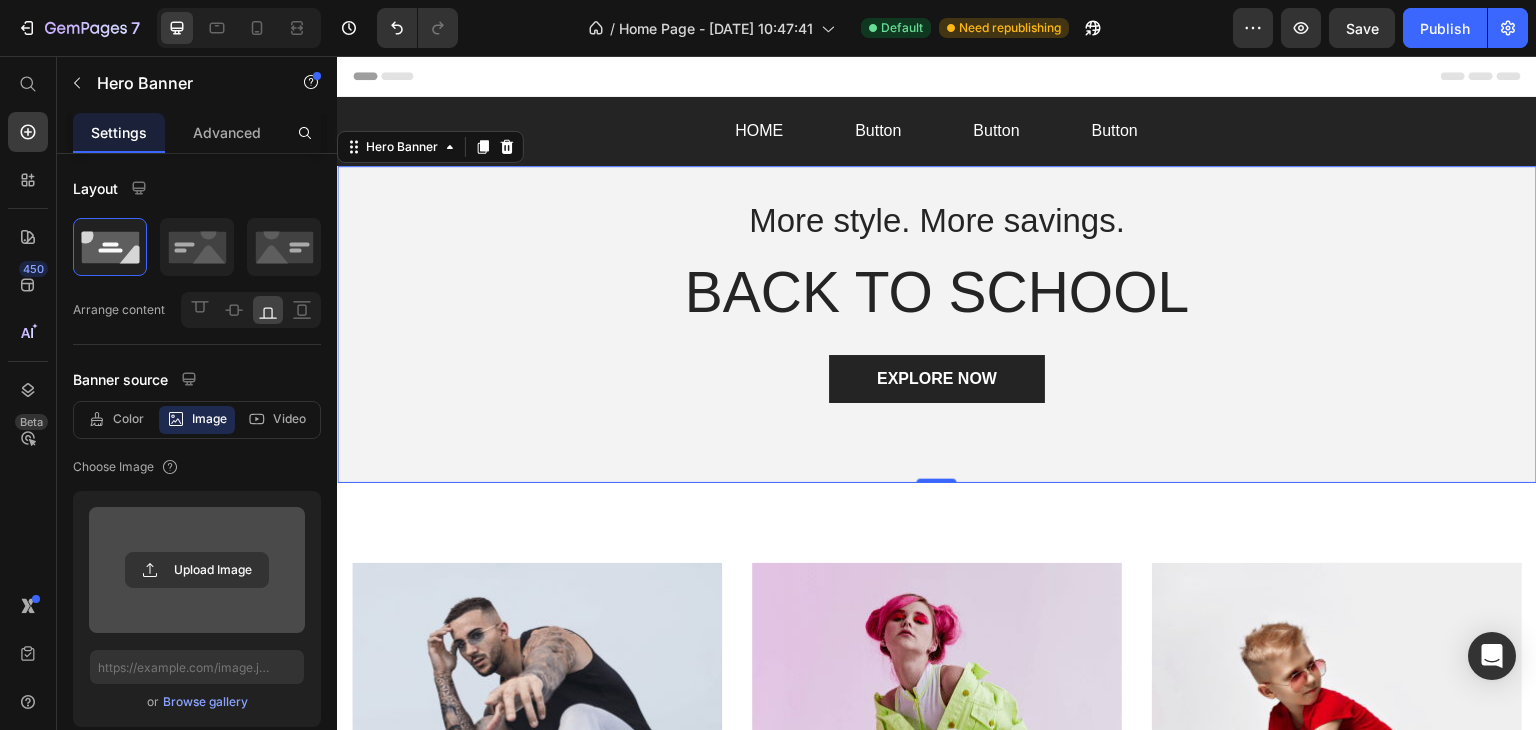 scroll, scrollTop: 200, scrollLeft: 0, axis: vertical 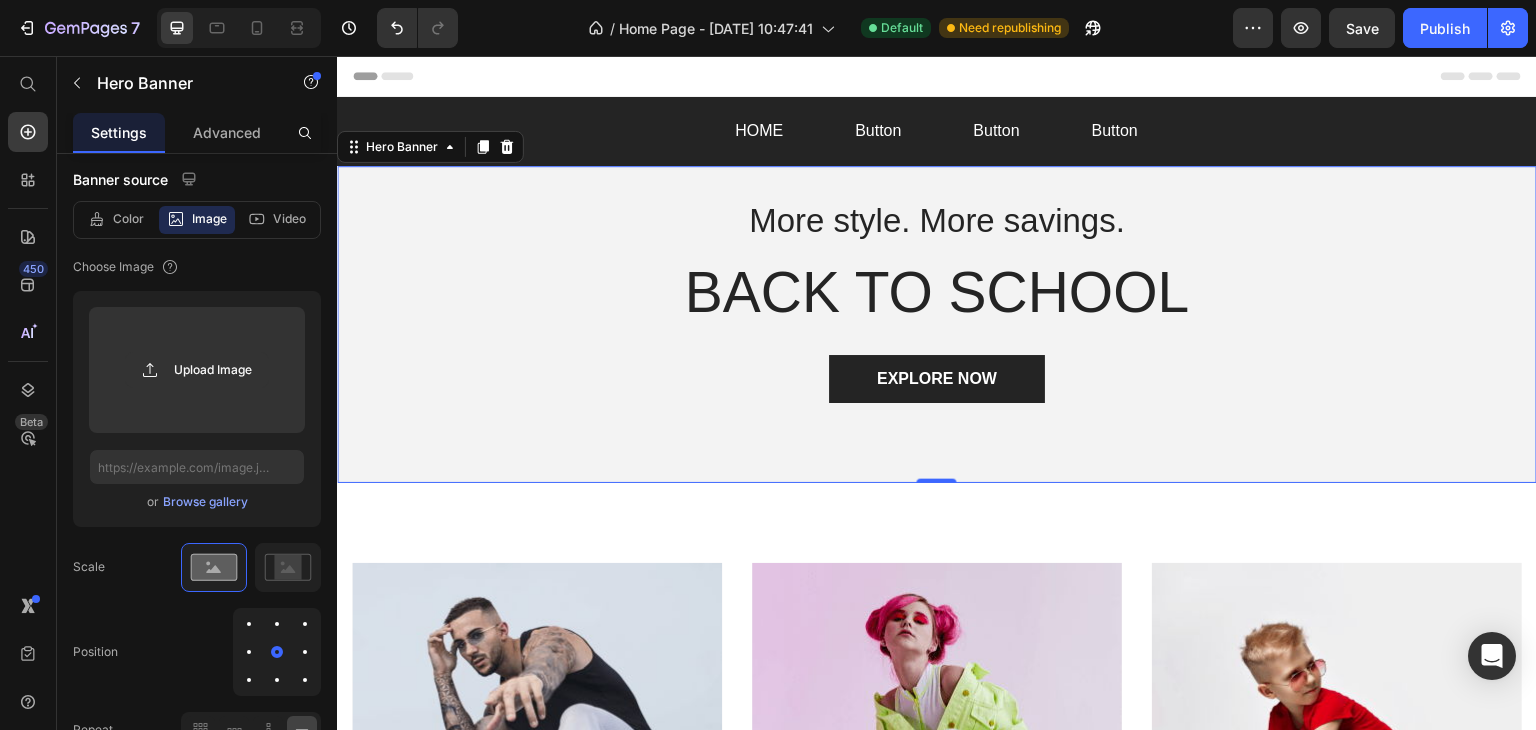click on "Browse gallery" at bounding box center [205, 502] 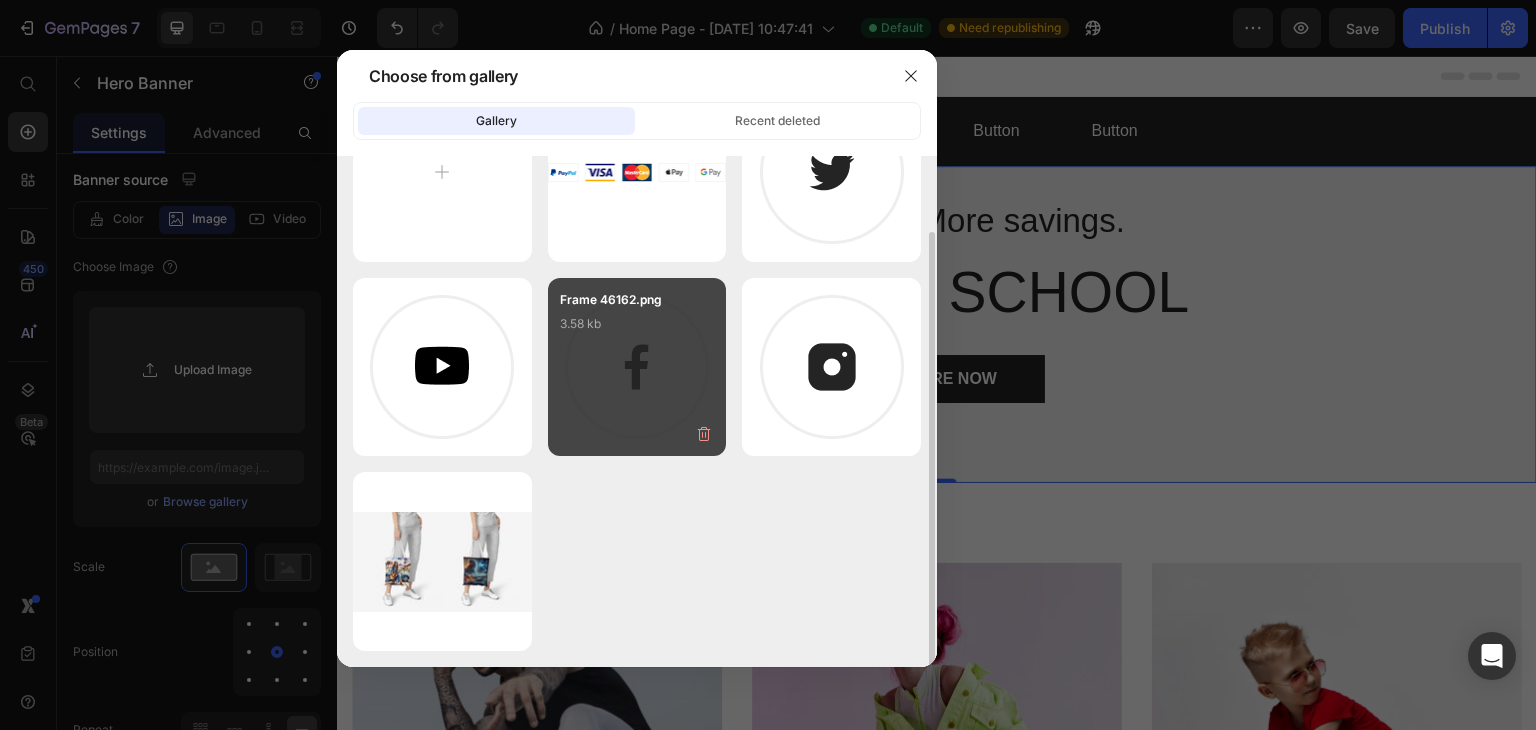 scroll, scrollTop: 0, scrollLeft: 0, axis: both 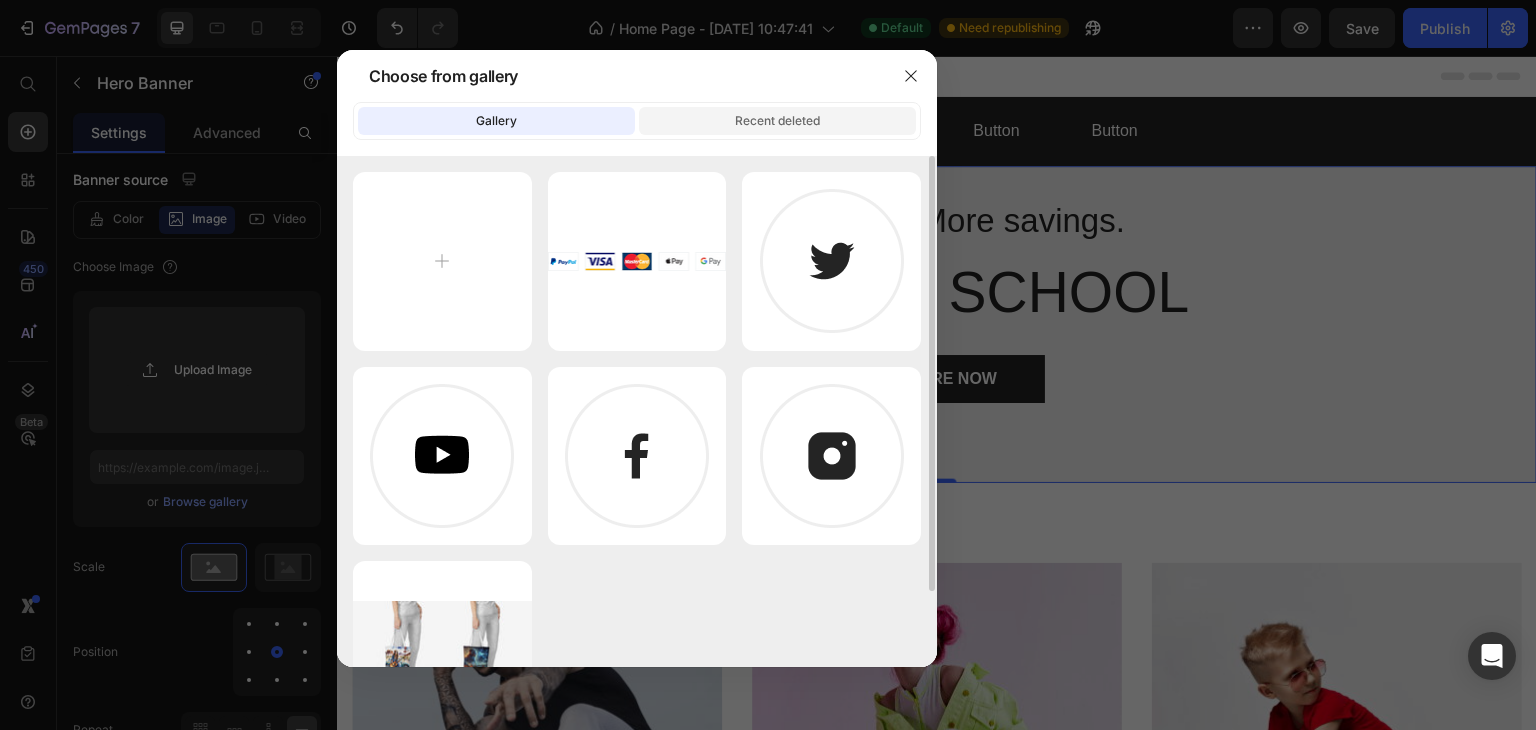 click on "Recent deleted" 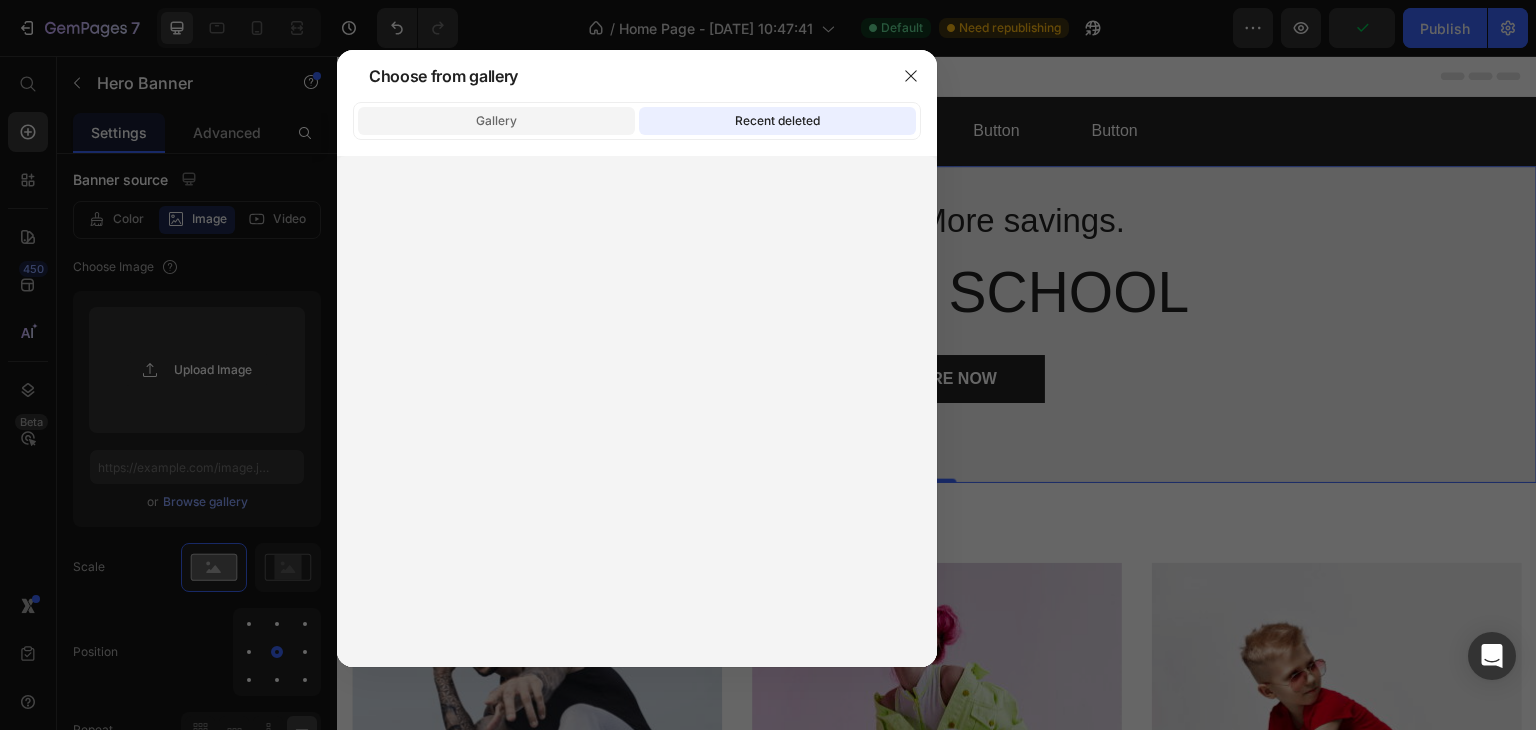 click on "Gallery" 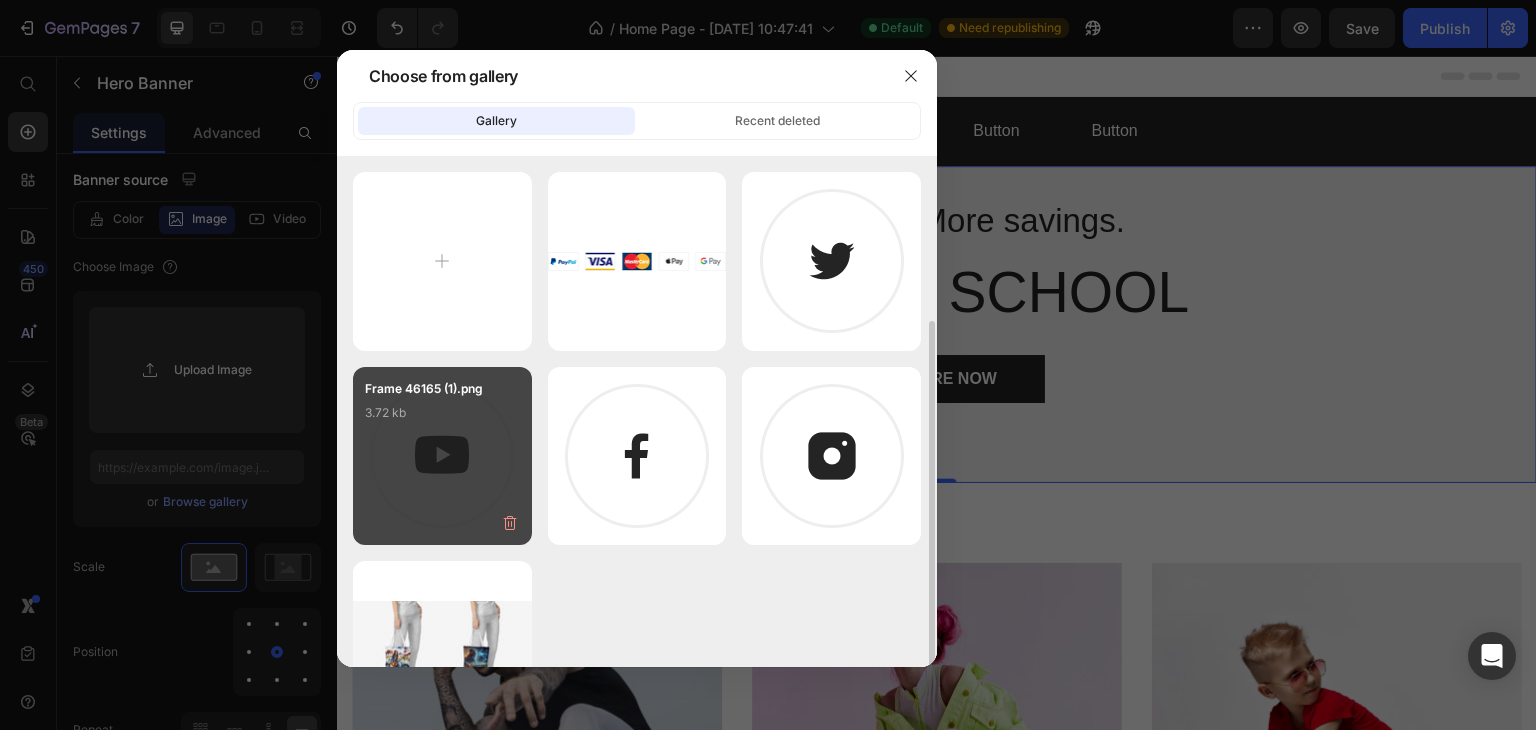 scroll, scrollTop: 89, scrollLeft: 0, axis: vertical 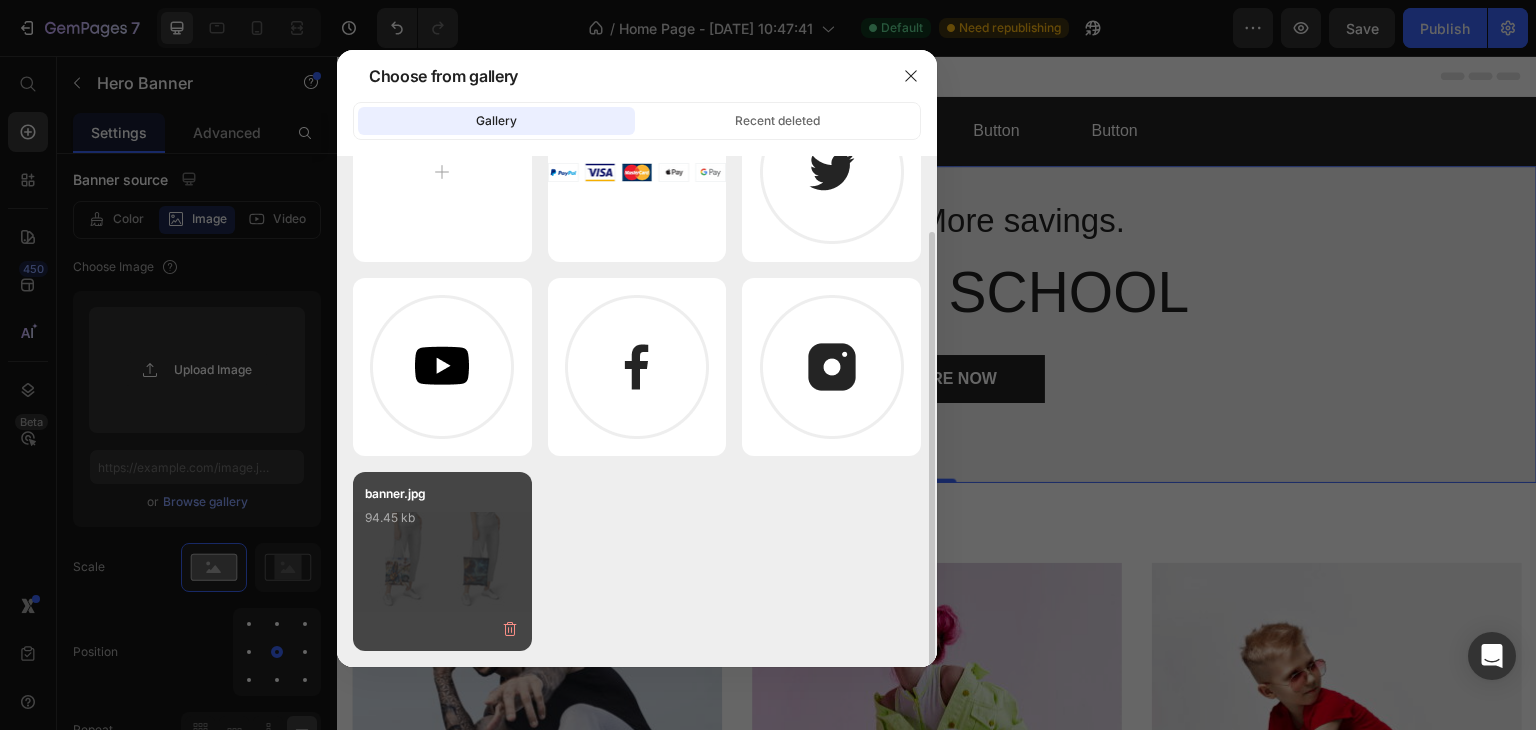 click on "94.45 kb" at bounding box center [442, 518] 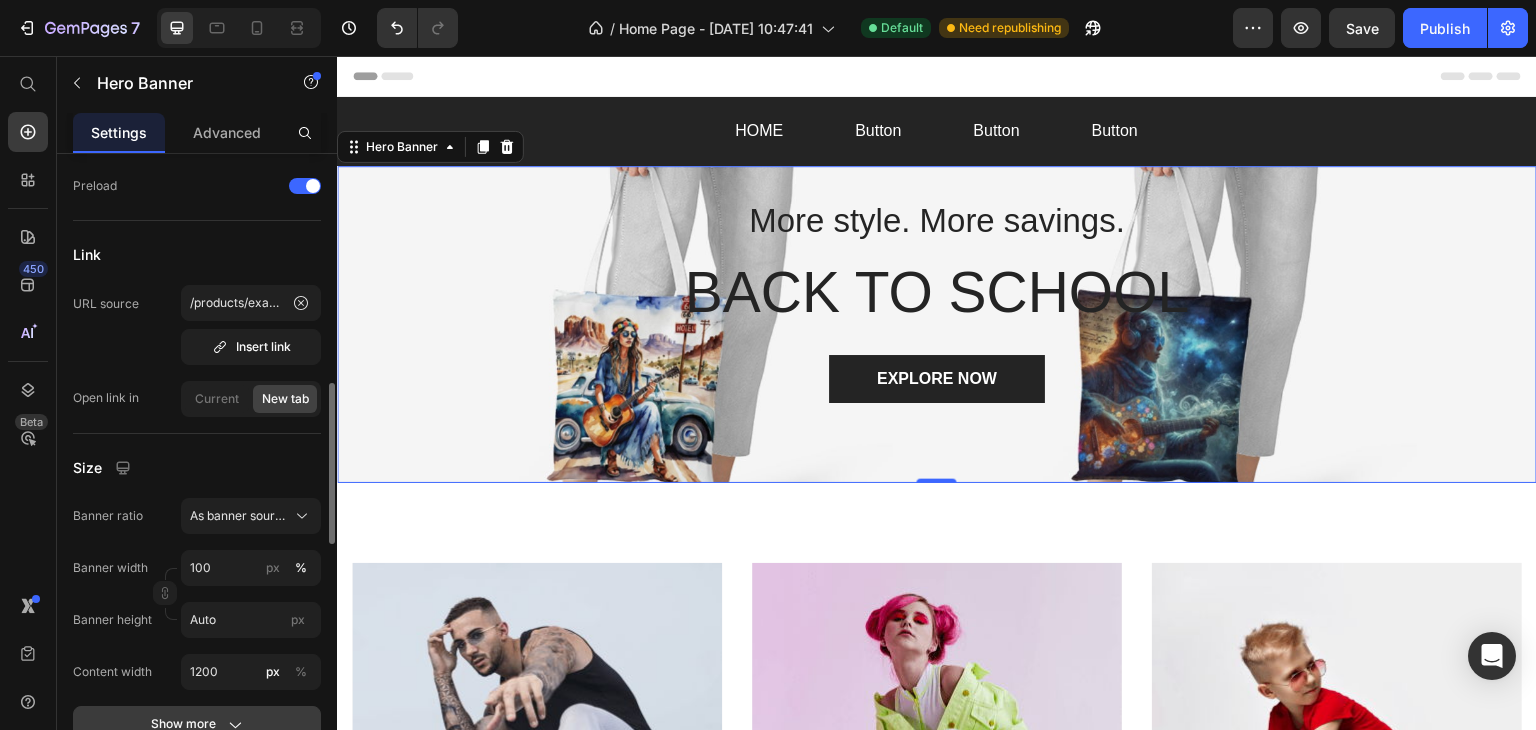 scroll, scrollTop: 1100, scrollLeft: 0, axis: vertical 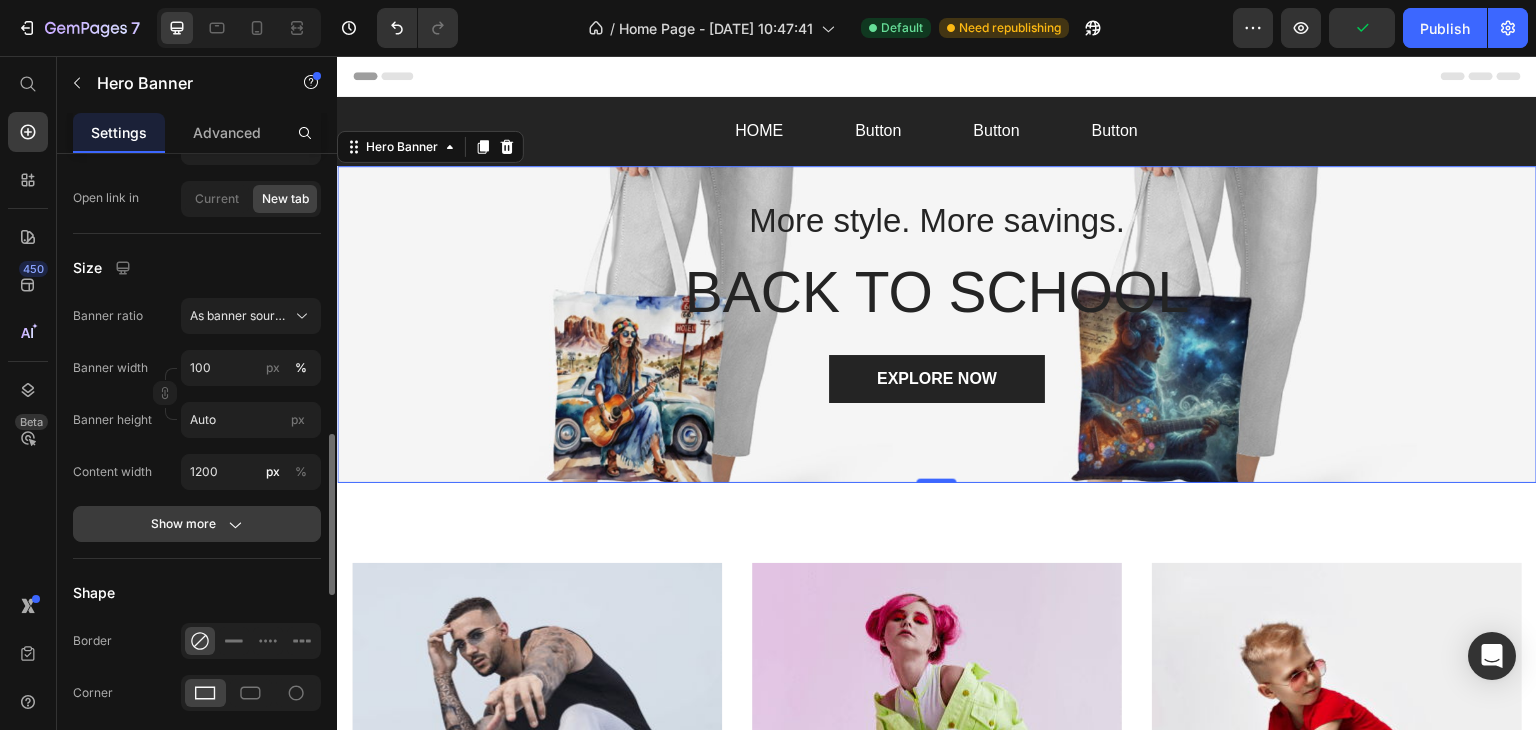 click on "Show more" 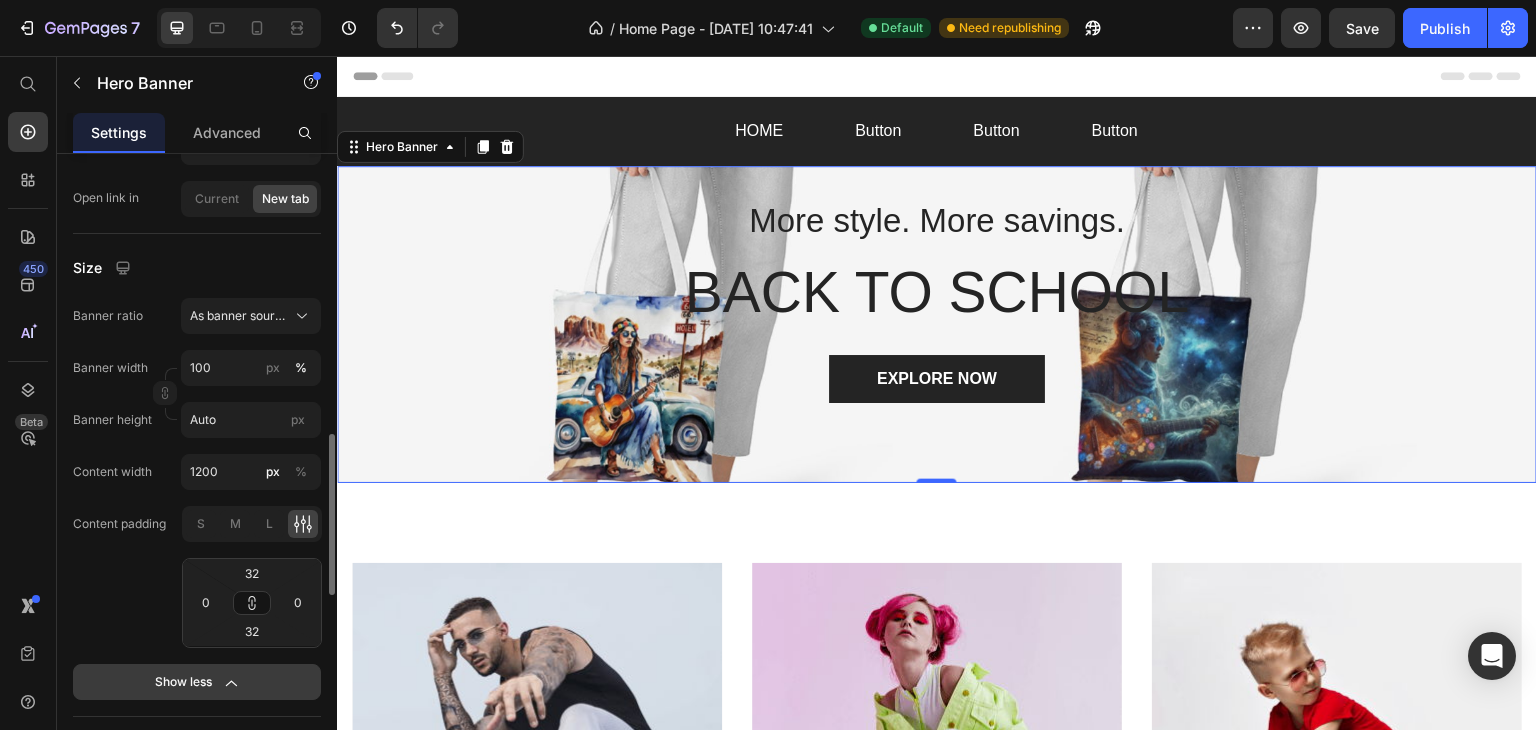 click on "Show less" 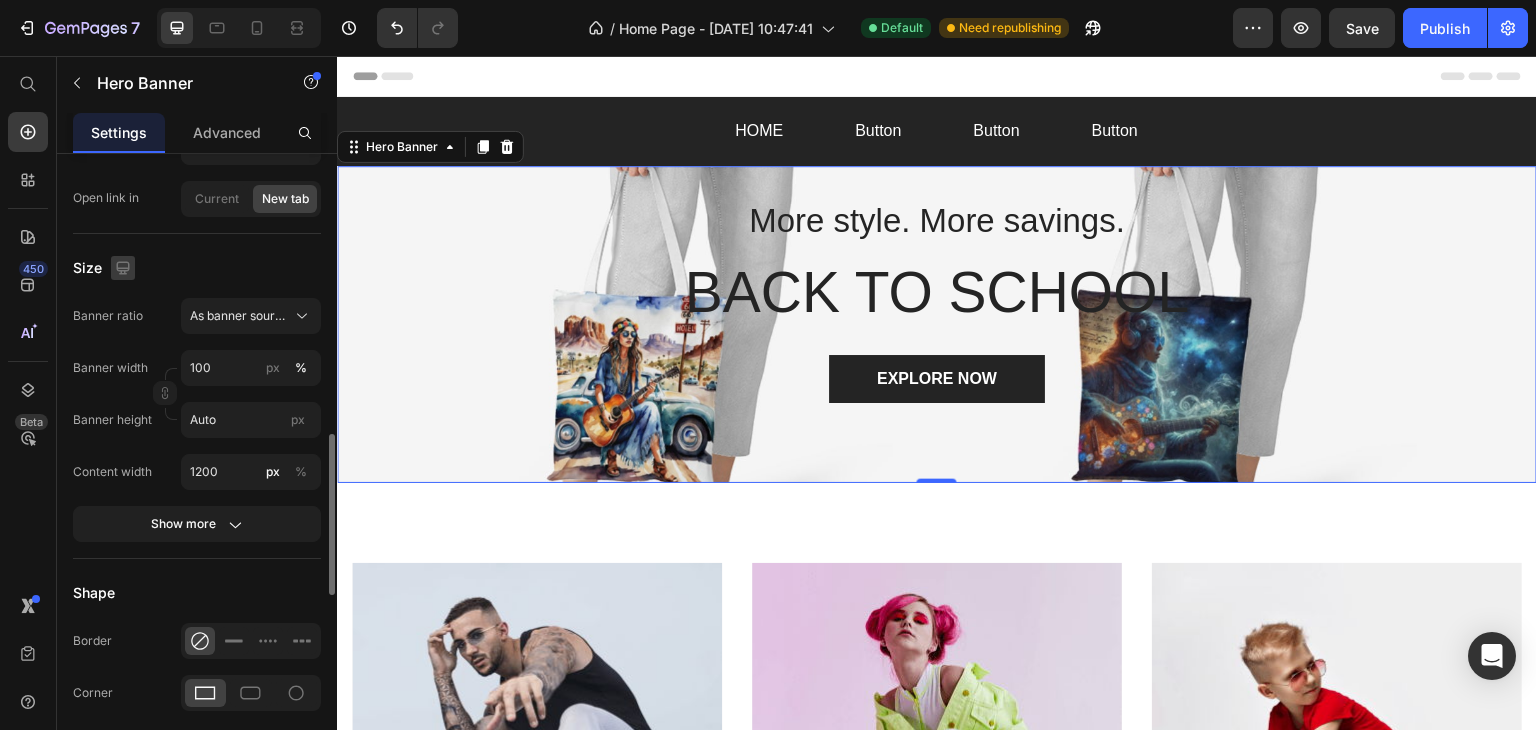click 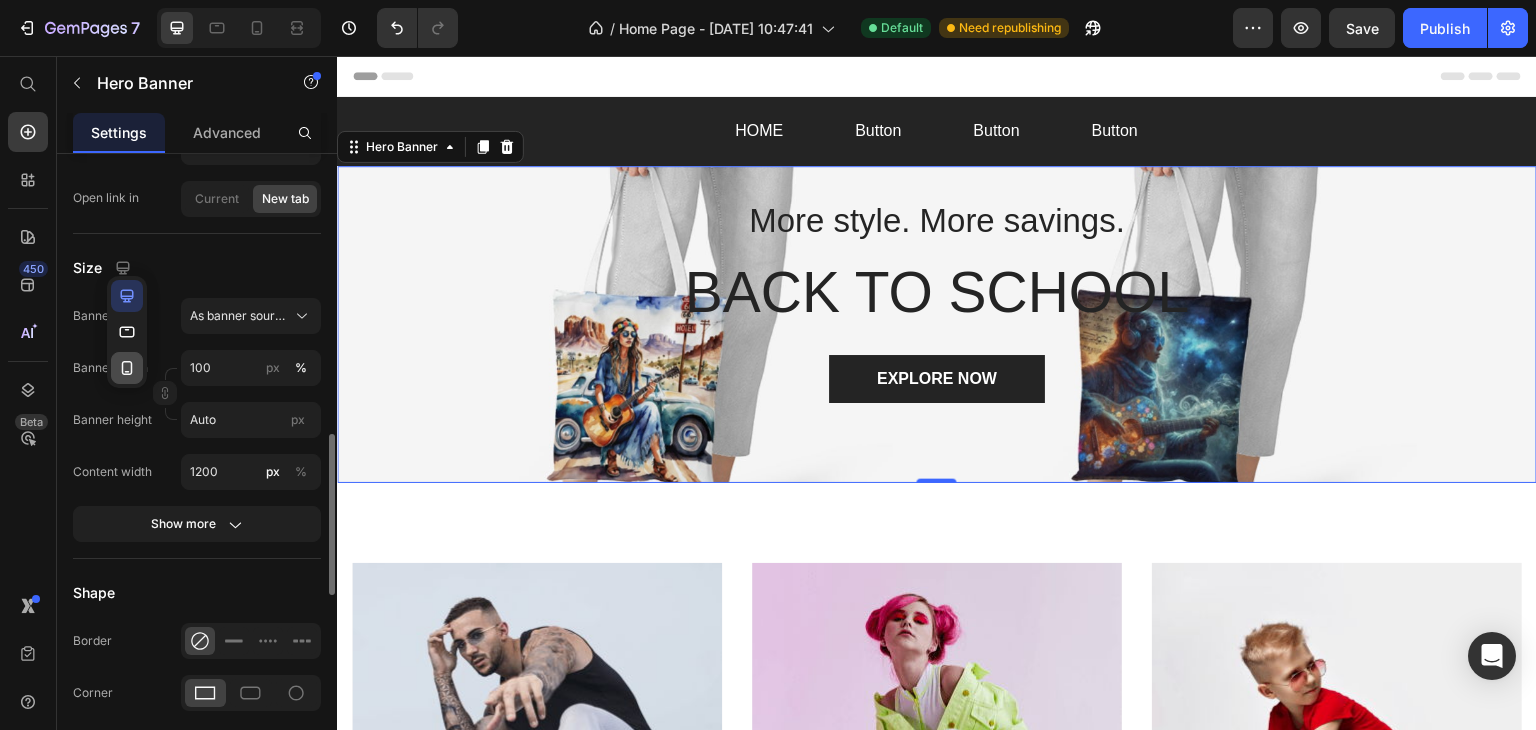 click 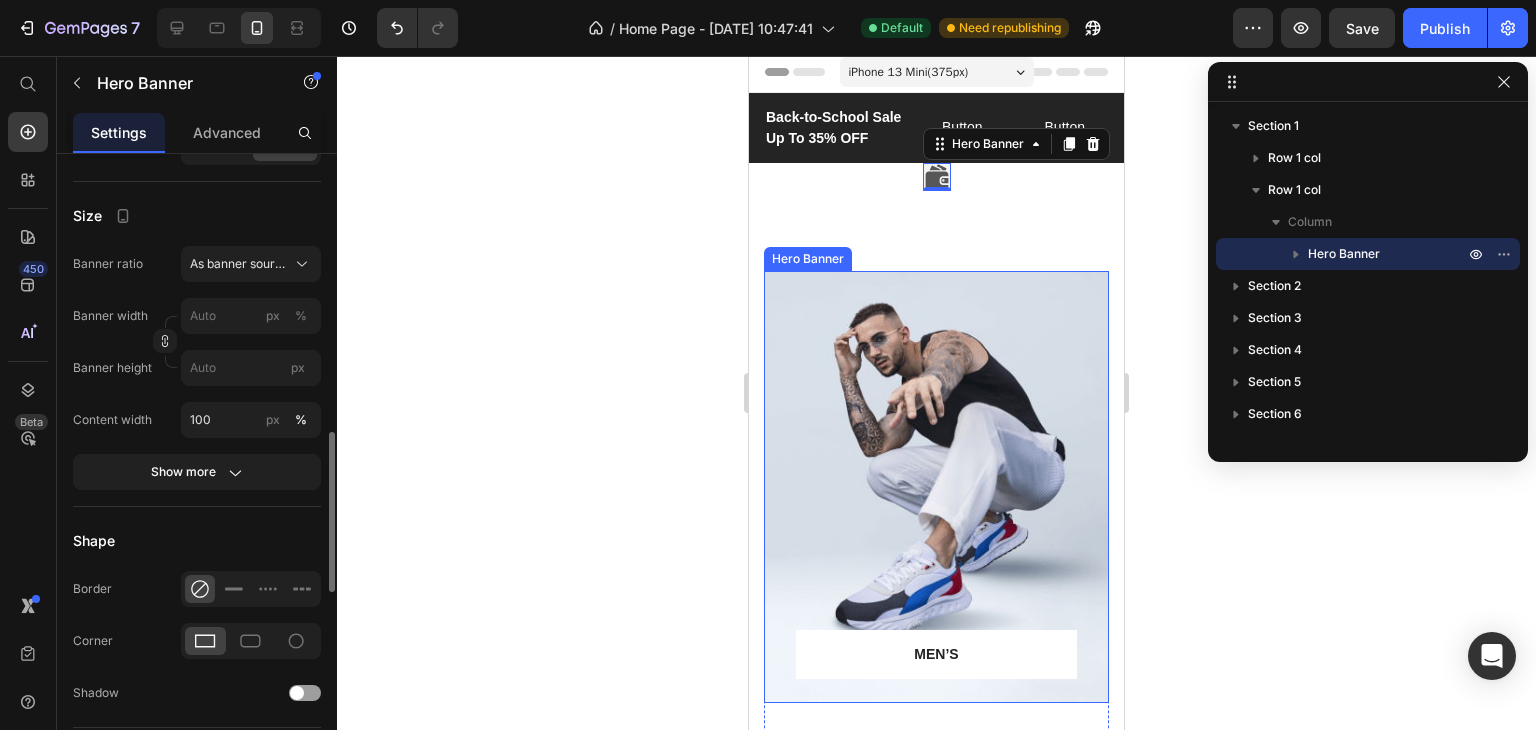 scroll, scrollTop: 0, scrollLeft: 0, axis: both 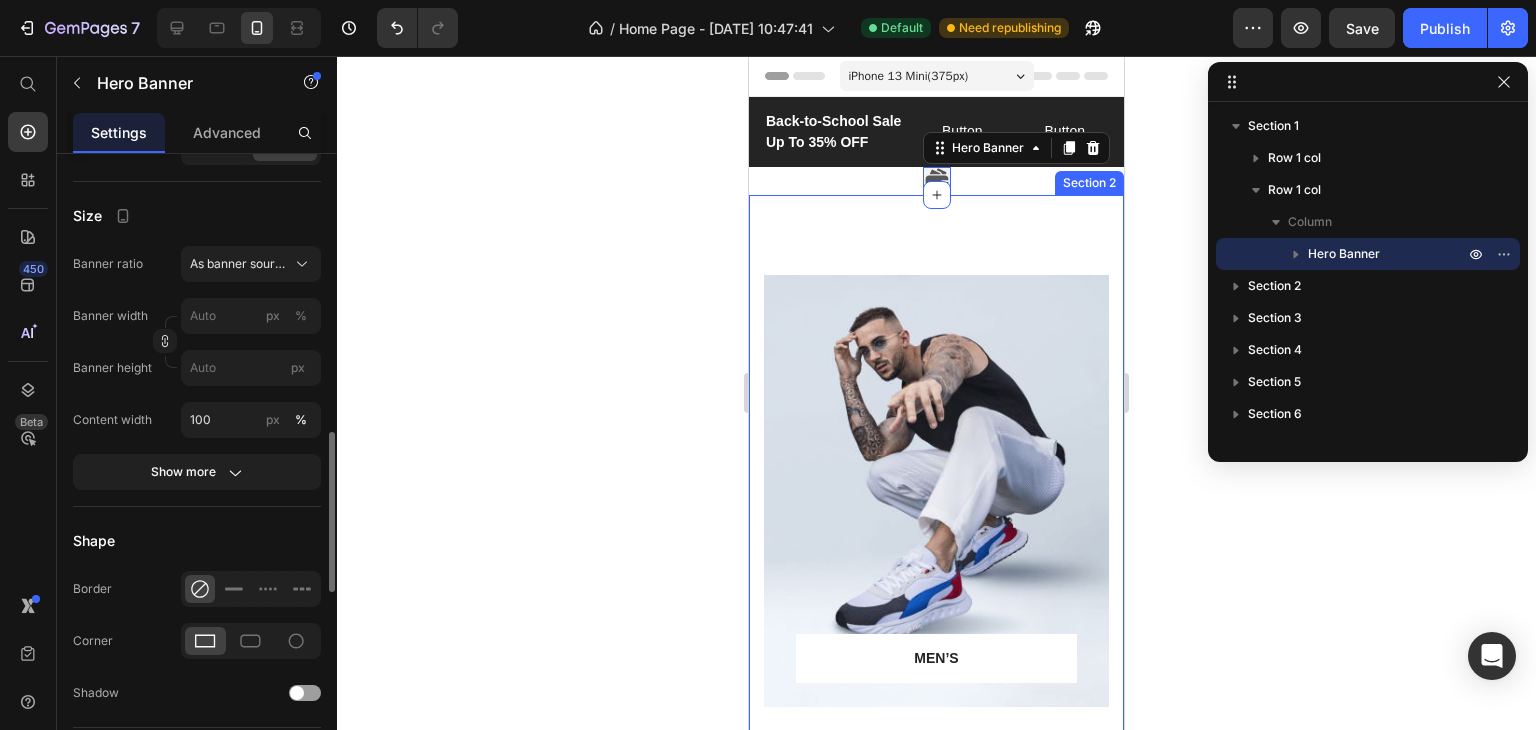 type 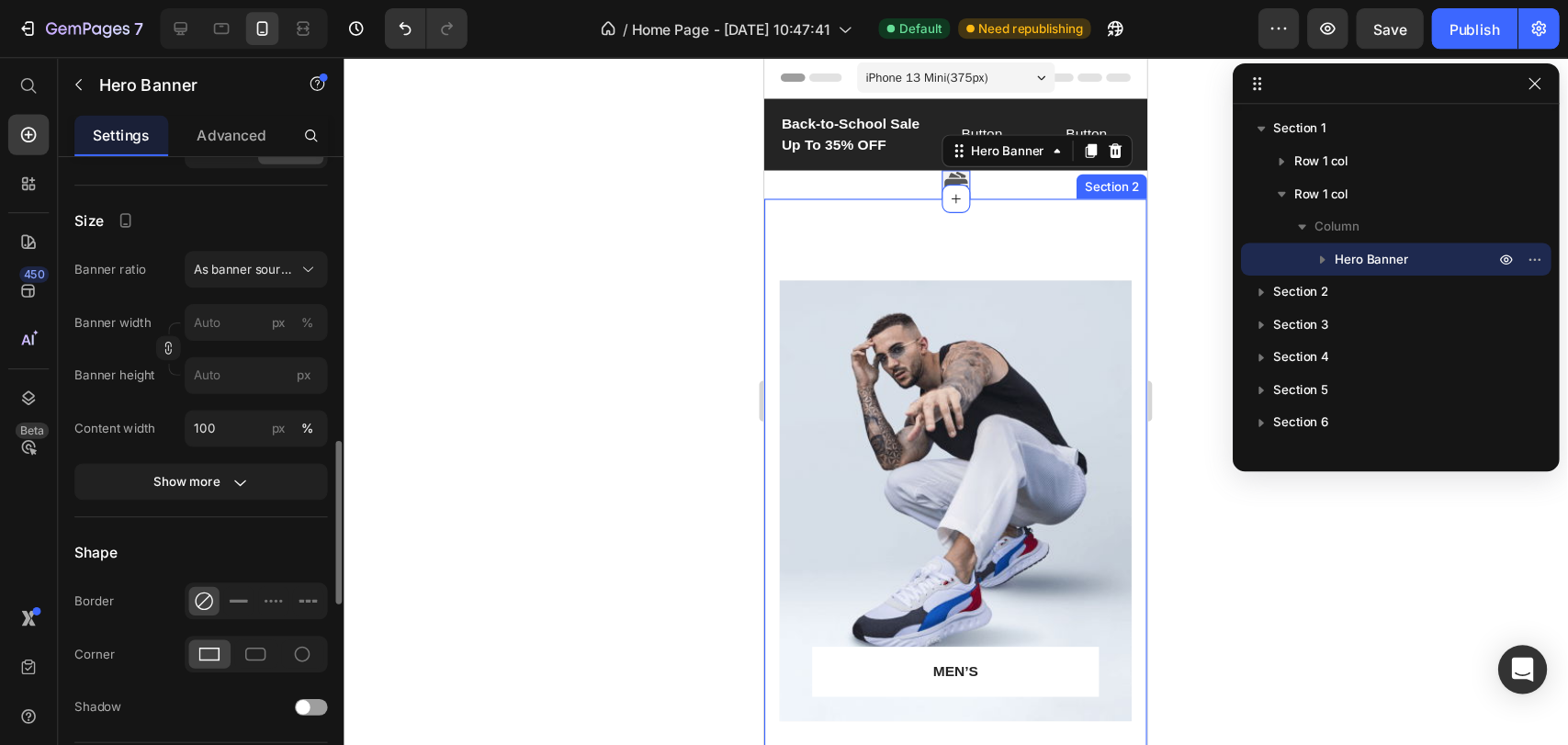 scroll, scrollTop: 1010, scrollLeft: 0, axis: vertical 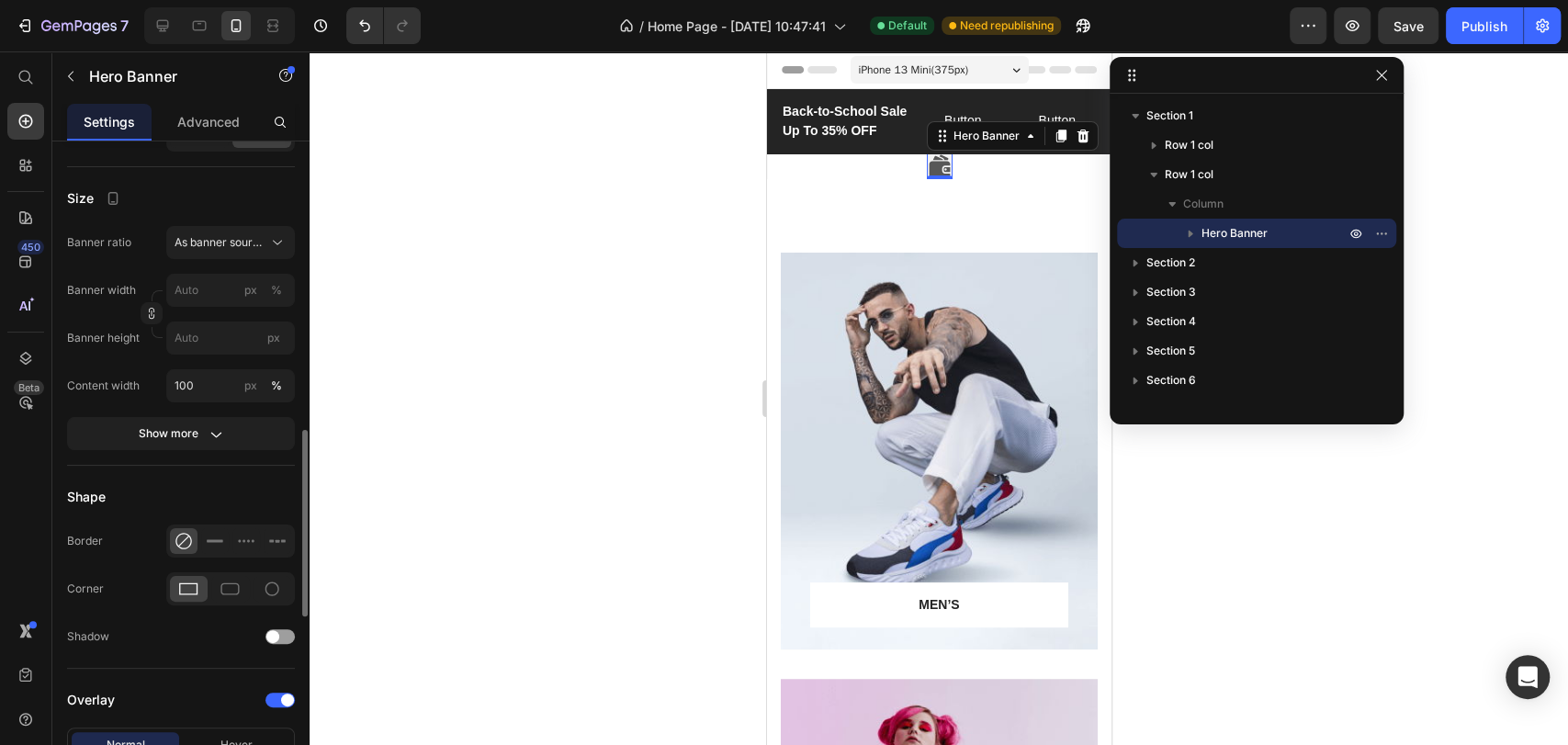 click on "More style. More savings. Heading BACK TO SCHOOL Heading EXPLORE NOW [GEOGRAPHIC_DATA]" at bounding box center [939, -517] 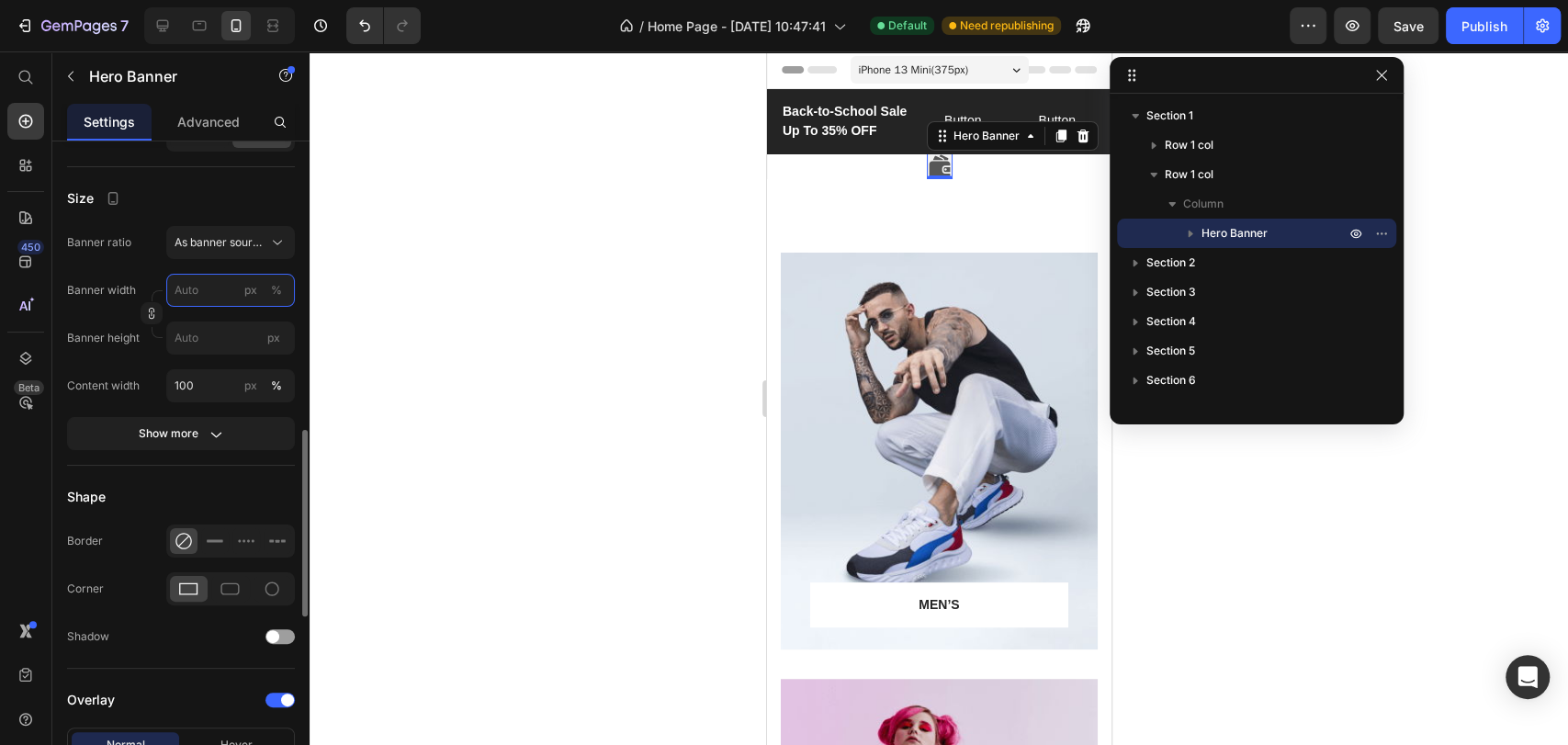 click on "px %" at bounding box center (231, 290) 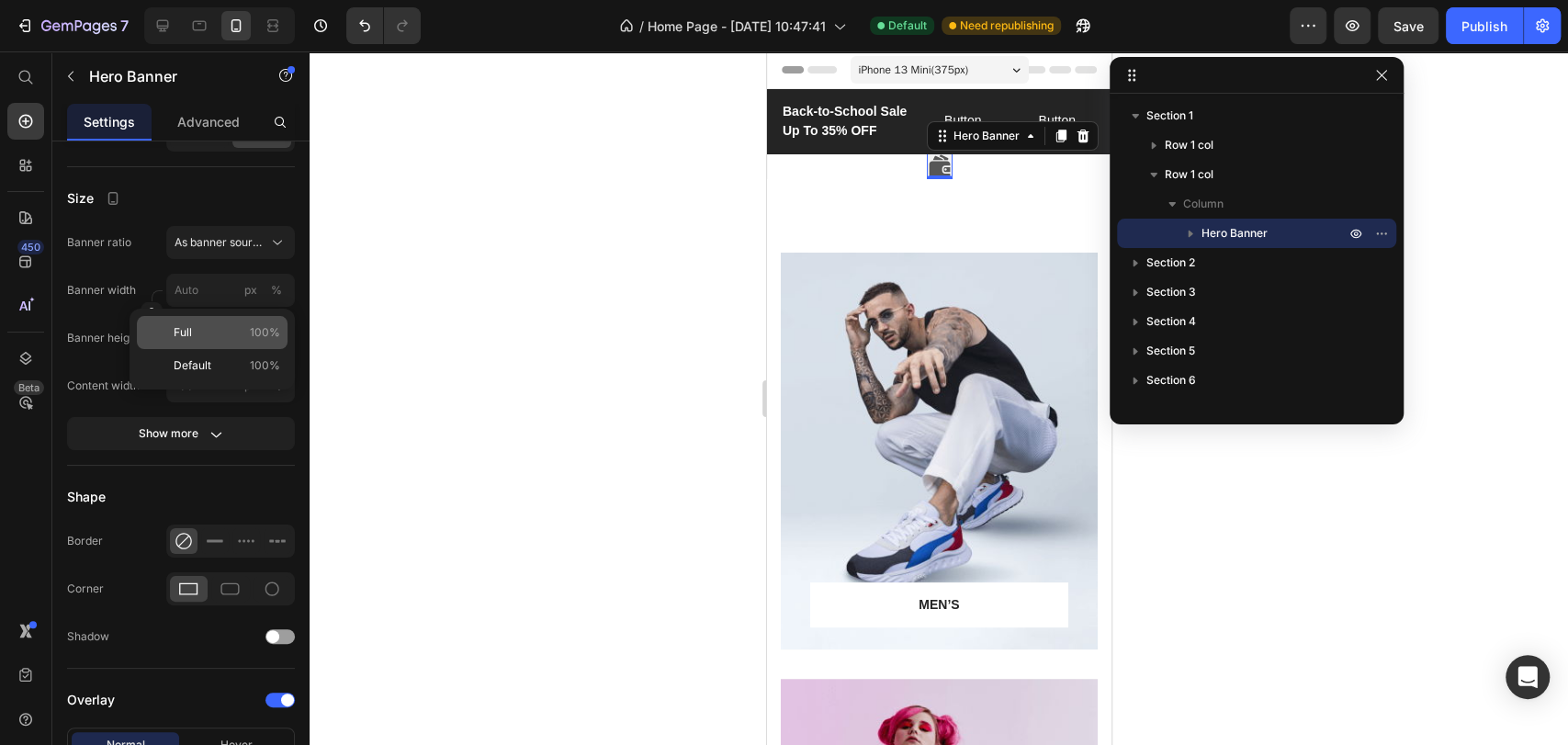 click on "Full 100%" 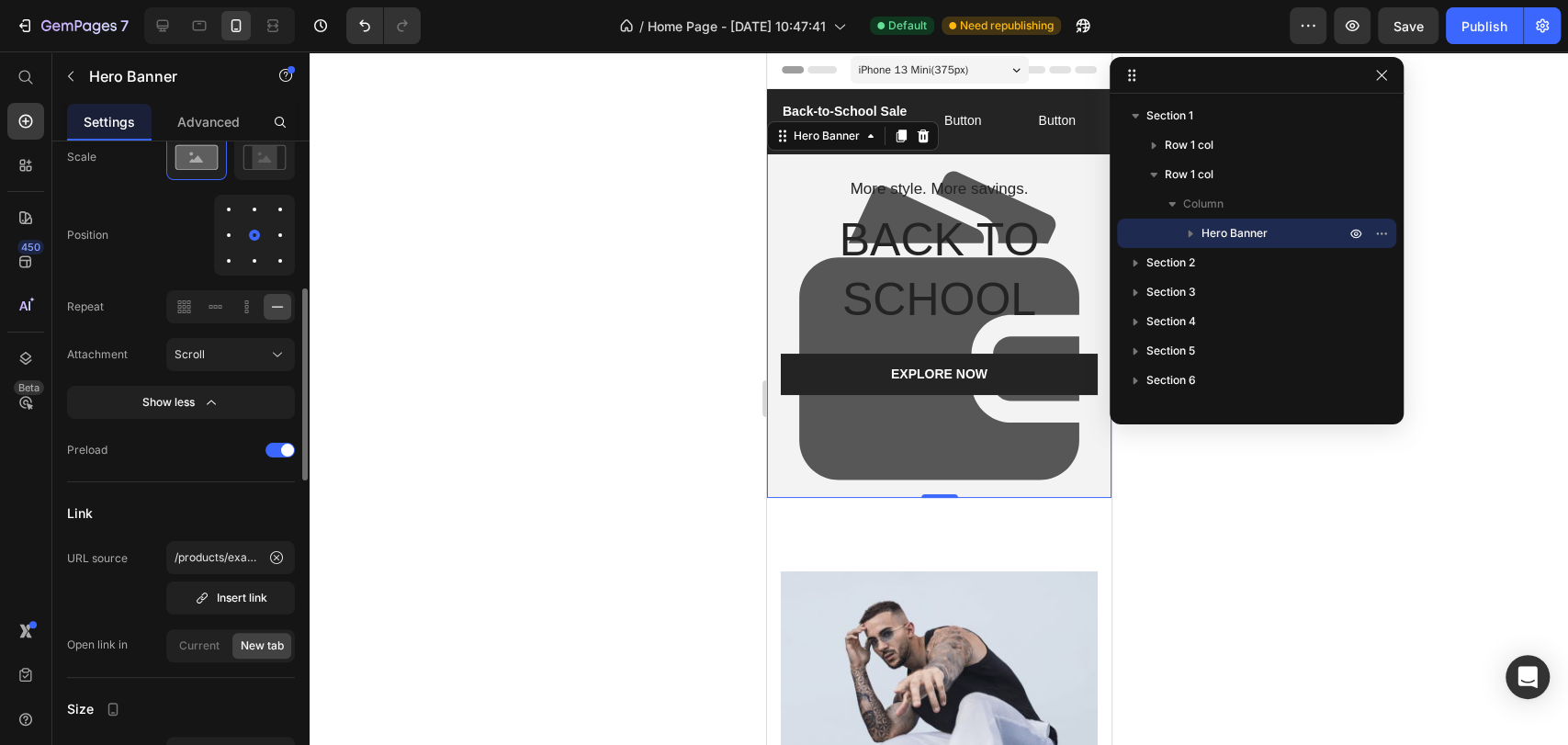 scroll, scrollTop: 92, scrollLeft: 0, axis: vertical 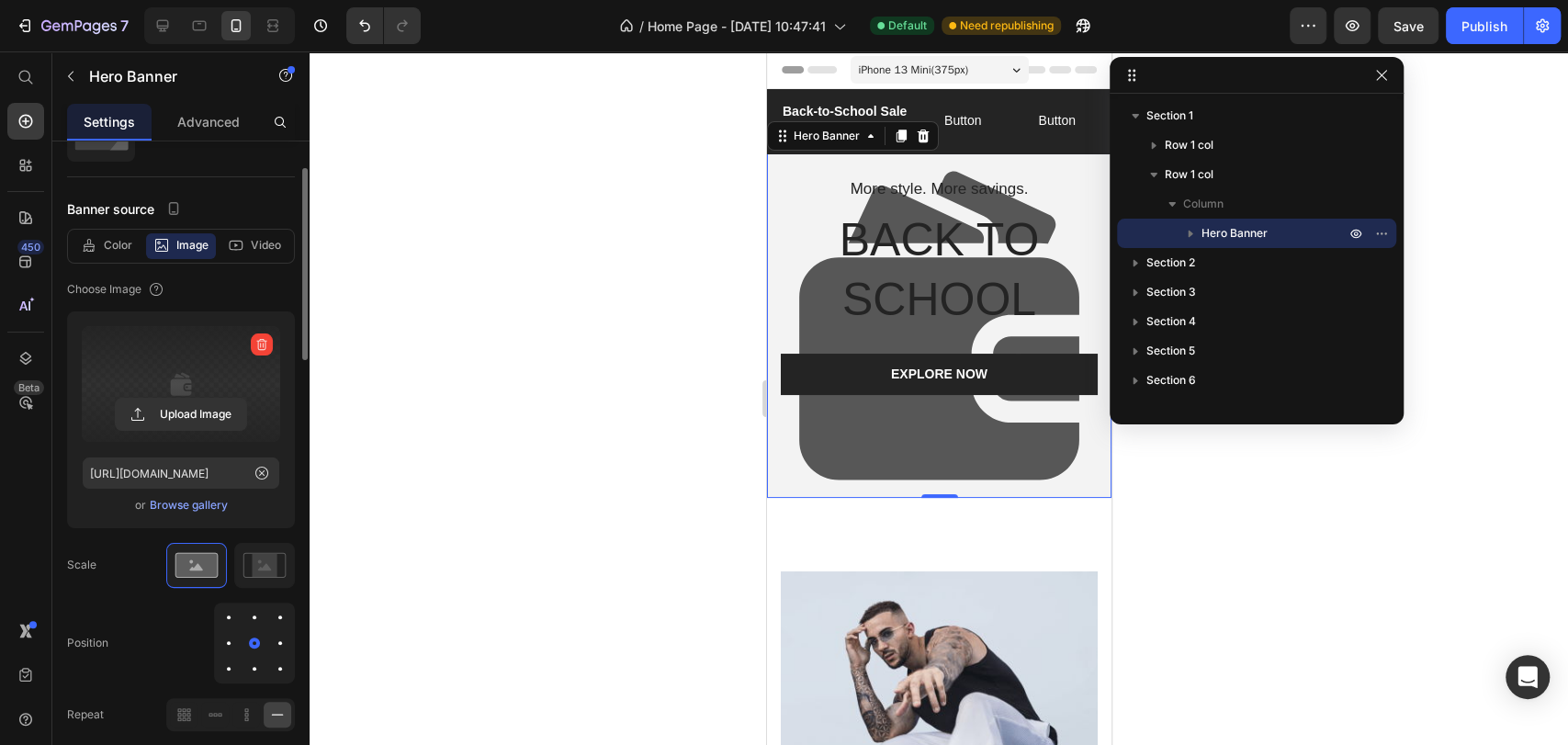 click at bounding box center (181, 384) 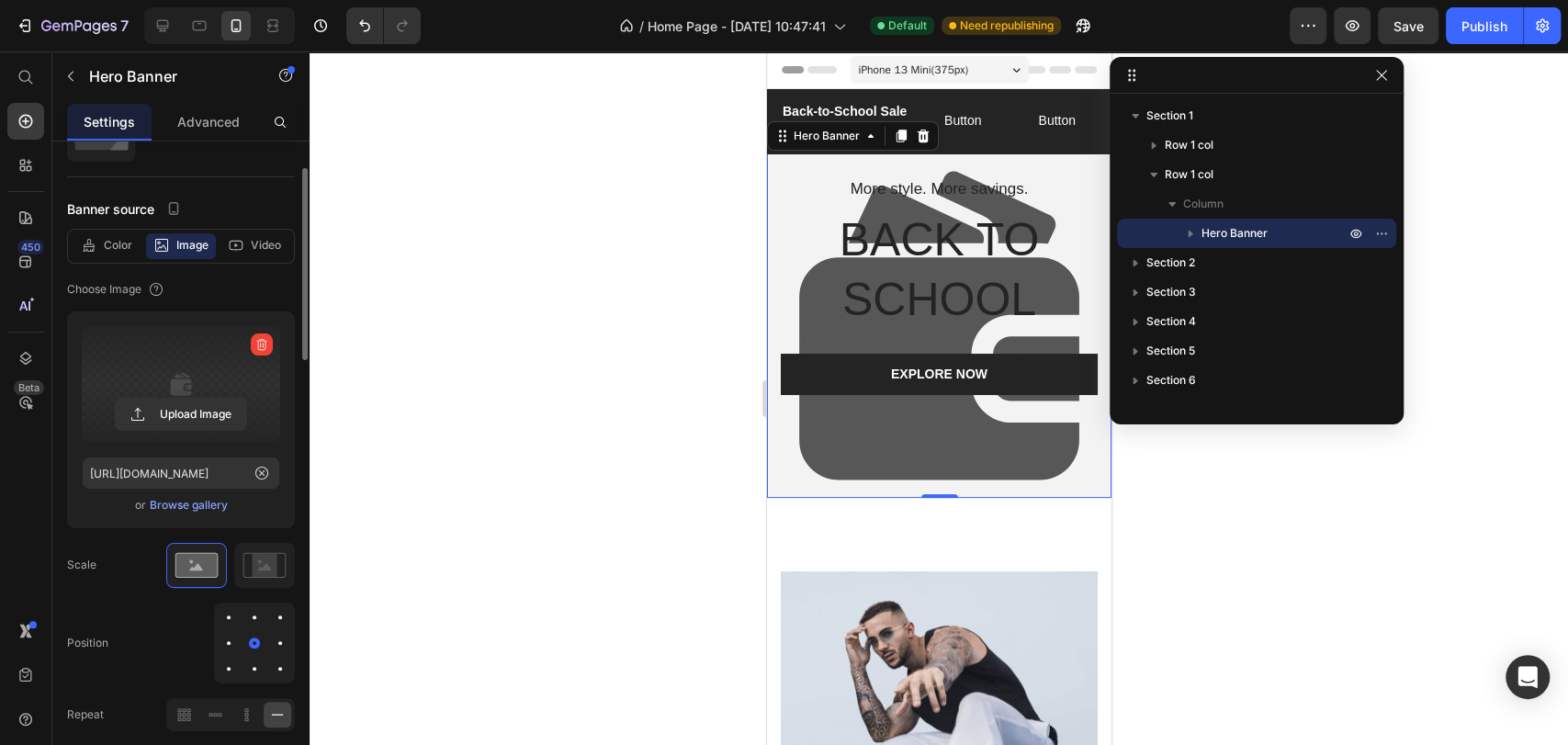 click 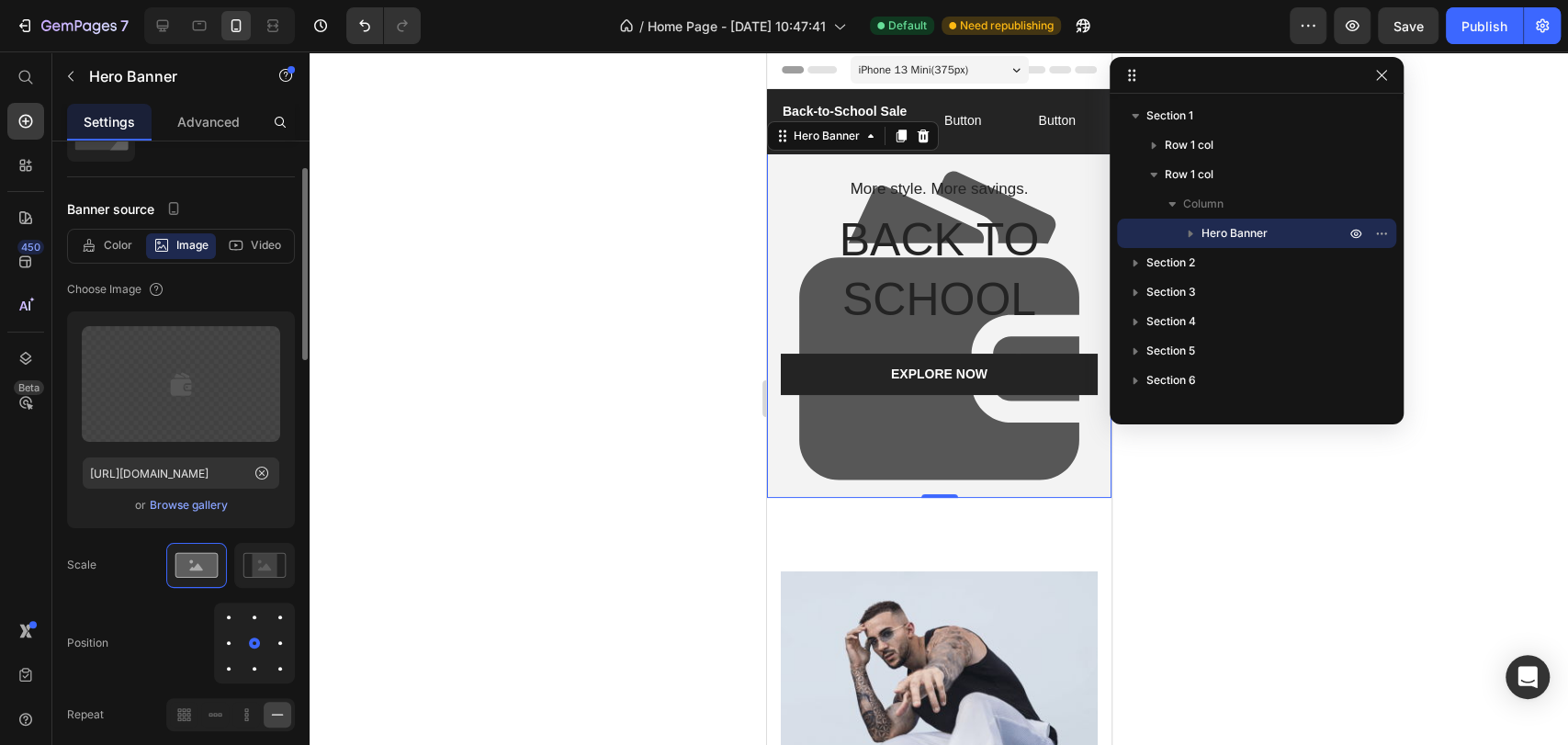 click on "Browse gallery" at bounding box center (188, 505) 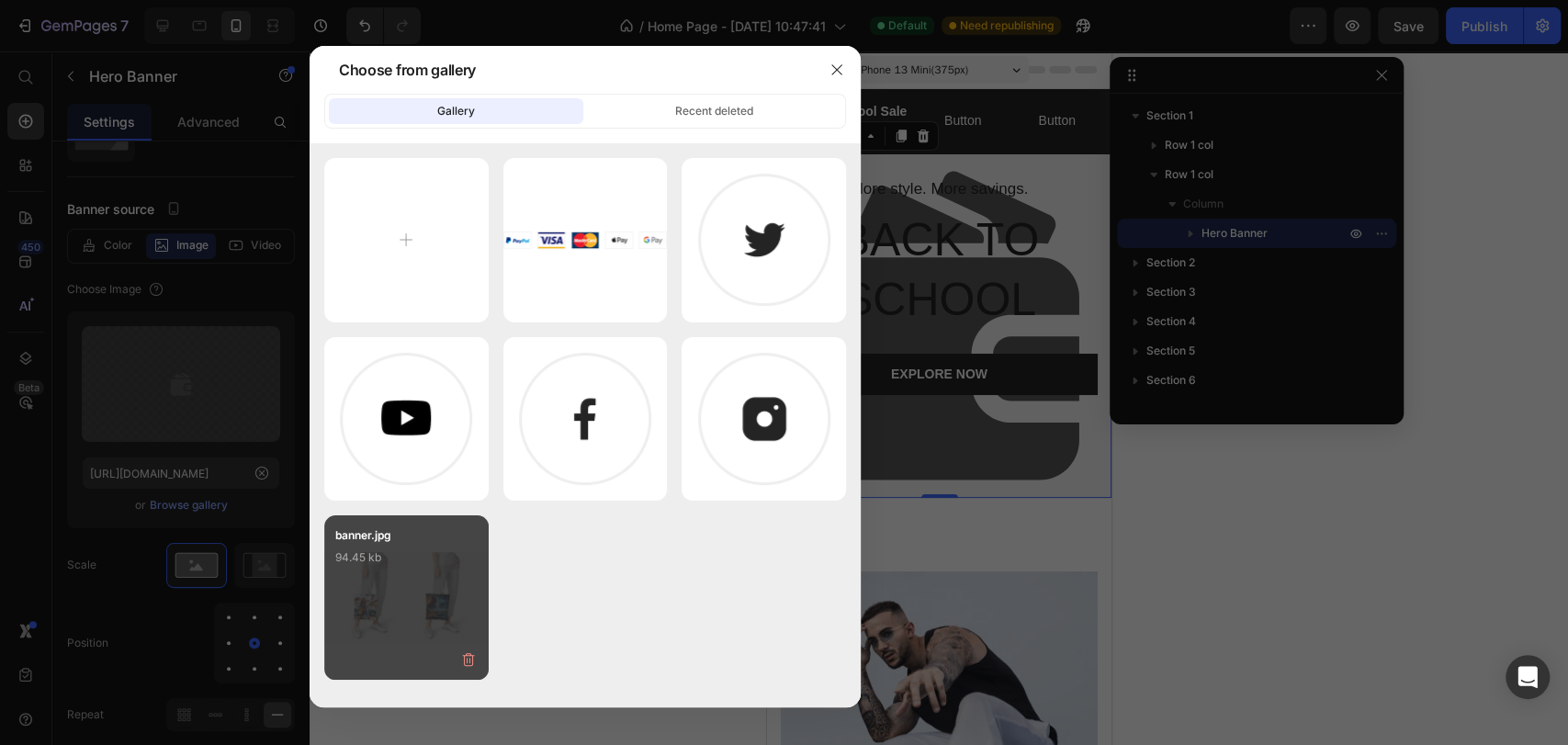click on "banner.jpg 94.45 kb" at bounding box center [406, 563] 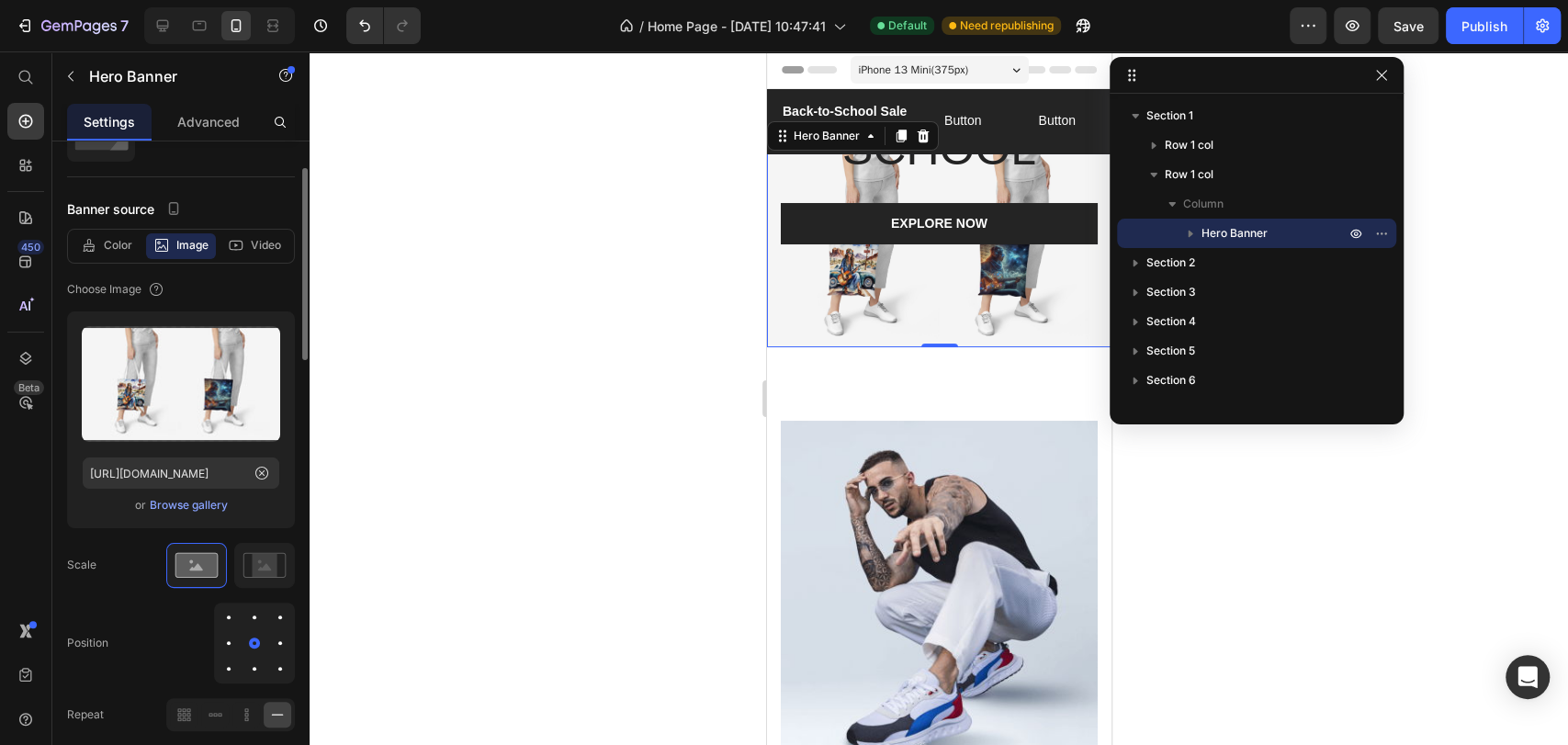 scroll, scrollTop: 0, scrollLeft: 0, axis: both 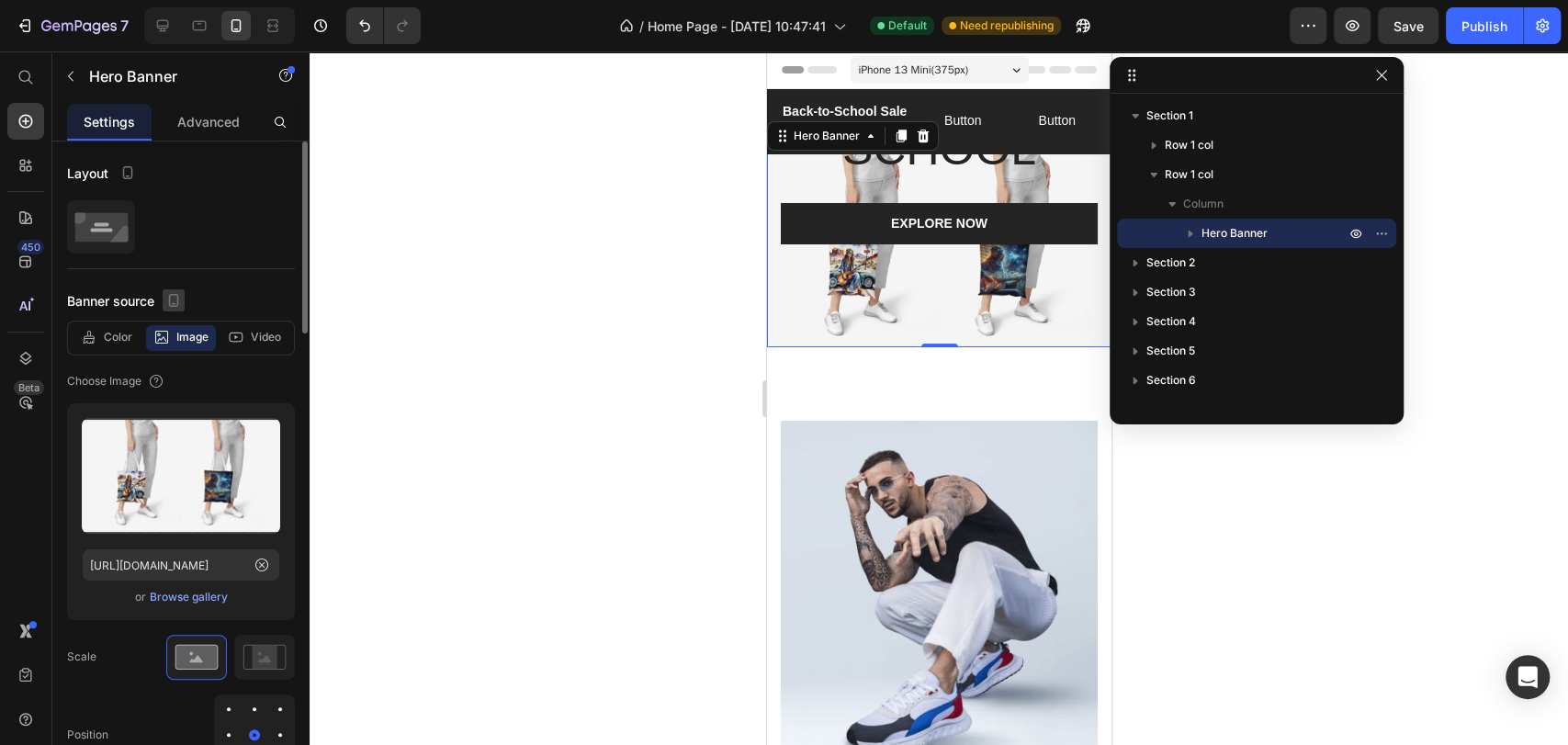 click 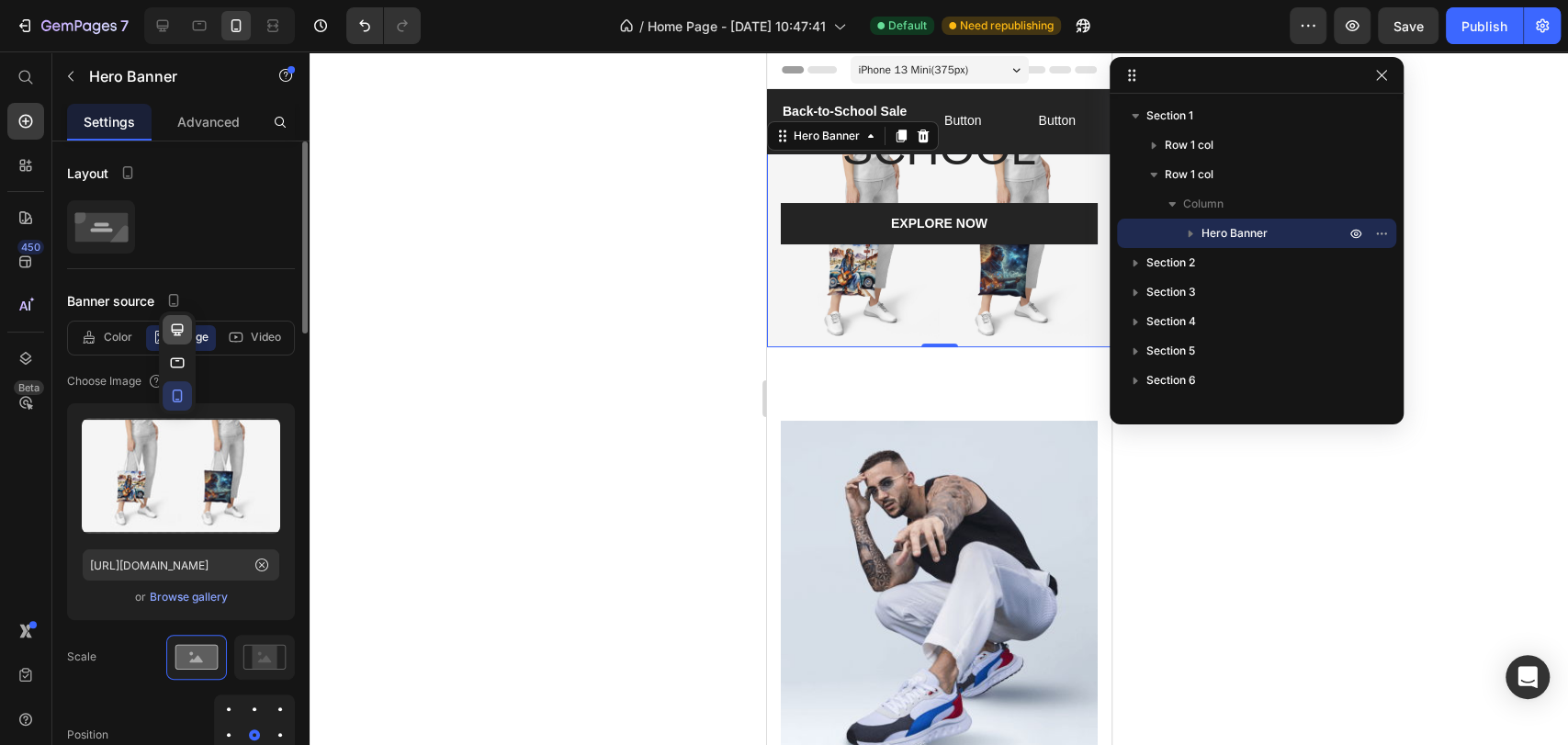 click 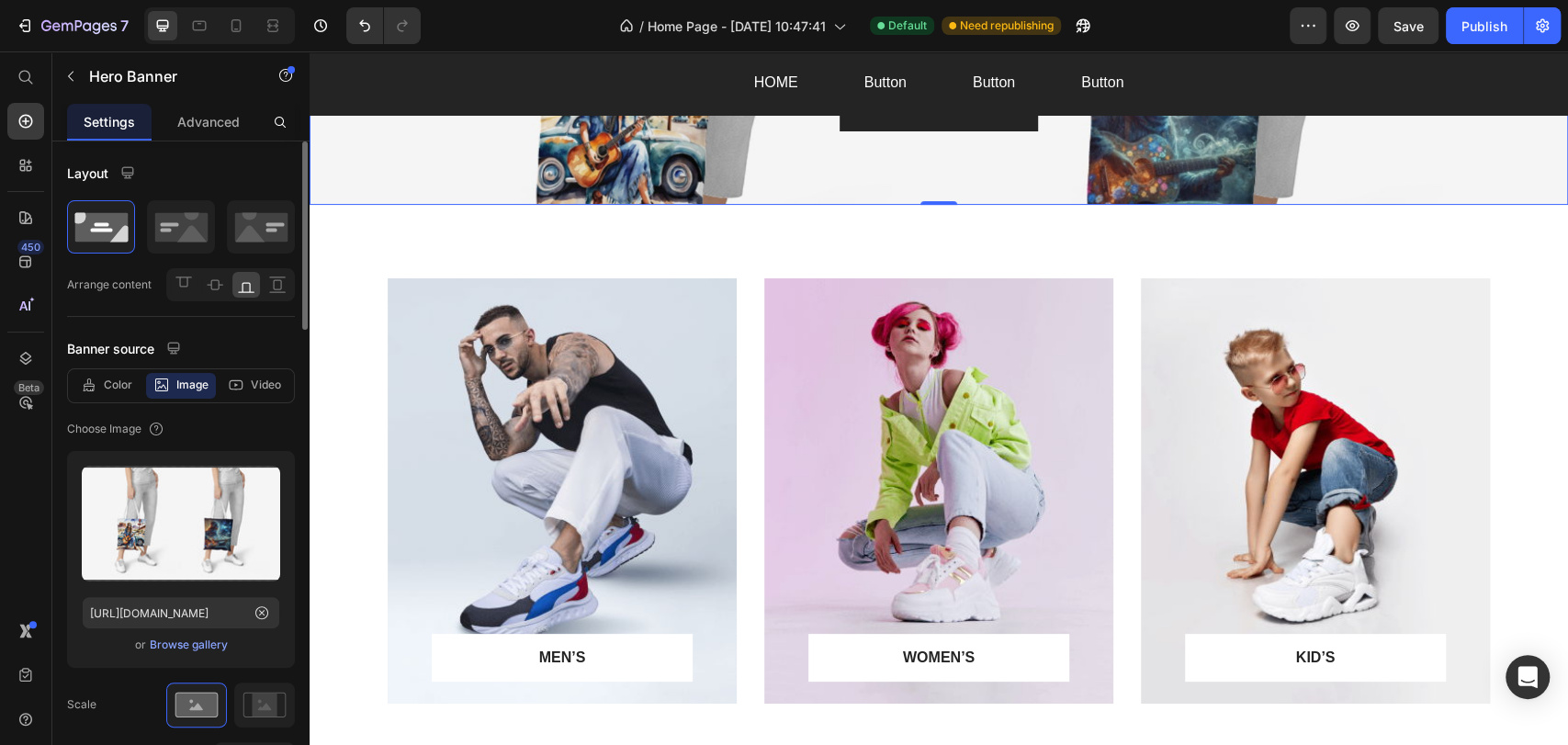 scroll, scrollTop: 240, scrollLeft: 0, axis: vertical 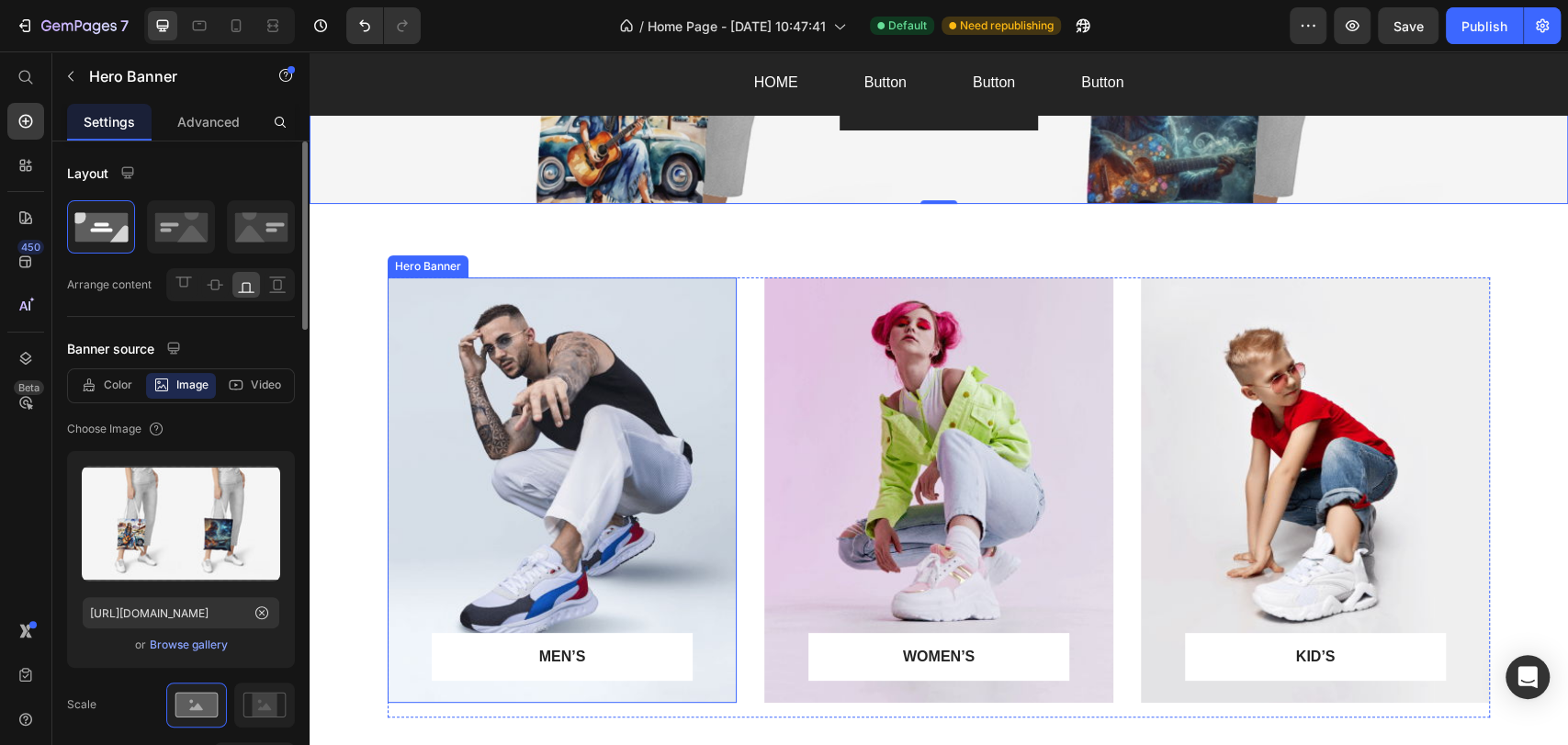 click at bounding box center (562, 490) 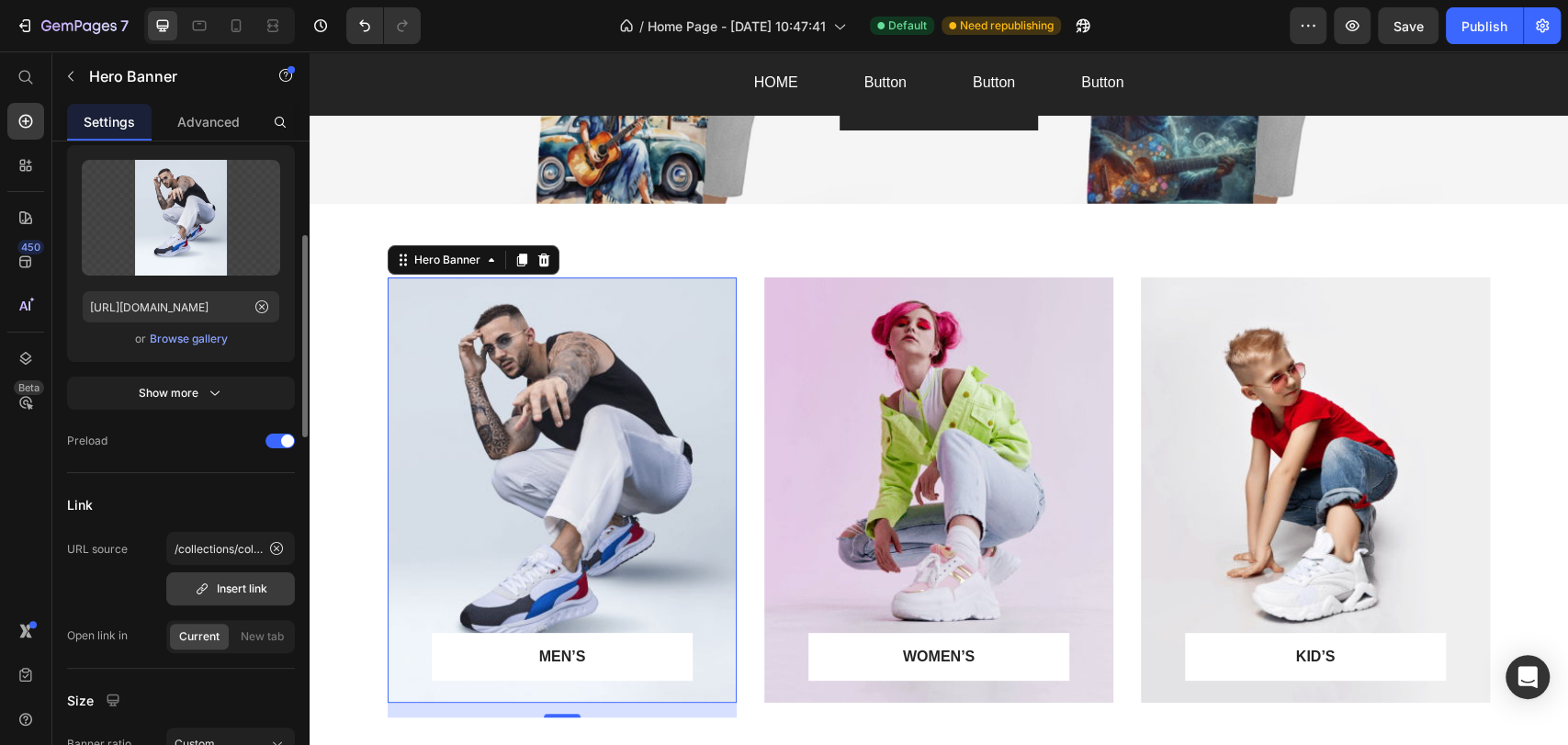 scroll, scrollTop: 510, scrollLeft: 0, axis: vertical 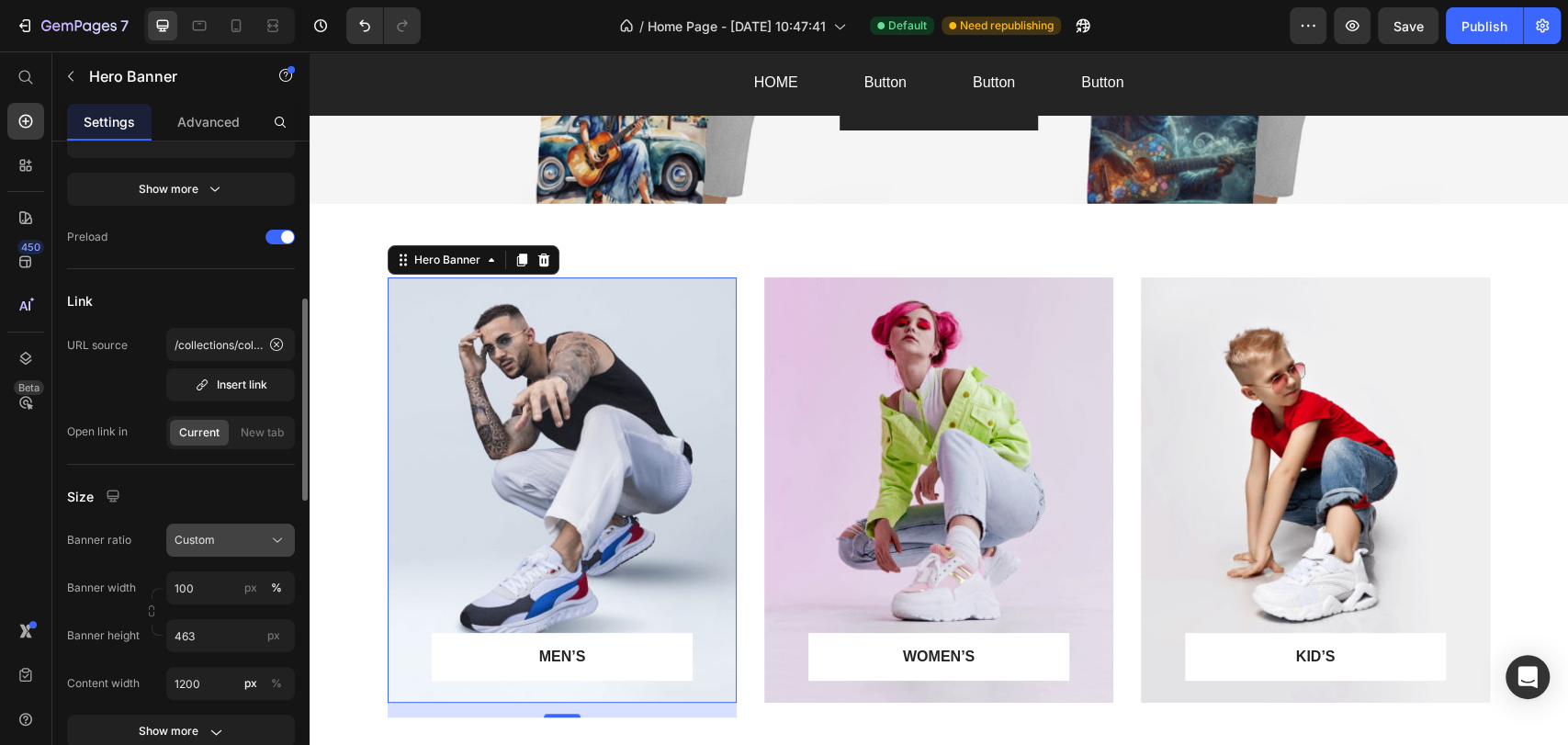 click on "Custom" at bounding box center [231, 540] 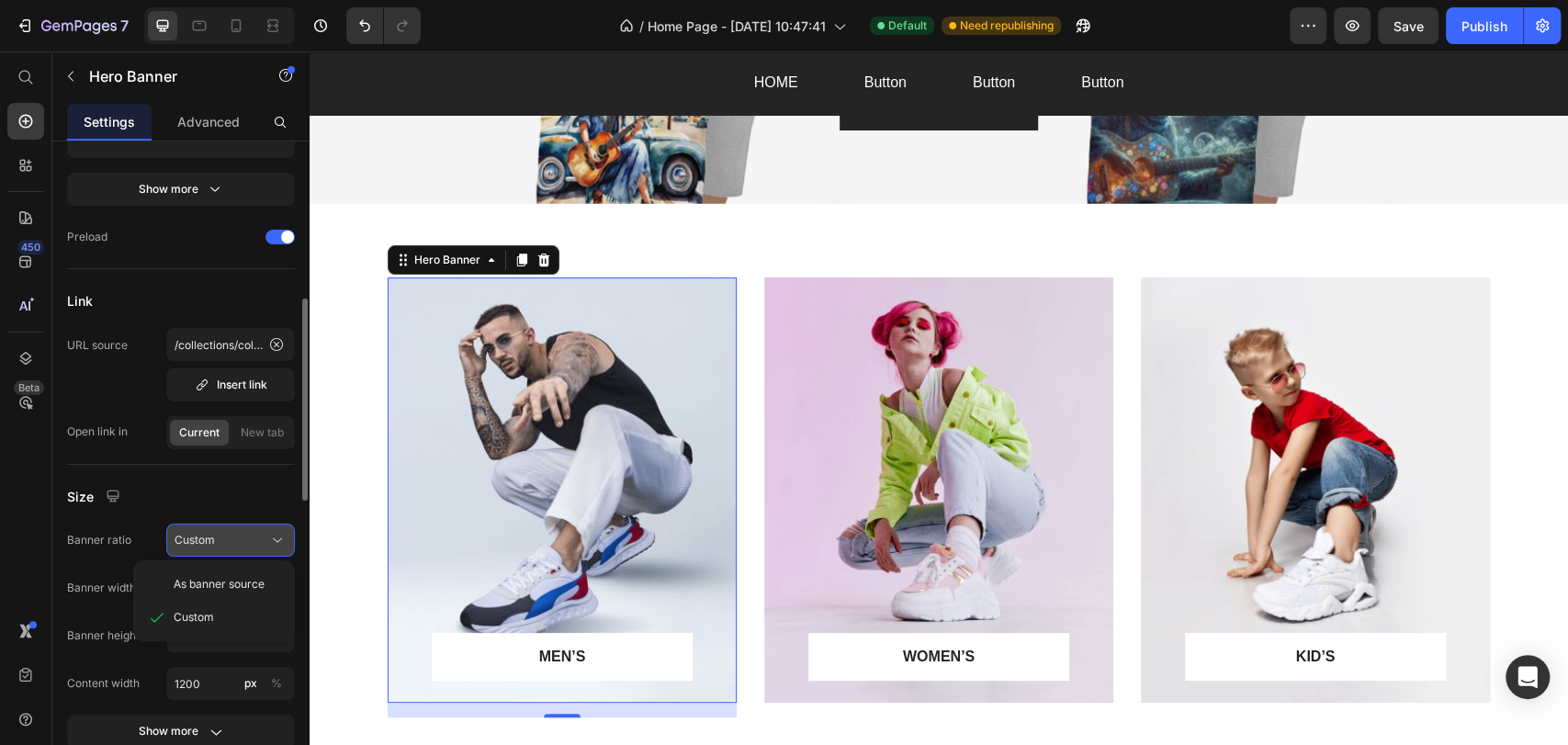 click on "Custom" at bounding box center [231, 540] 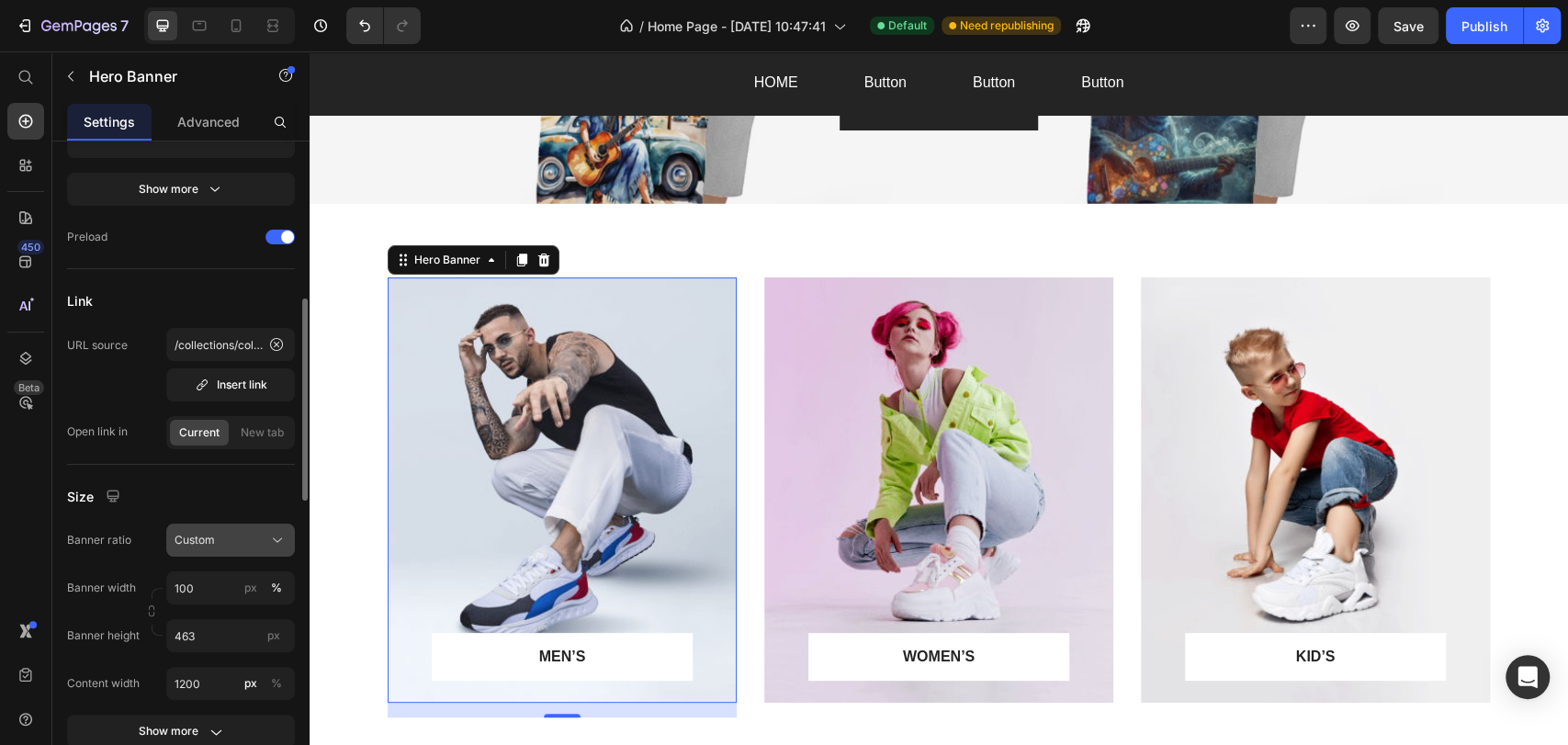 click on "Custom" at bounding box center [231, 540] 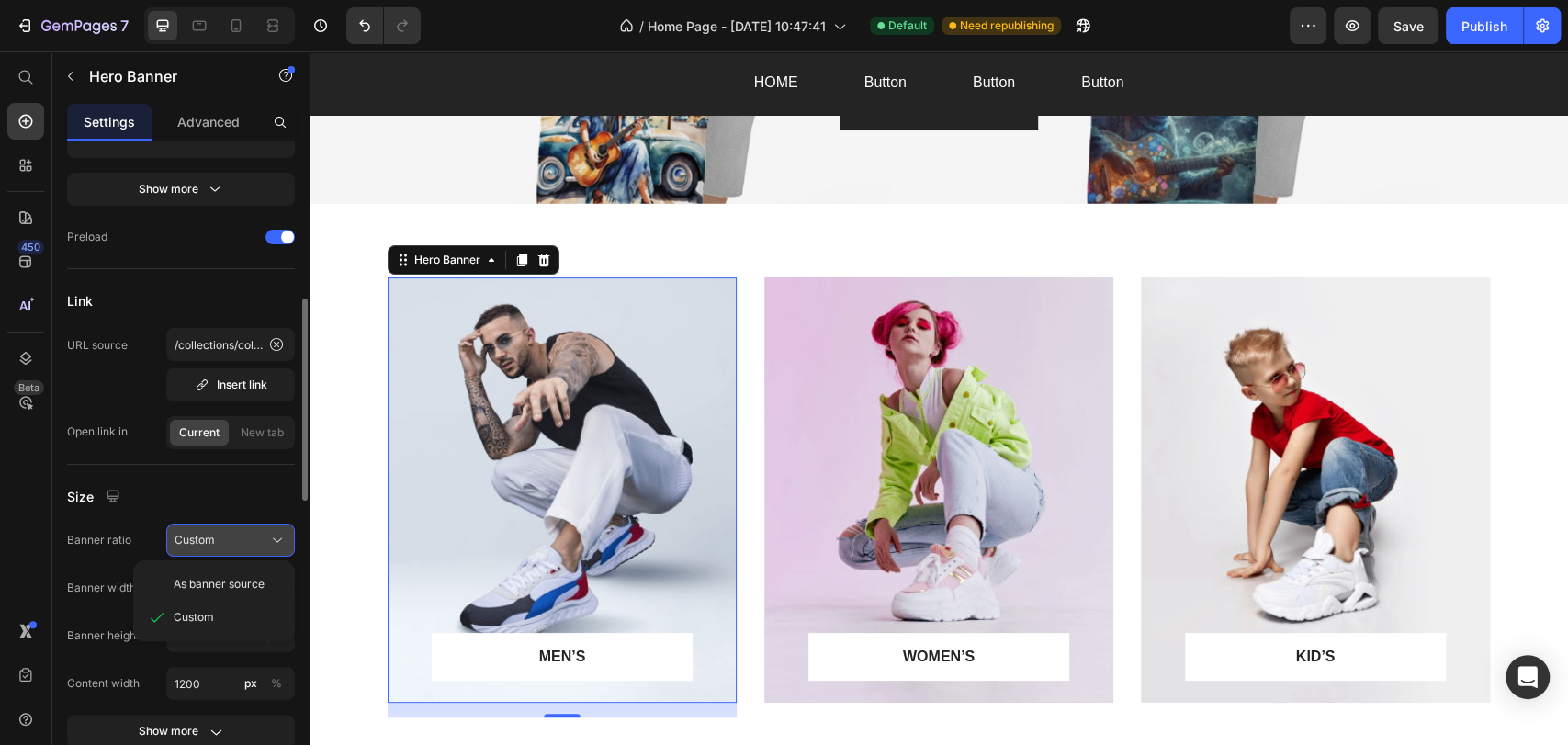 click on "Custom" at bounding box center [231, 540] 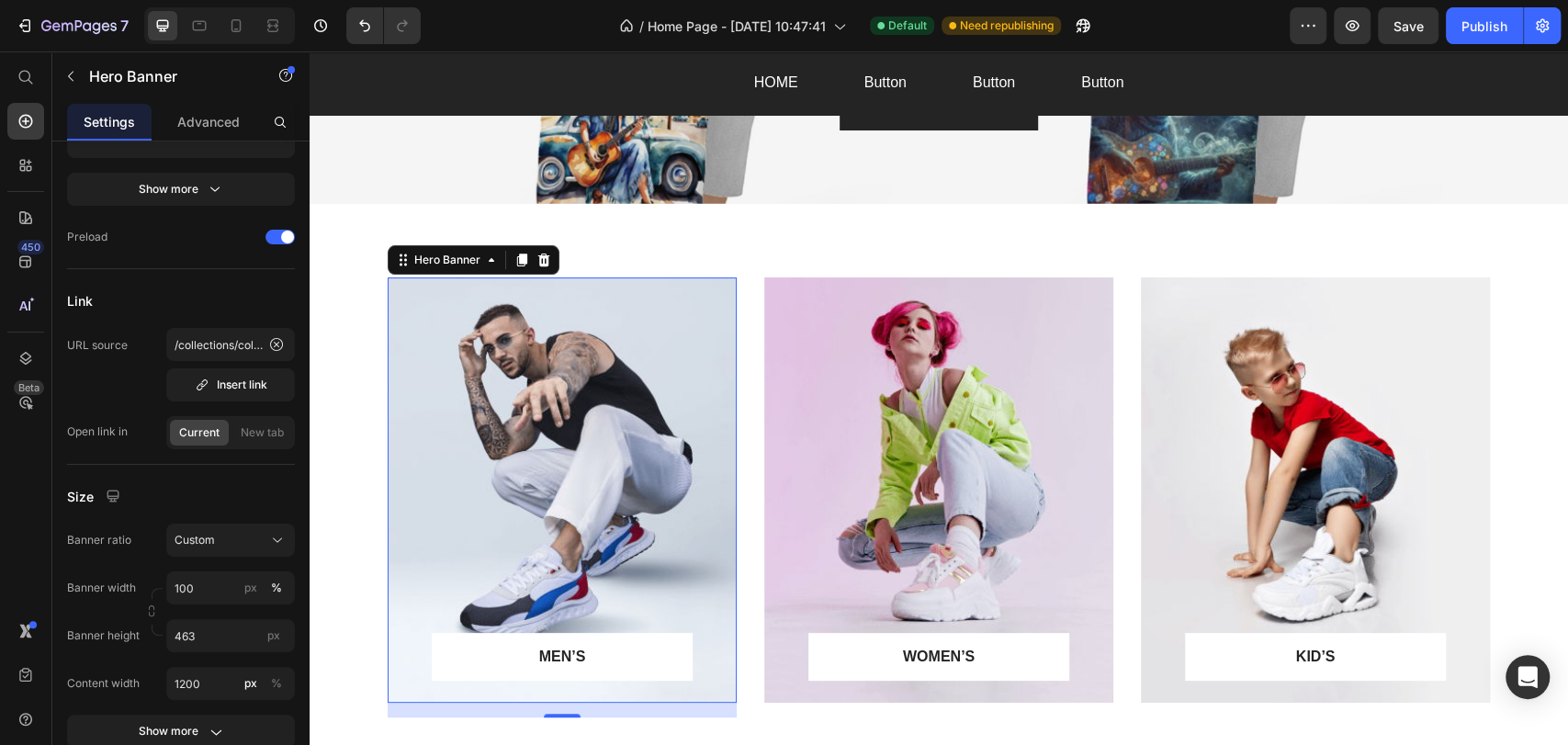 scroll, scrollTop: 204, scrollLeft: 0, axis: vertical 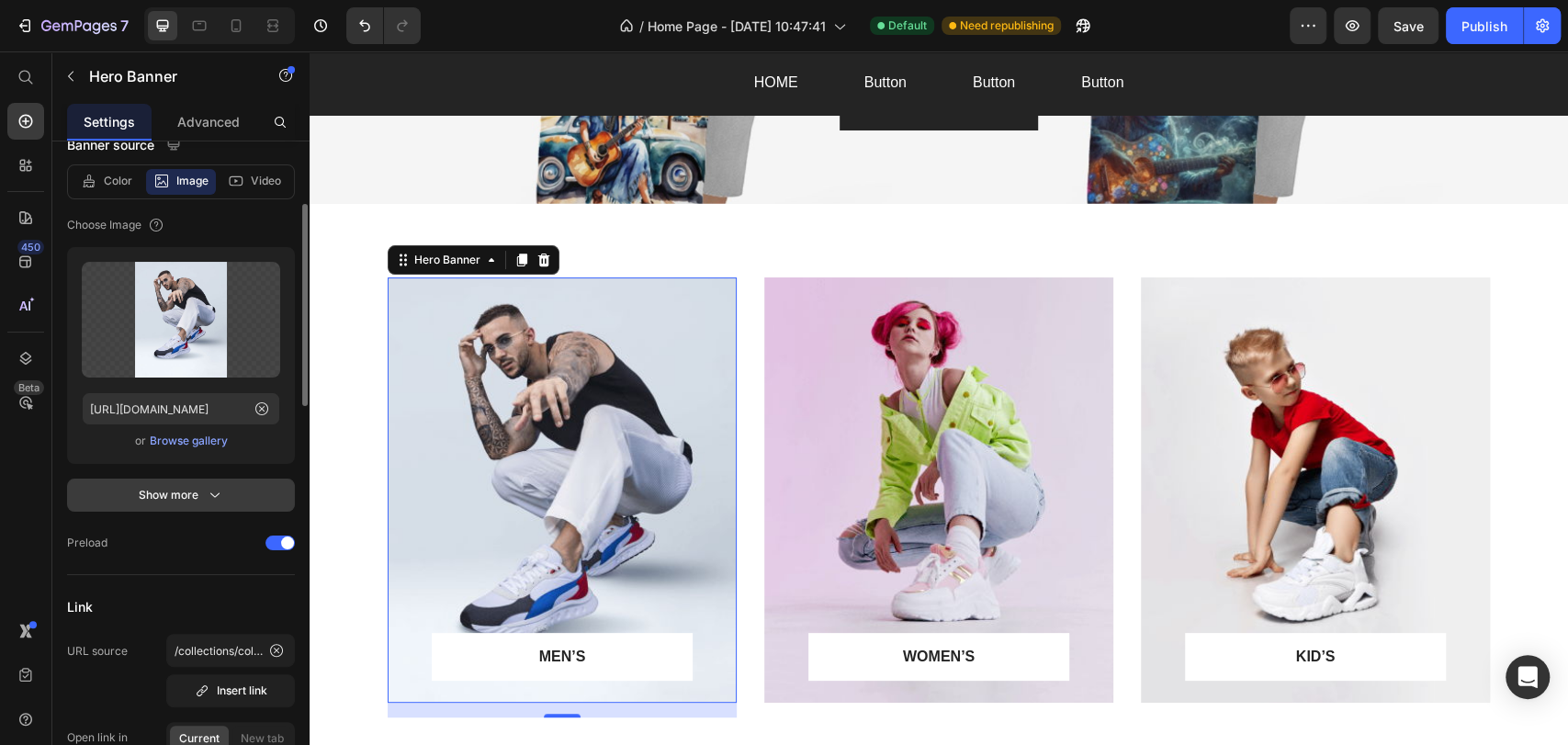 click on "Show more" at bounding box center (181, 495) 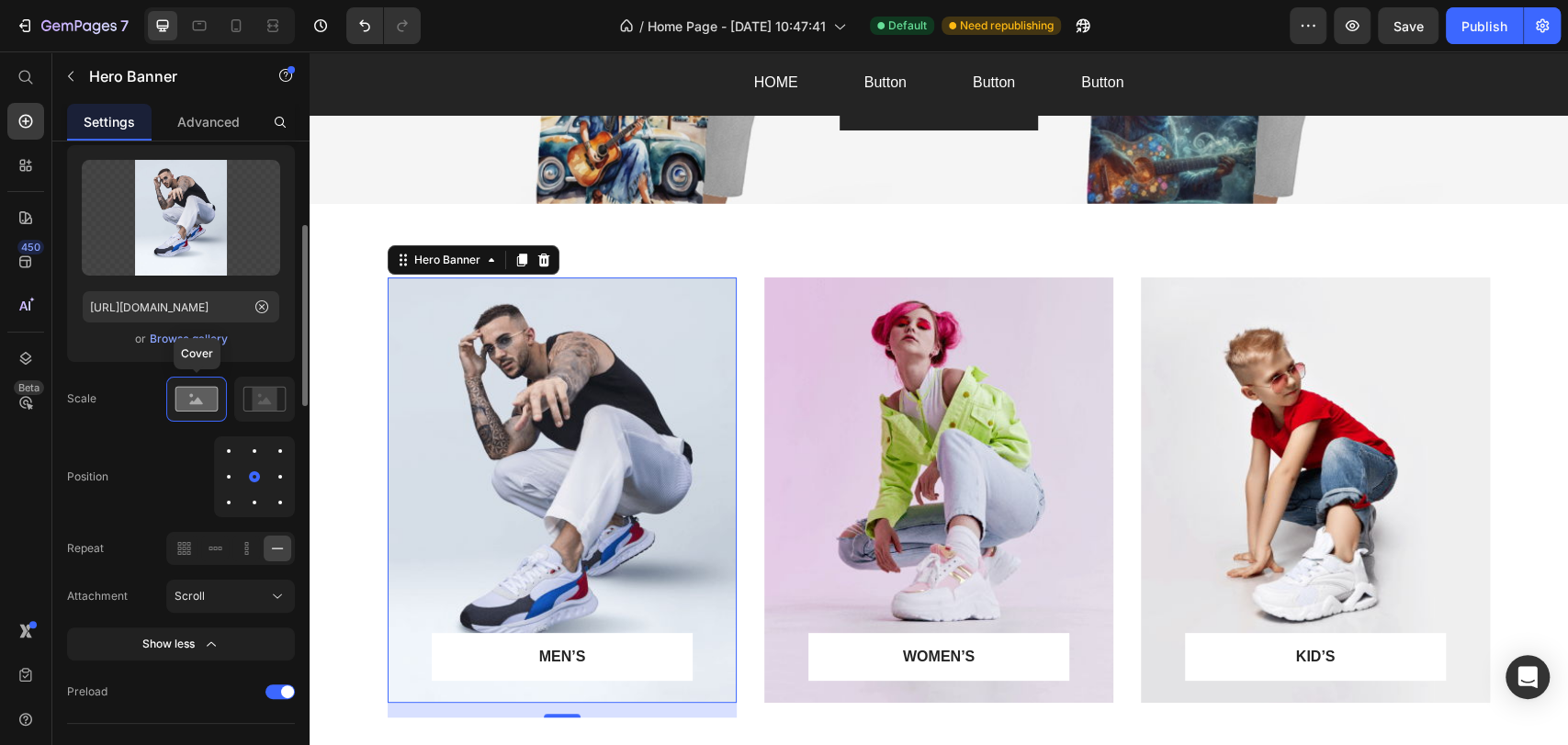 scroll, scrollTop: 408, scrollLeft: 0, axis: vertical 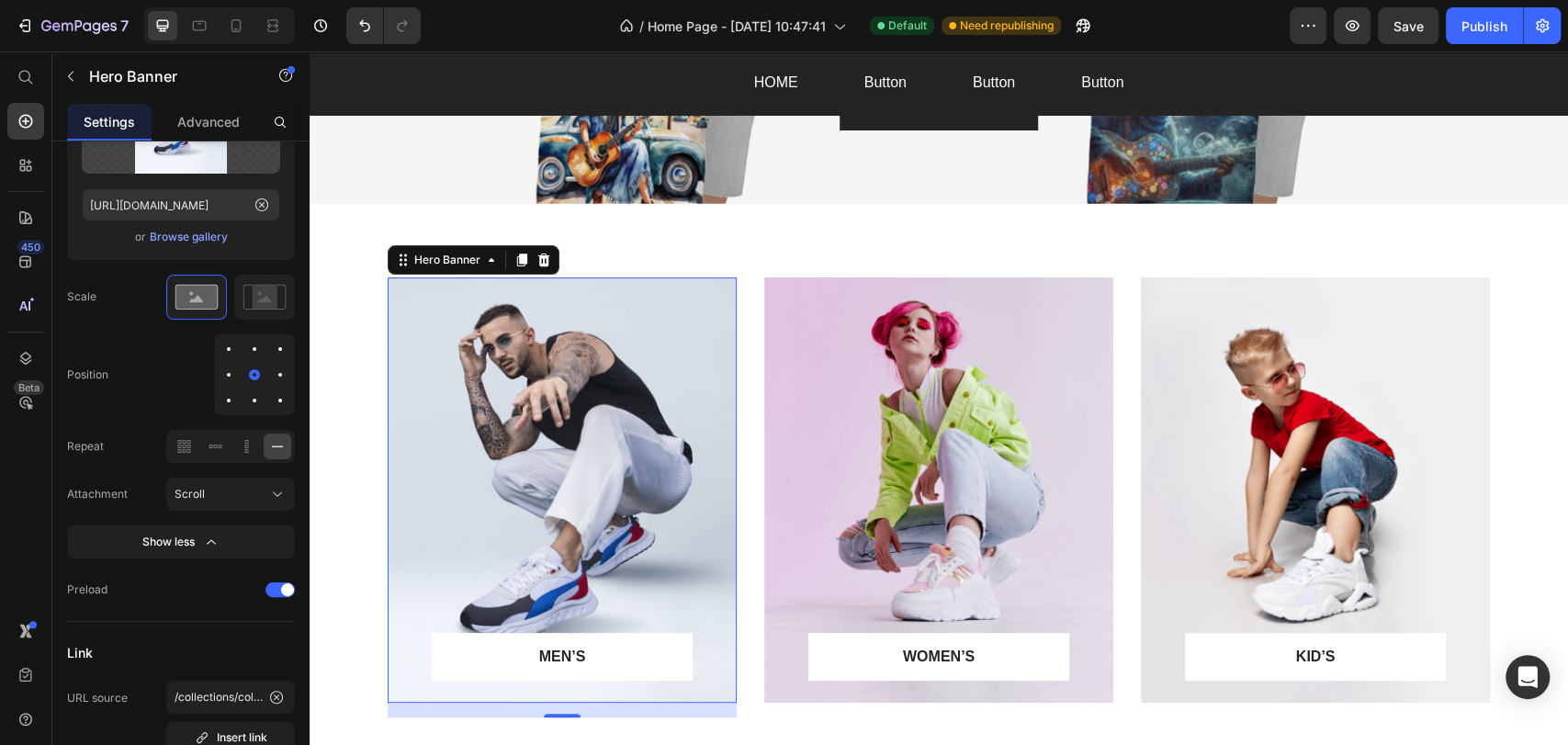 drag, startPoint x: 185, startPoint y: 549, endPoint x: 159, endPoint y: 562, distance: 29.068884 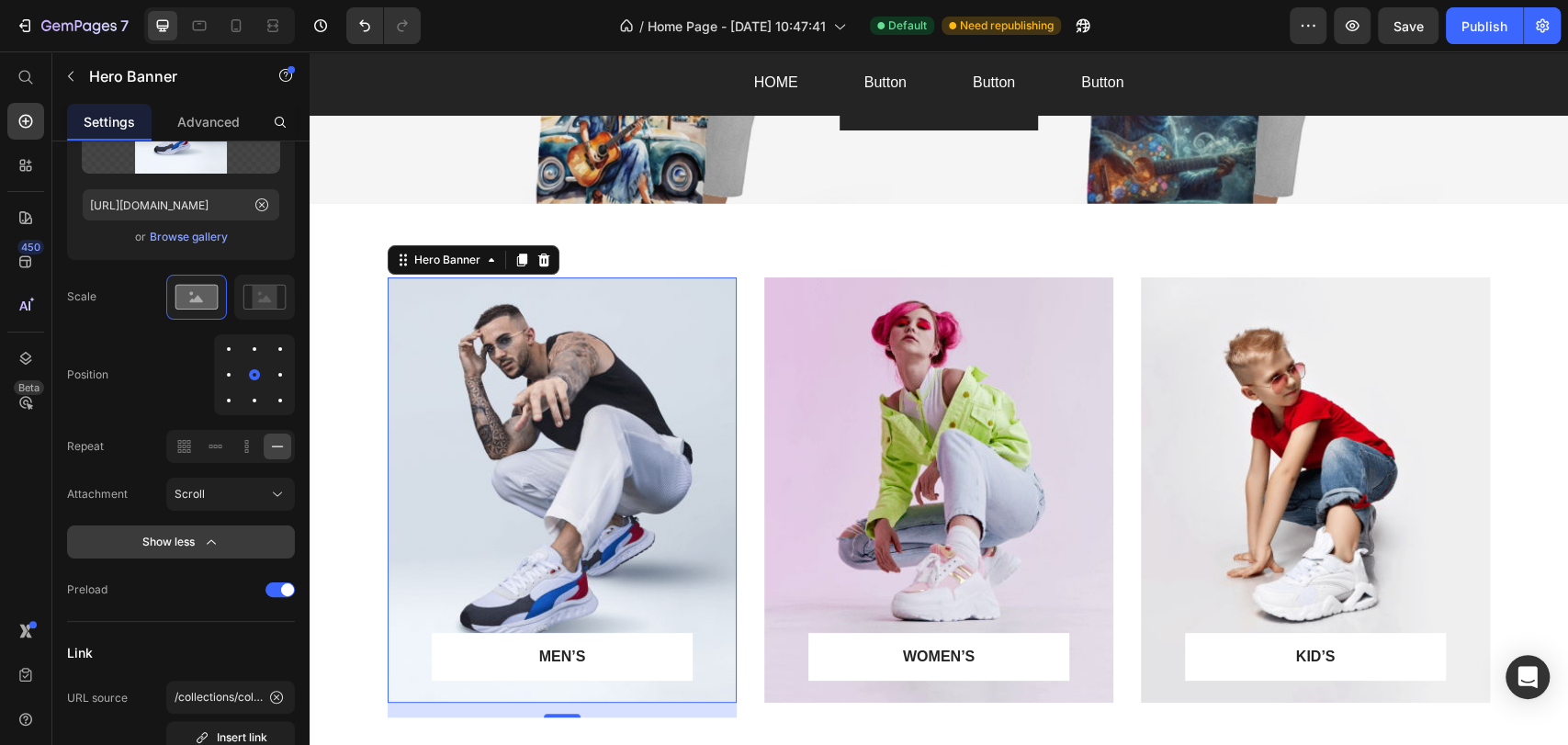 click on "Show less" at bounding box center [181, 542] 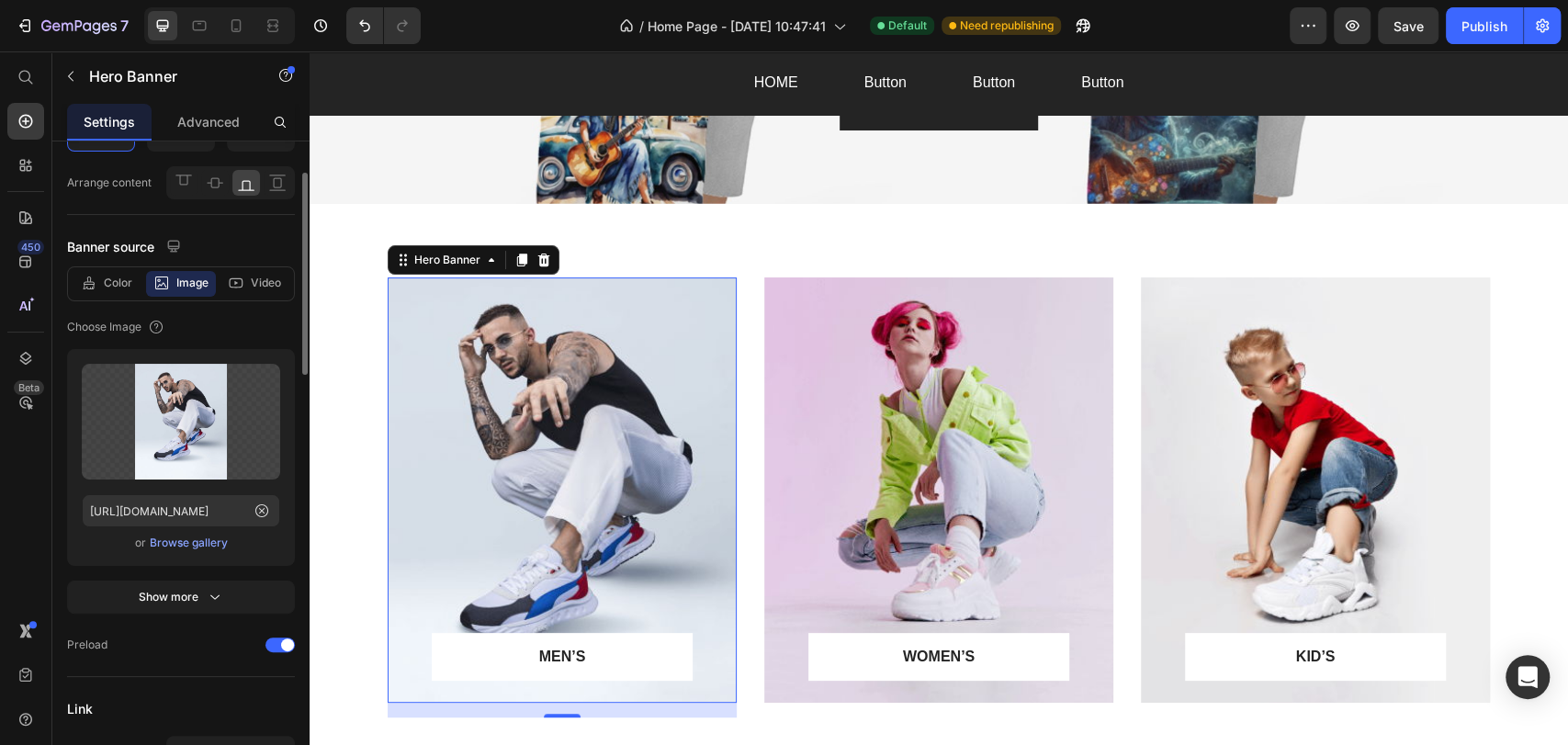 scroll, scrollTop: 0, scrollLeft: 0, axis: both 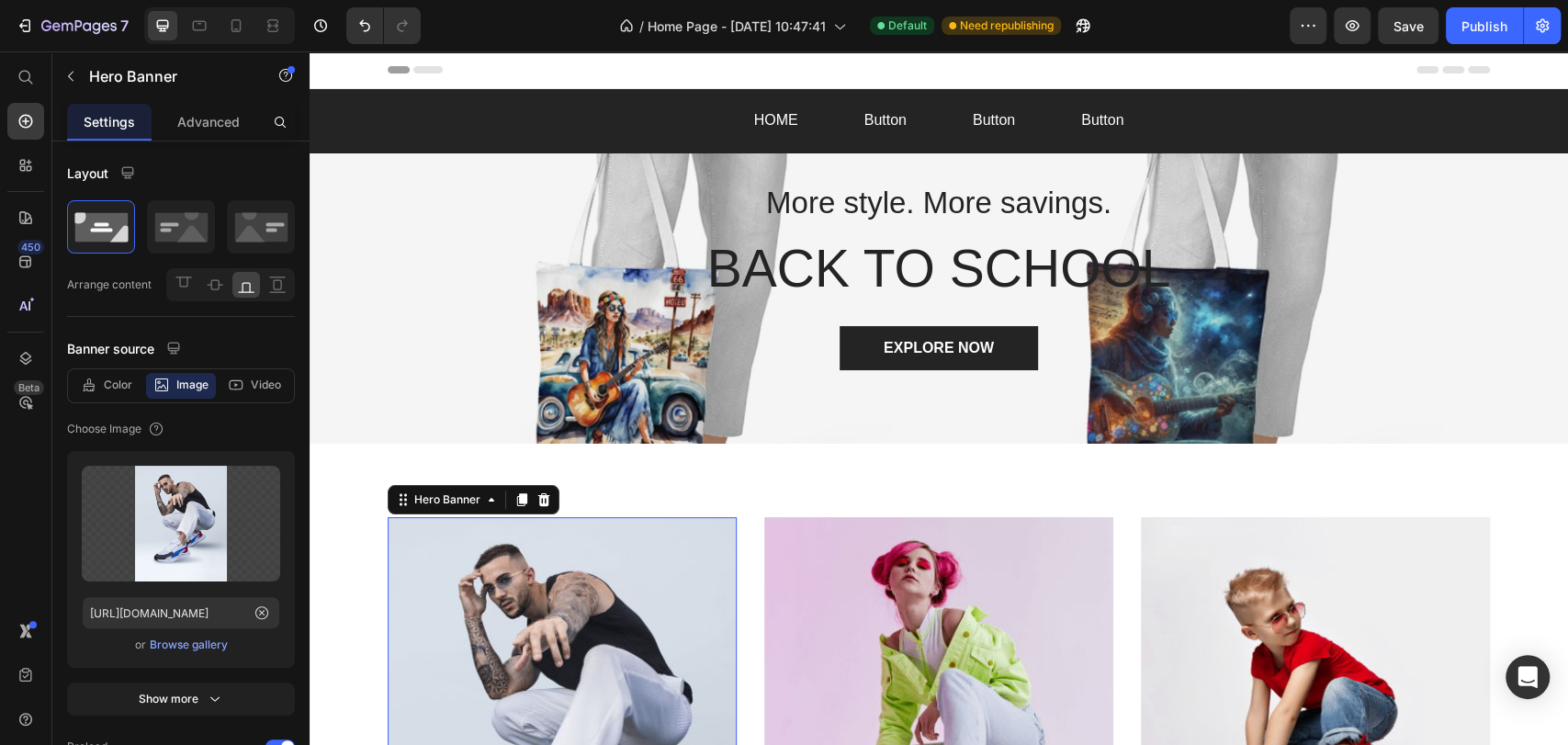 type 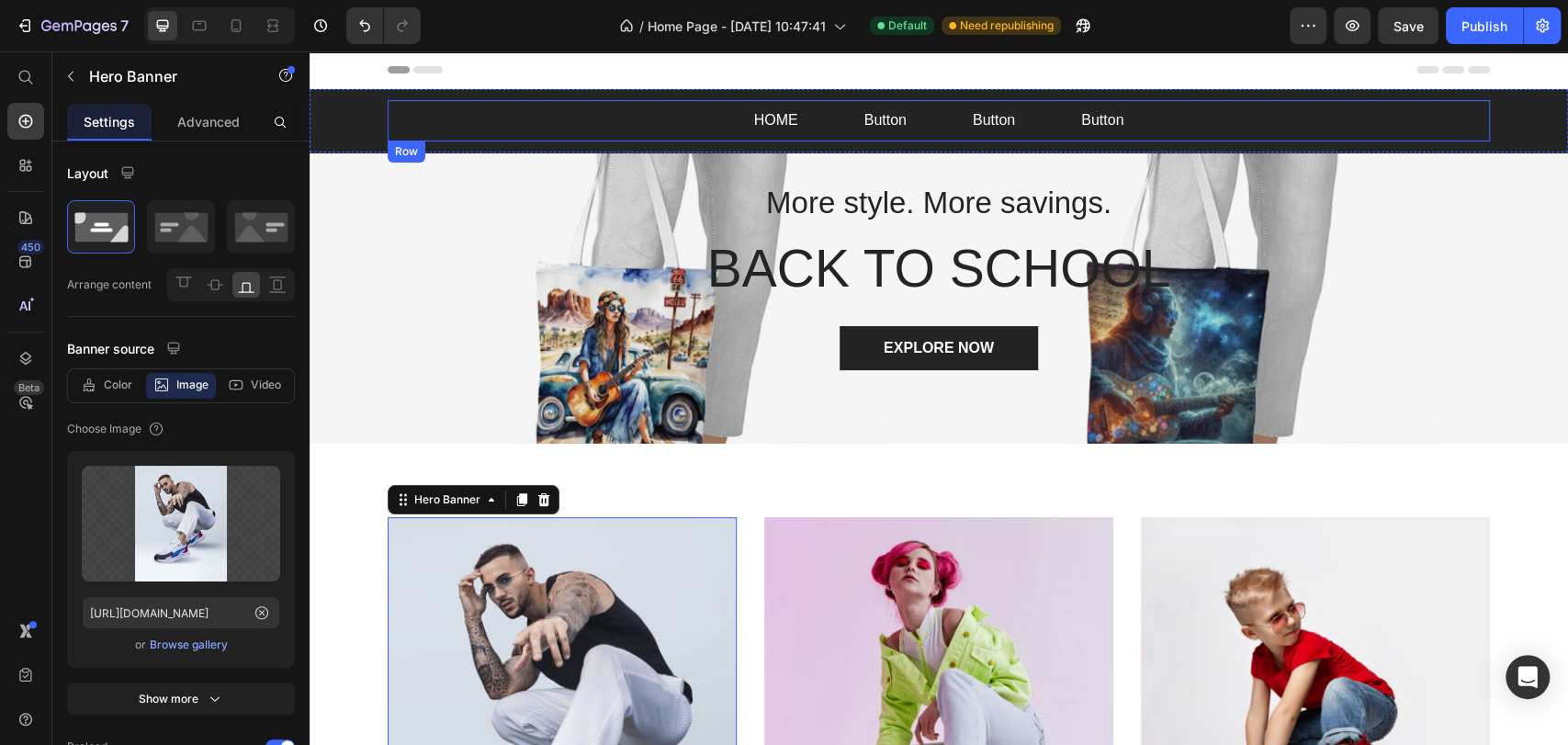 click on "HOME Button Button Button Row Back-to-School Sale Up To 35% OFF  Text block Button Button Button Button Row" at bounding box center [939, 120] 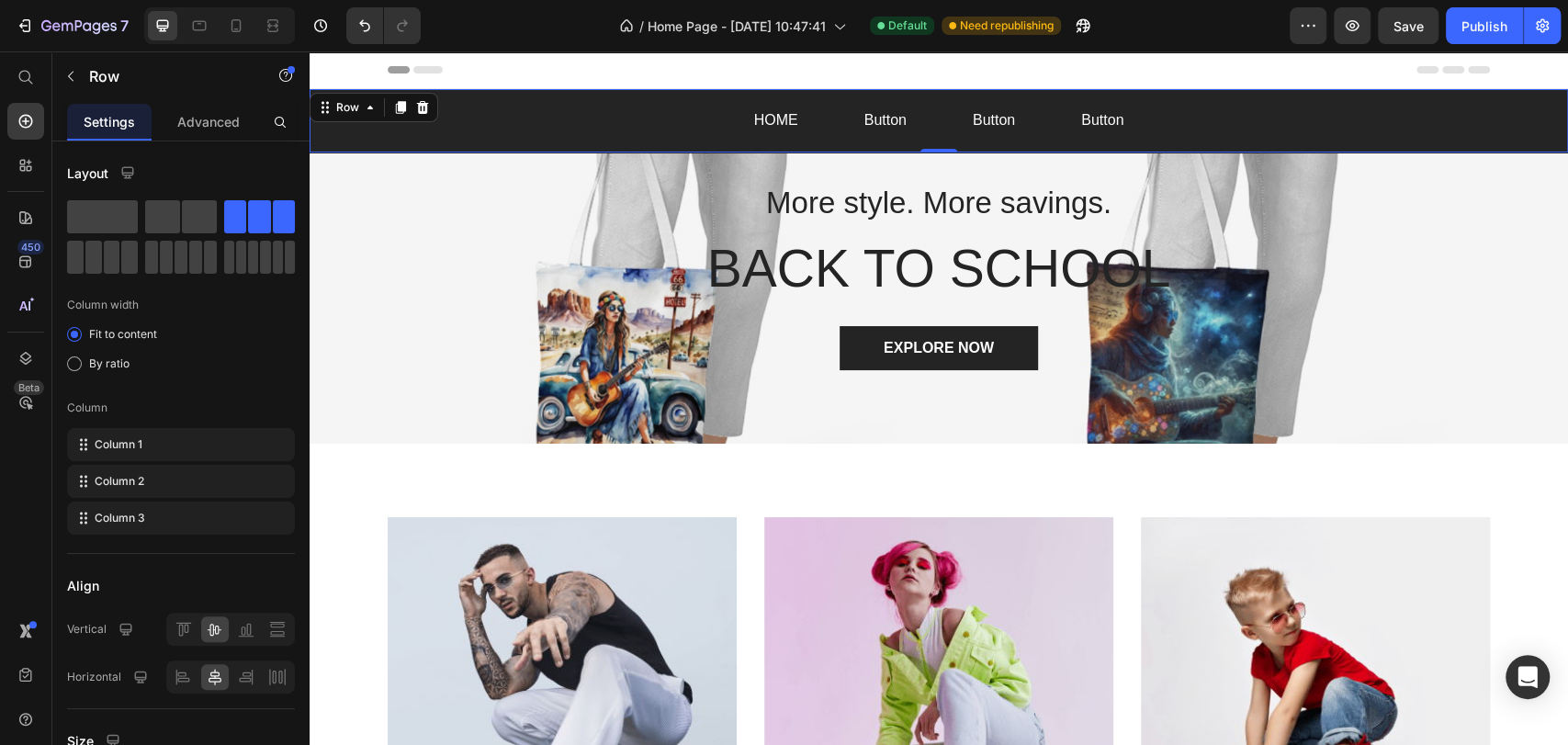 click on "HOME Button Button Button Row Back-to-School Sale Up To 35% OFF  Text block Button Button Button Button Row Row   0" at bounding box center [939, 120] 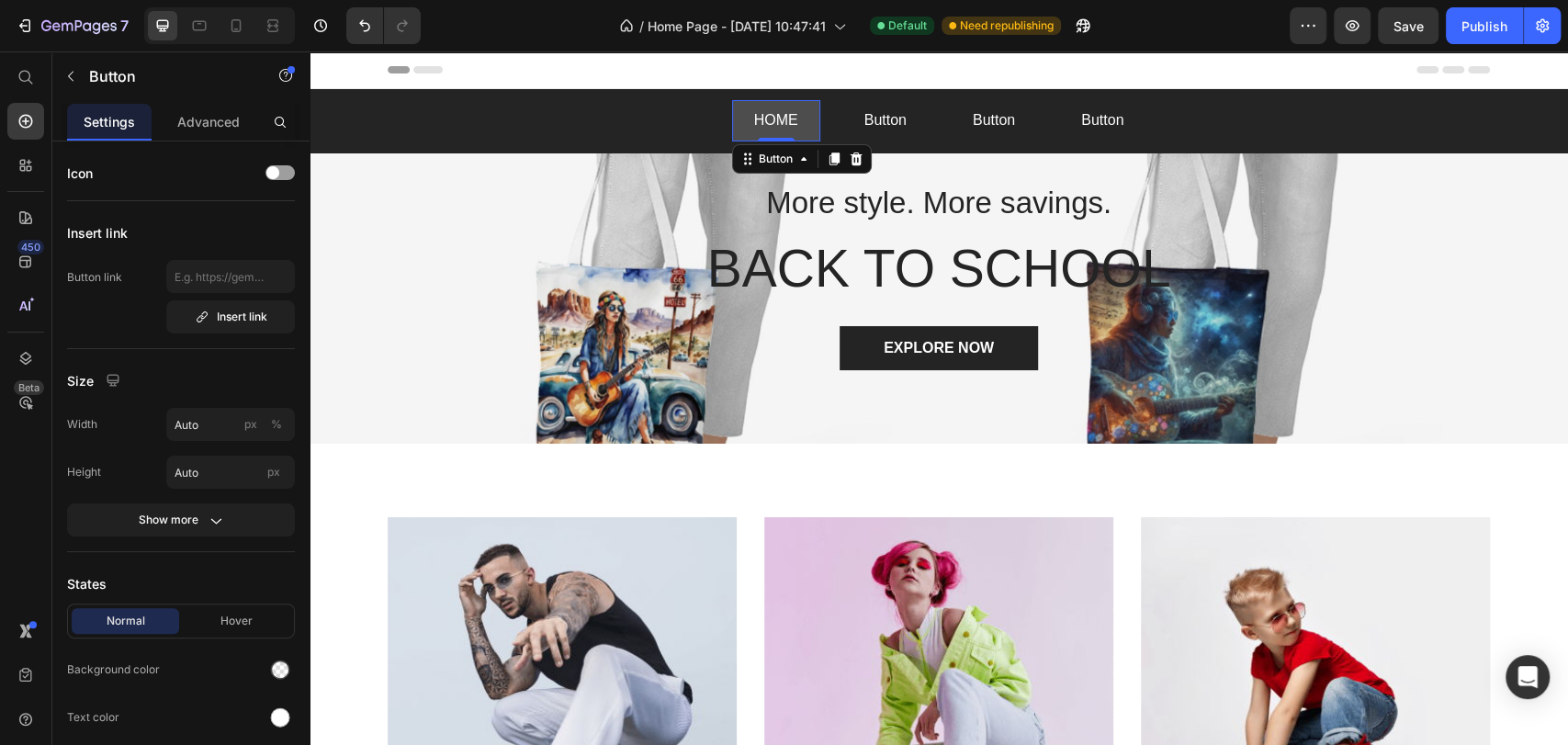 click on "HOME" at bounding box center [776, 120] 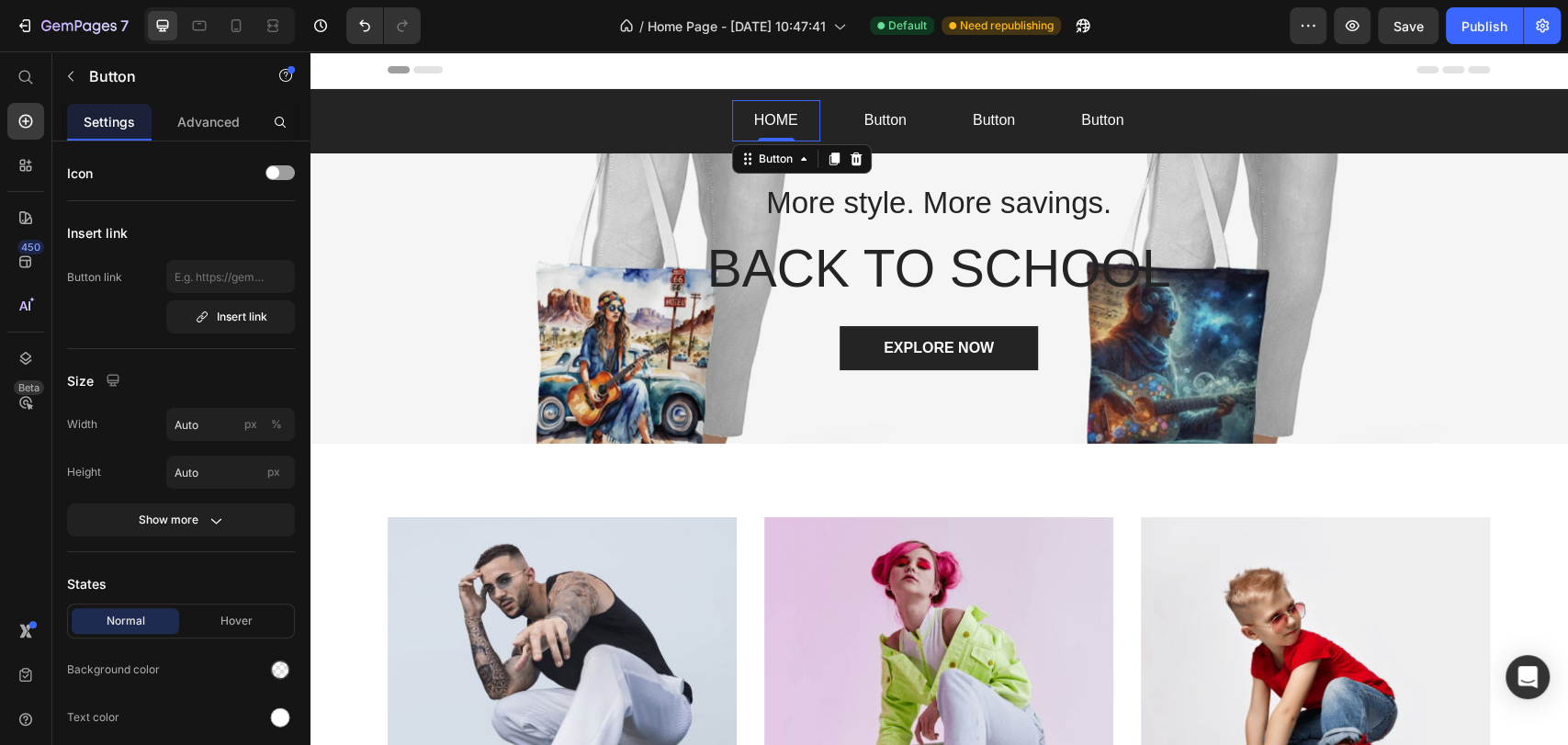 type 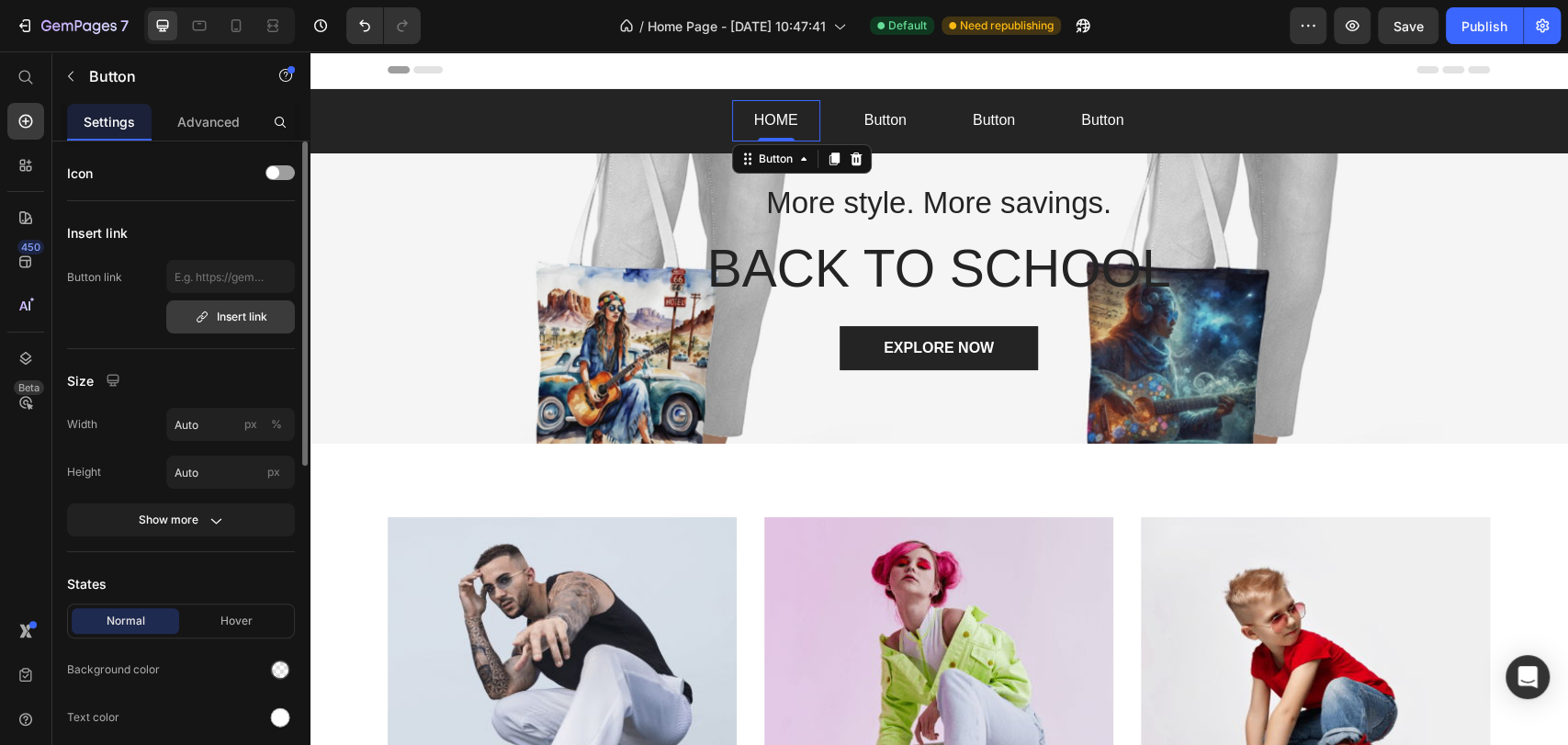 scroll, scrollTop: 102, scrollLeft: 0, axis: vertical 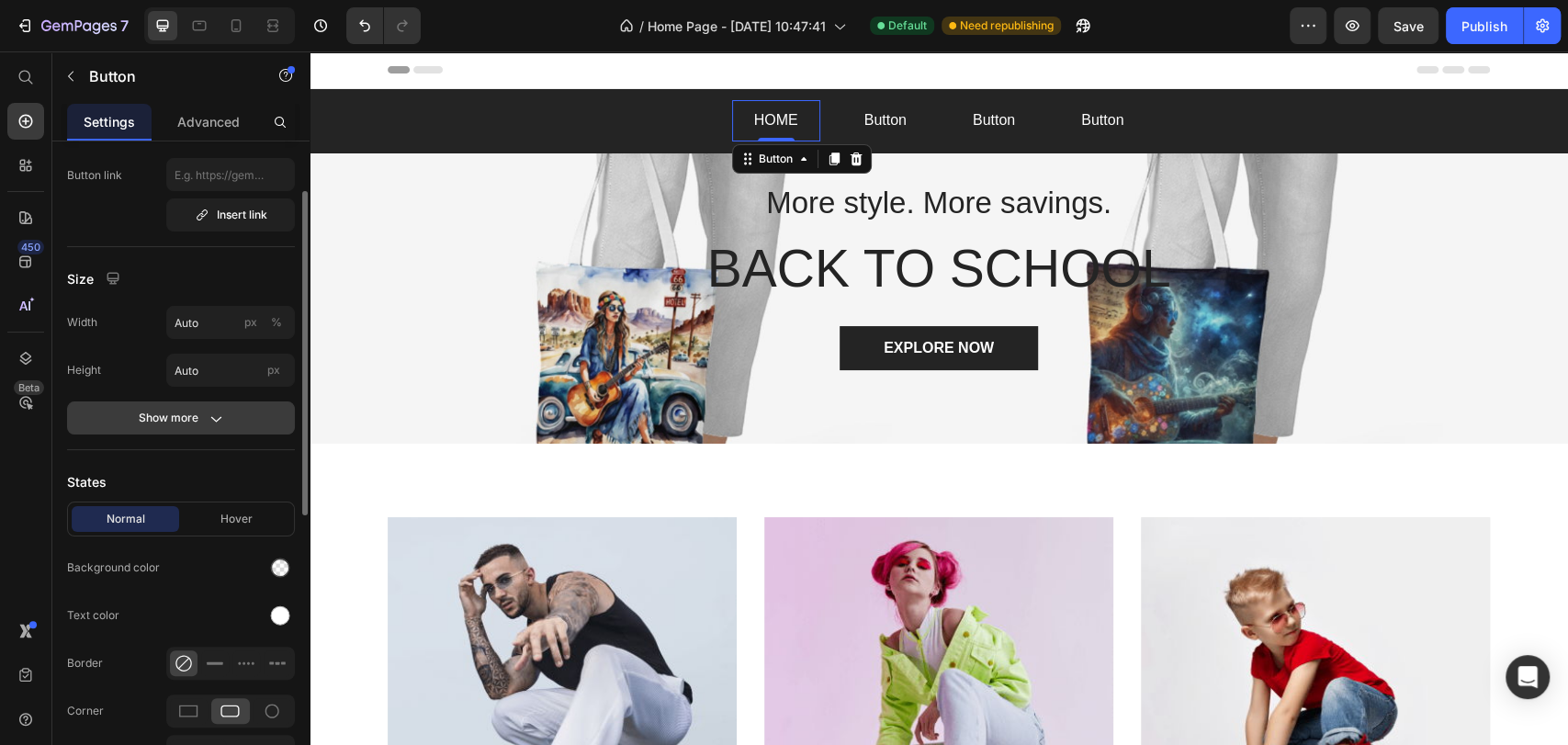 click on "Show more" 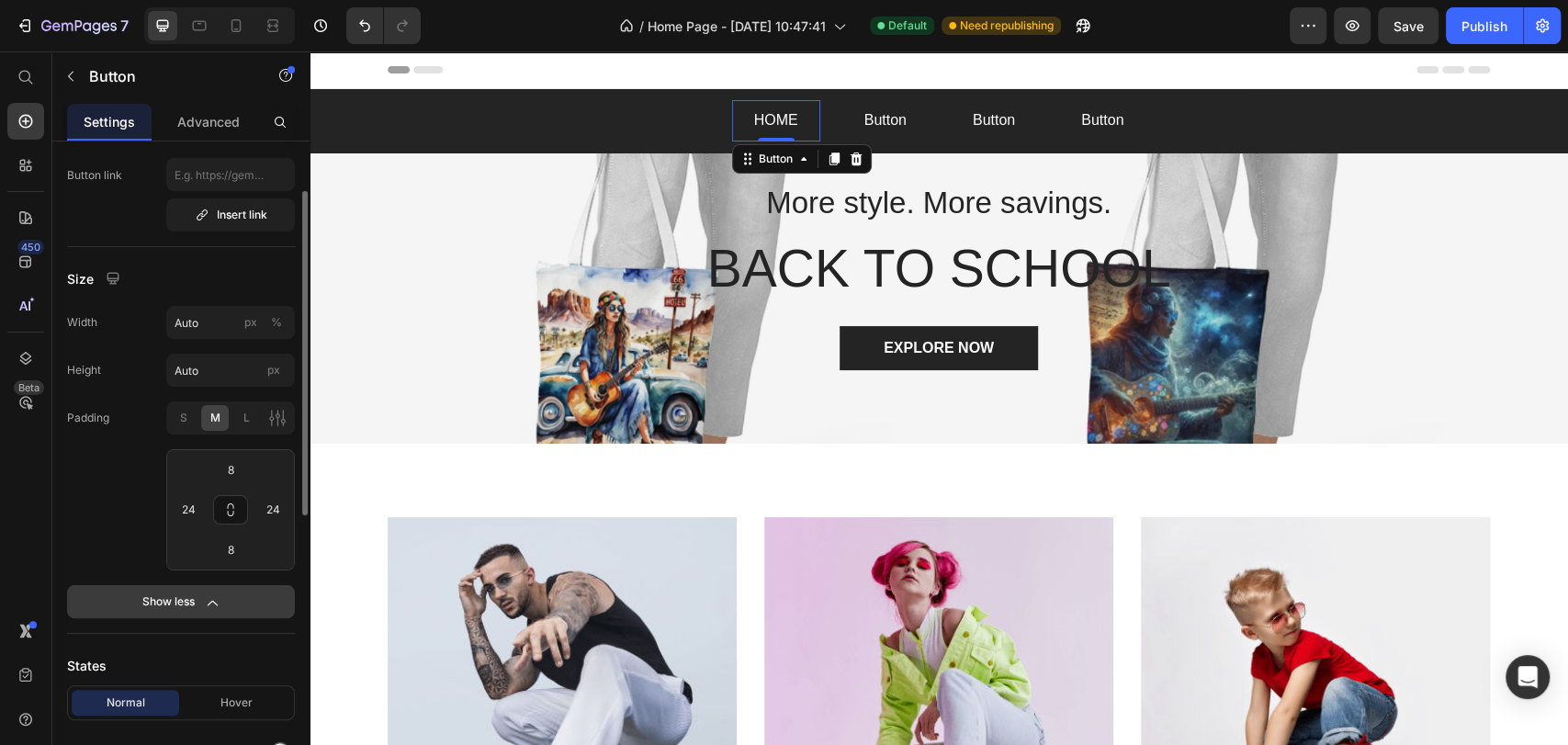 click on "Show less" at bounding box center (181, 602) 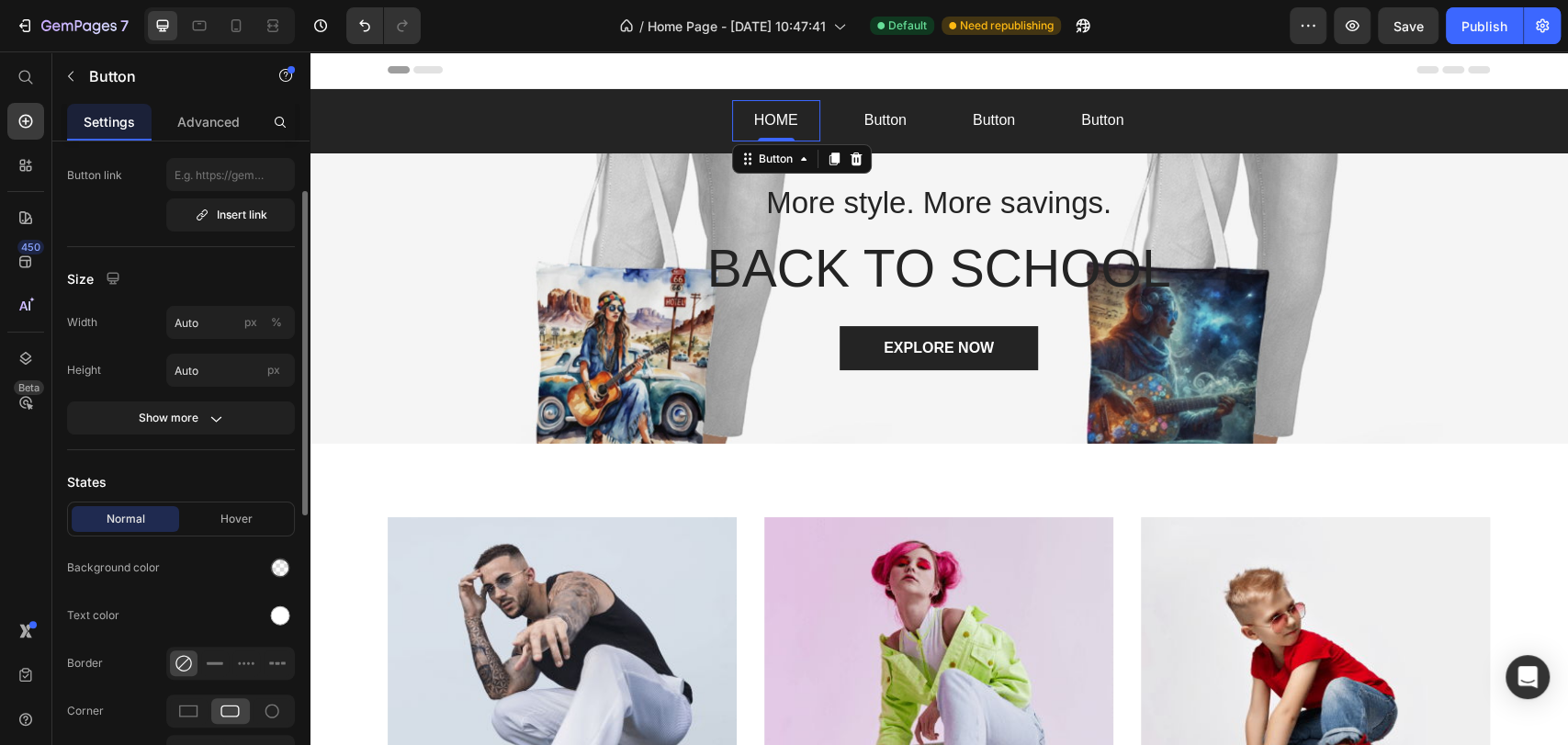 scroll, scrollTop: 0, scrollLeft: 0, axis: both 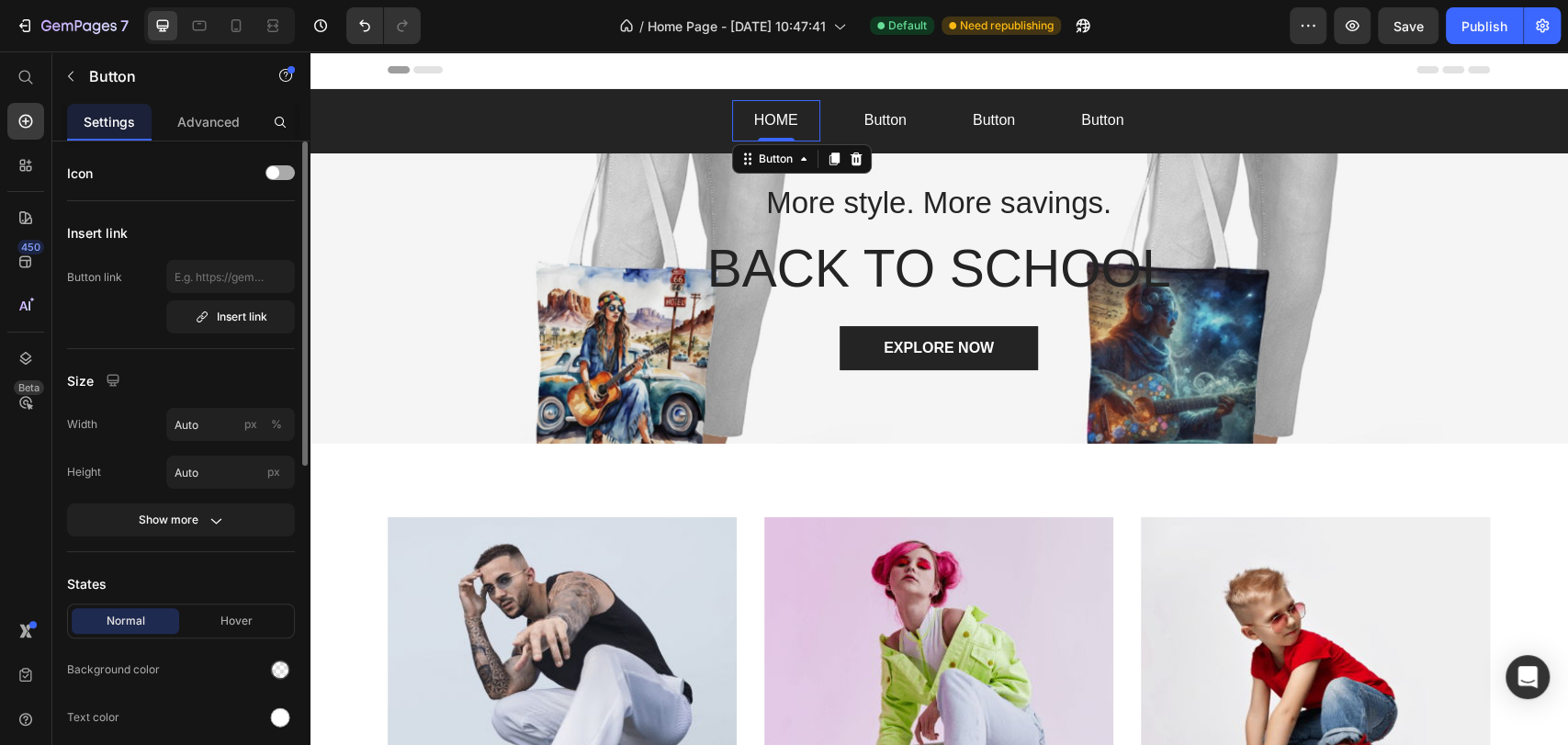 click at bounding box center (280, 173) 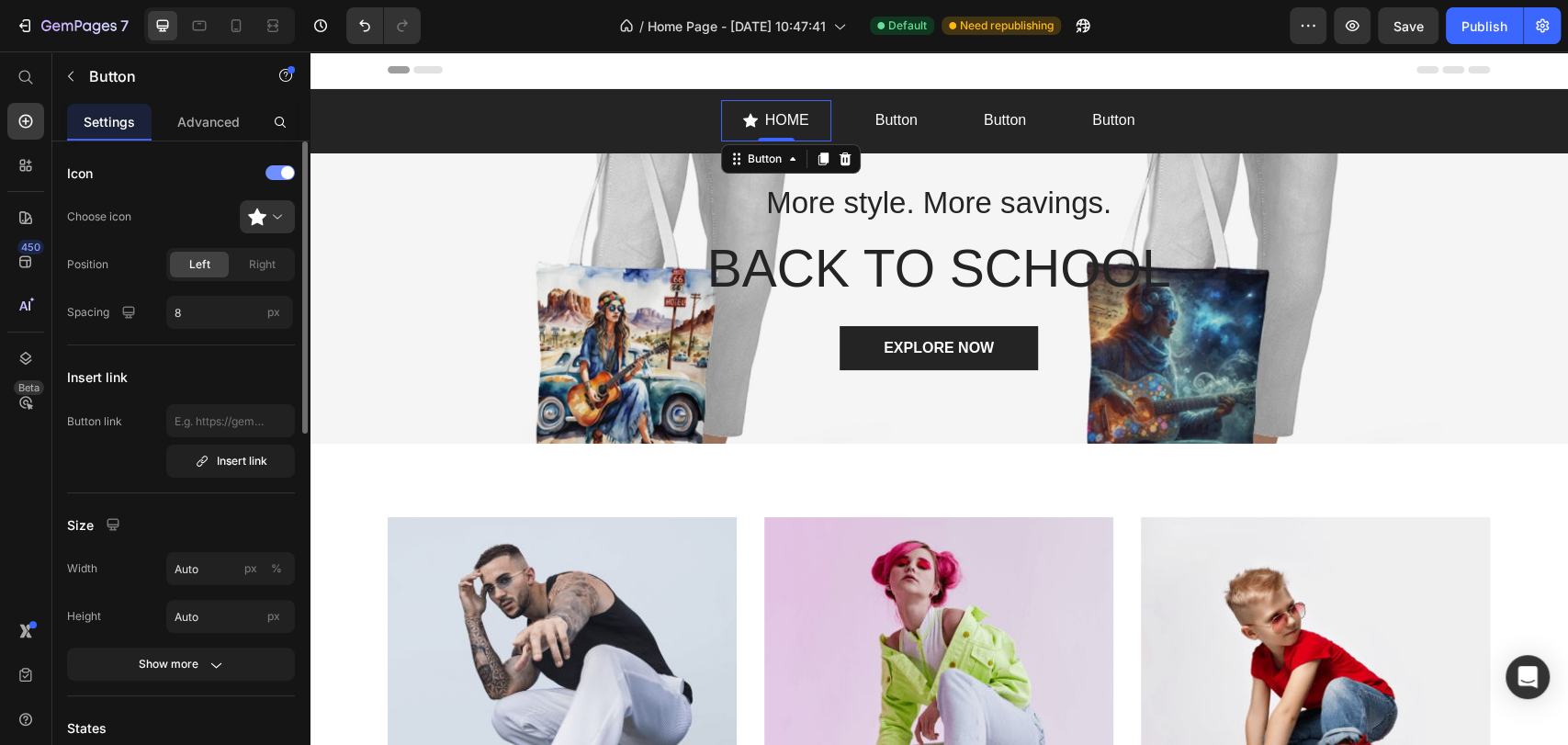 click at bounding box center [288, 173] 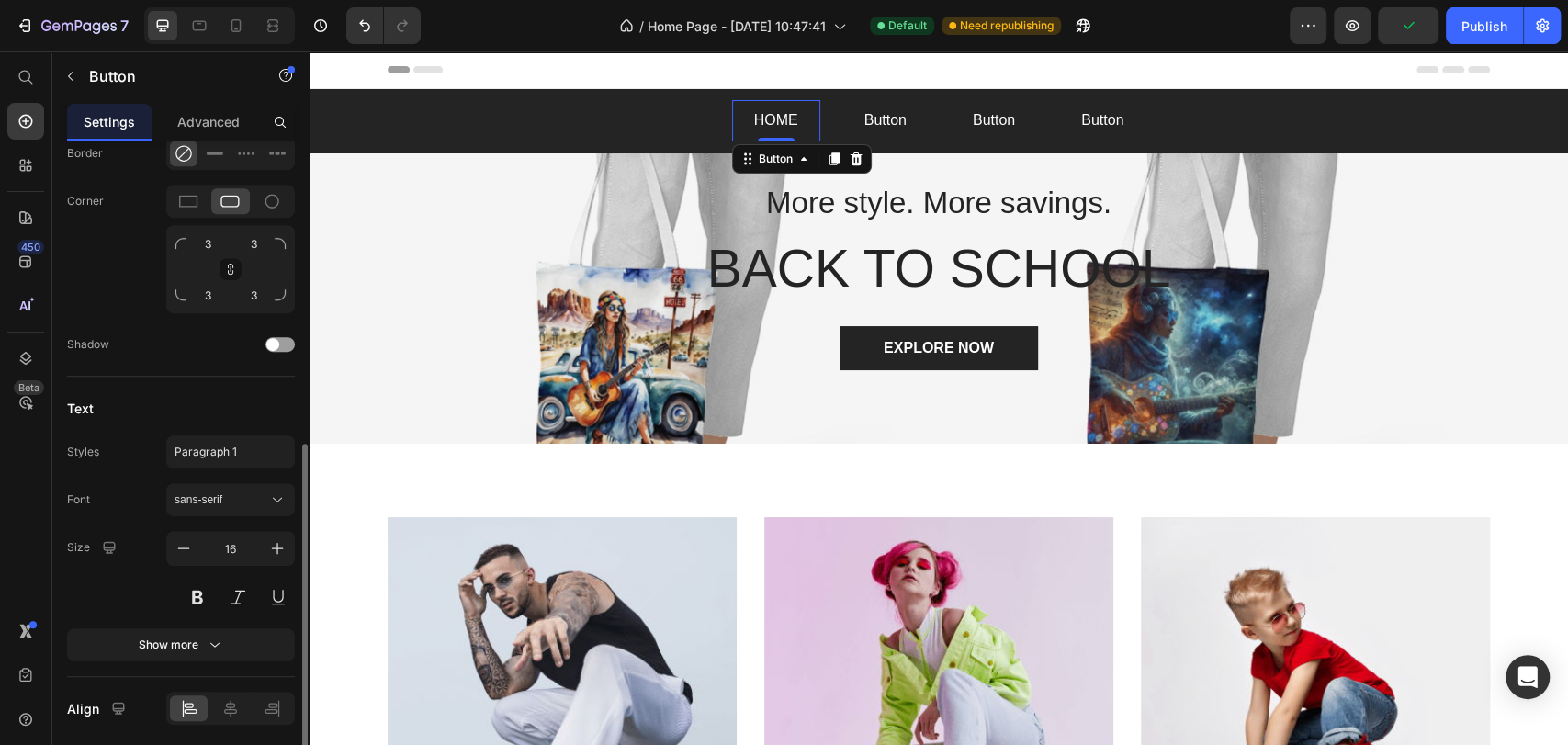 scroll, scrollTop: 670, scrollLeft: 0, axis: vertical 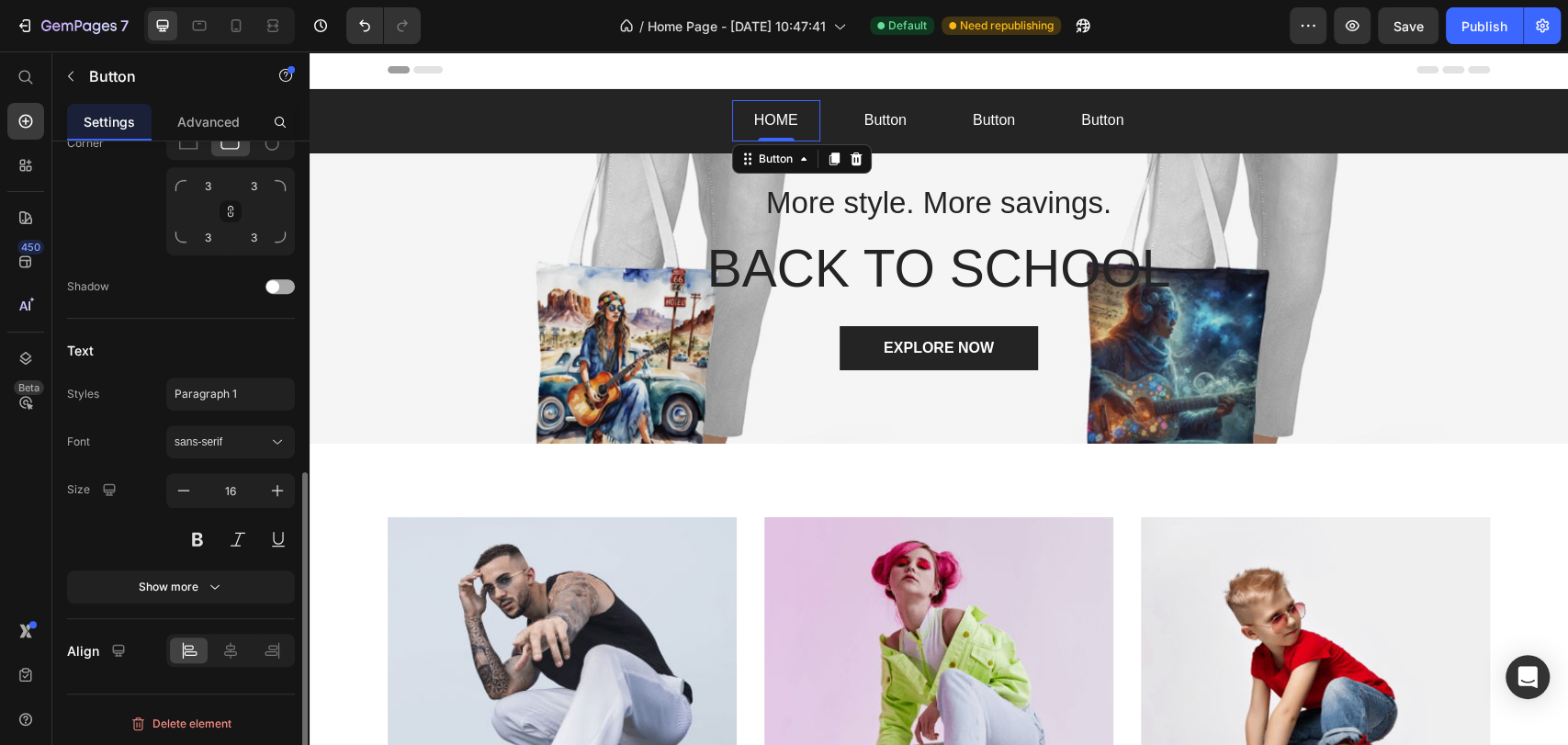 click at bounding box center [273, 287] 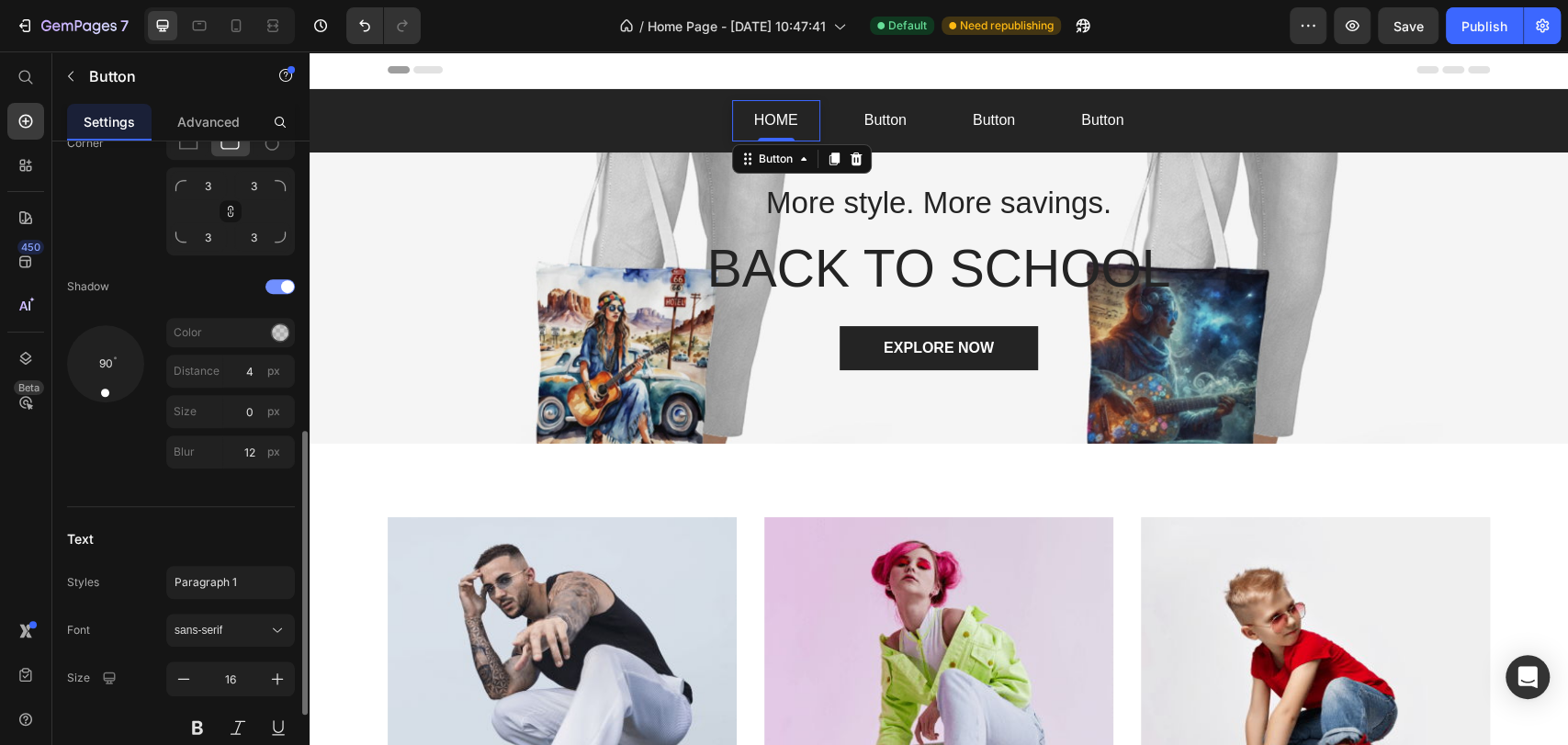 click at bounding box center [280, 287] 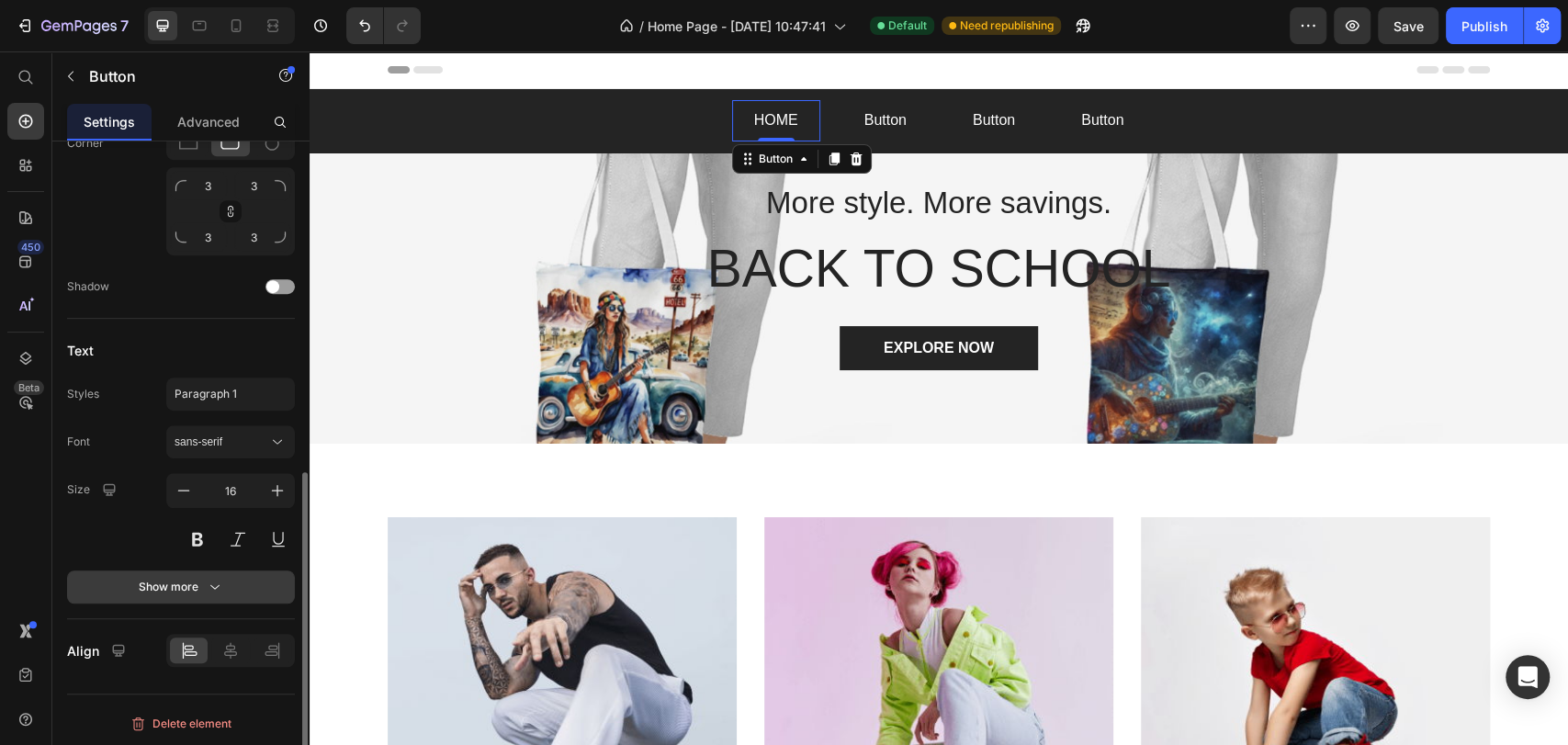 click on "Show more" at bounding box center [181, 587] 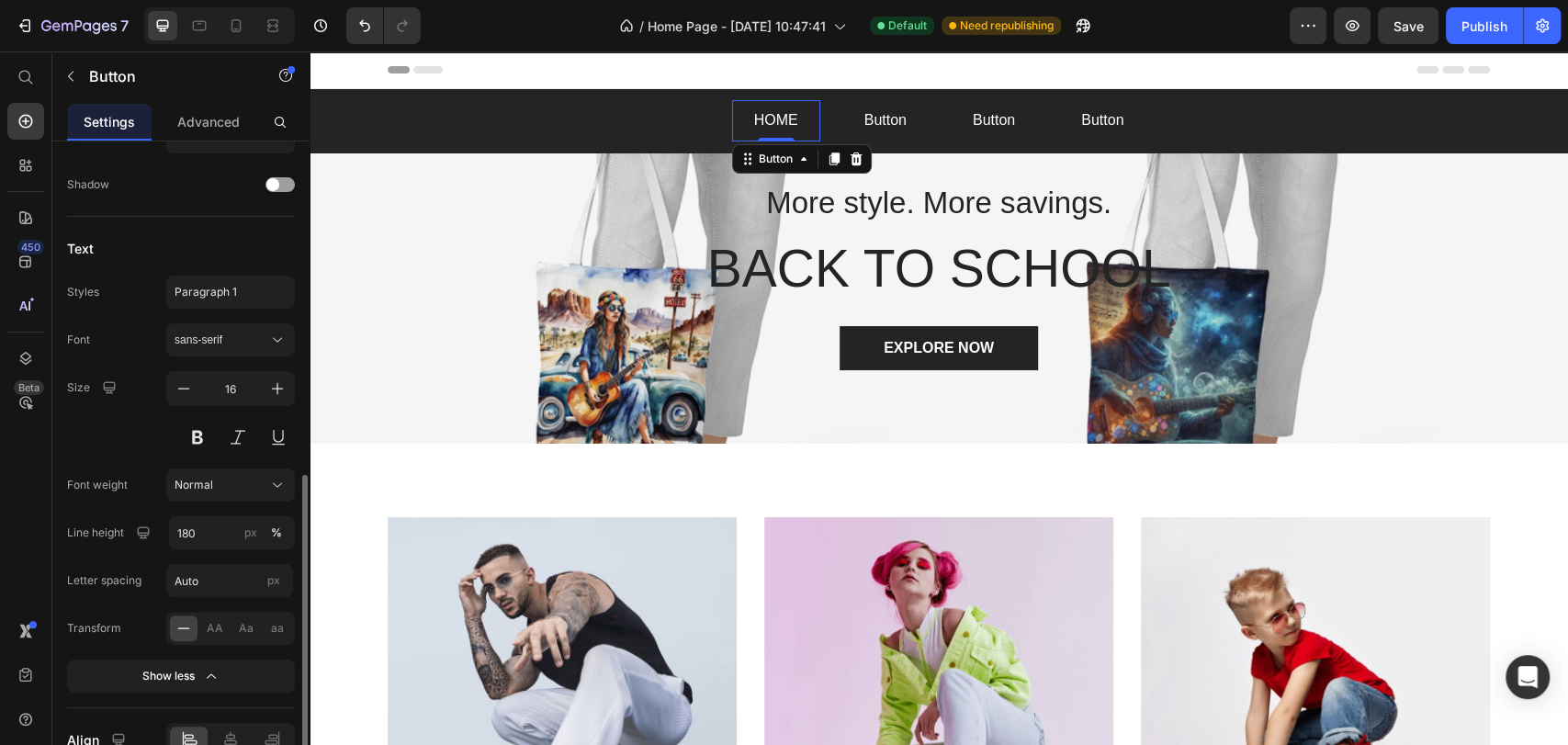 scroll, scrollTop: 861, scrollLeft: 0, axis: vertical 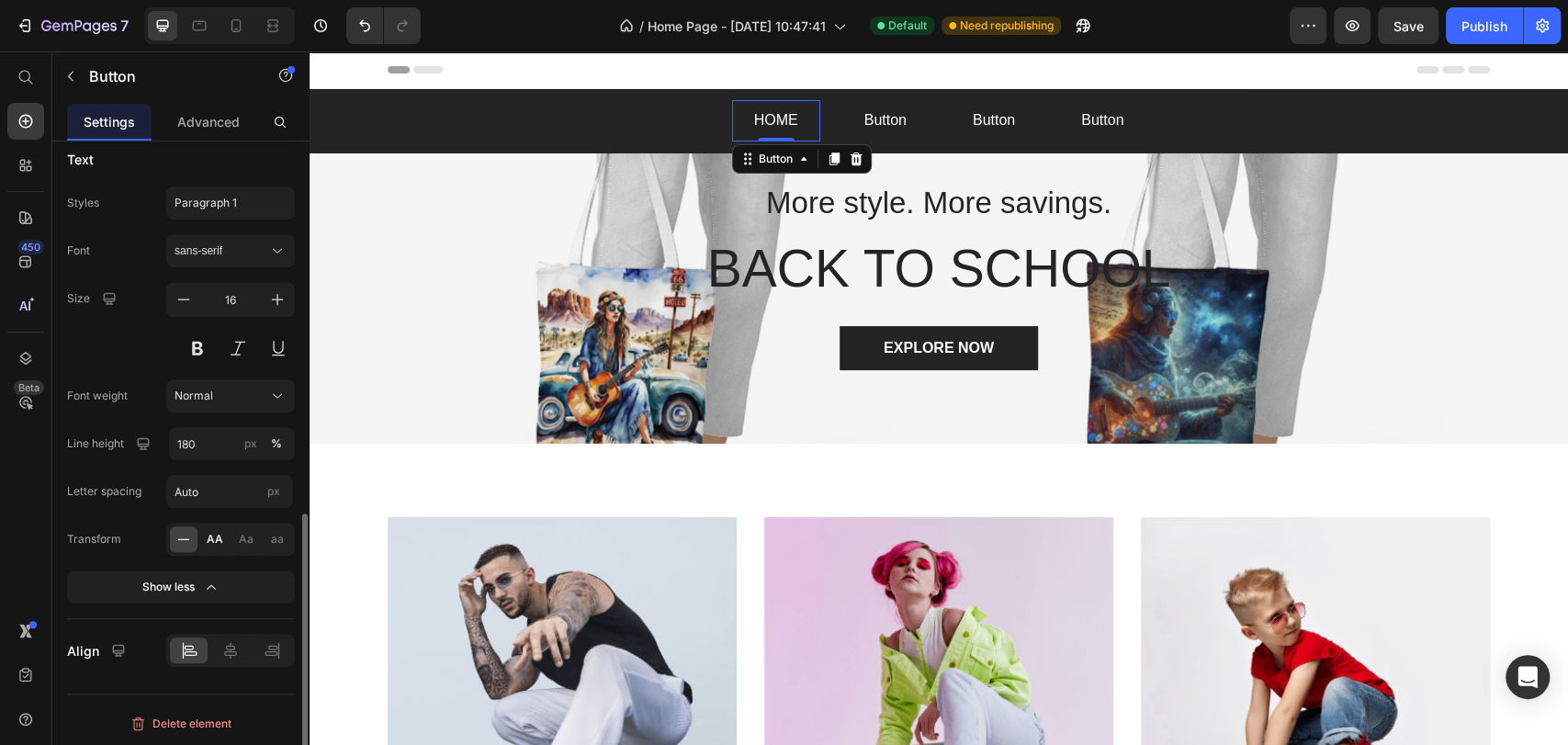 click on "AA" 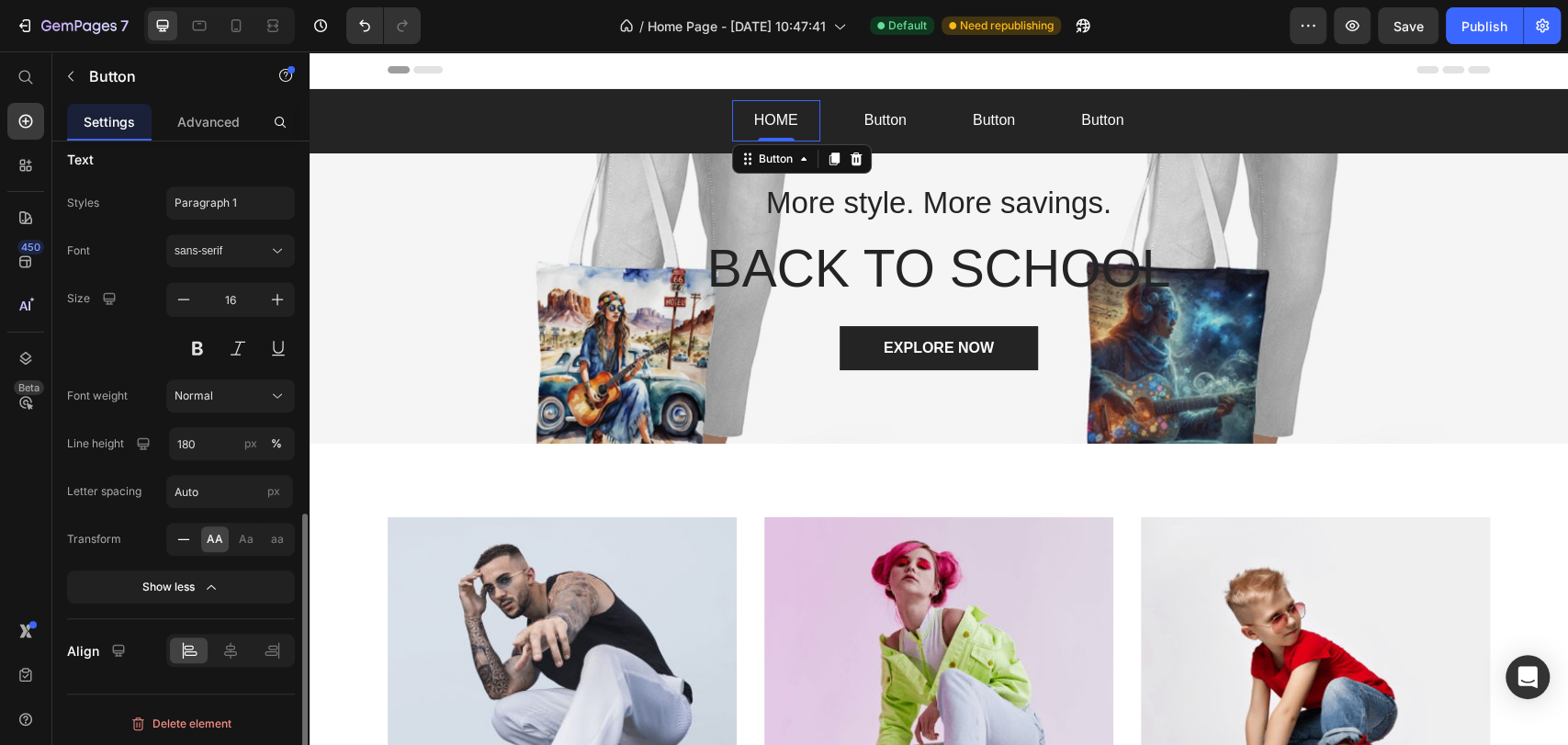 click 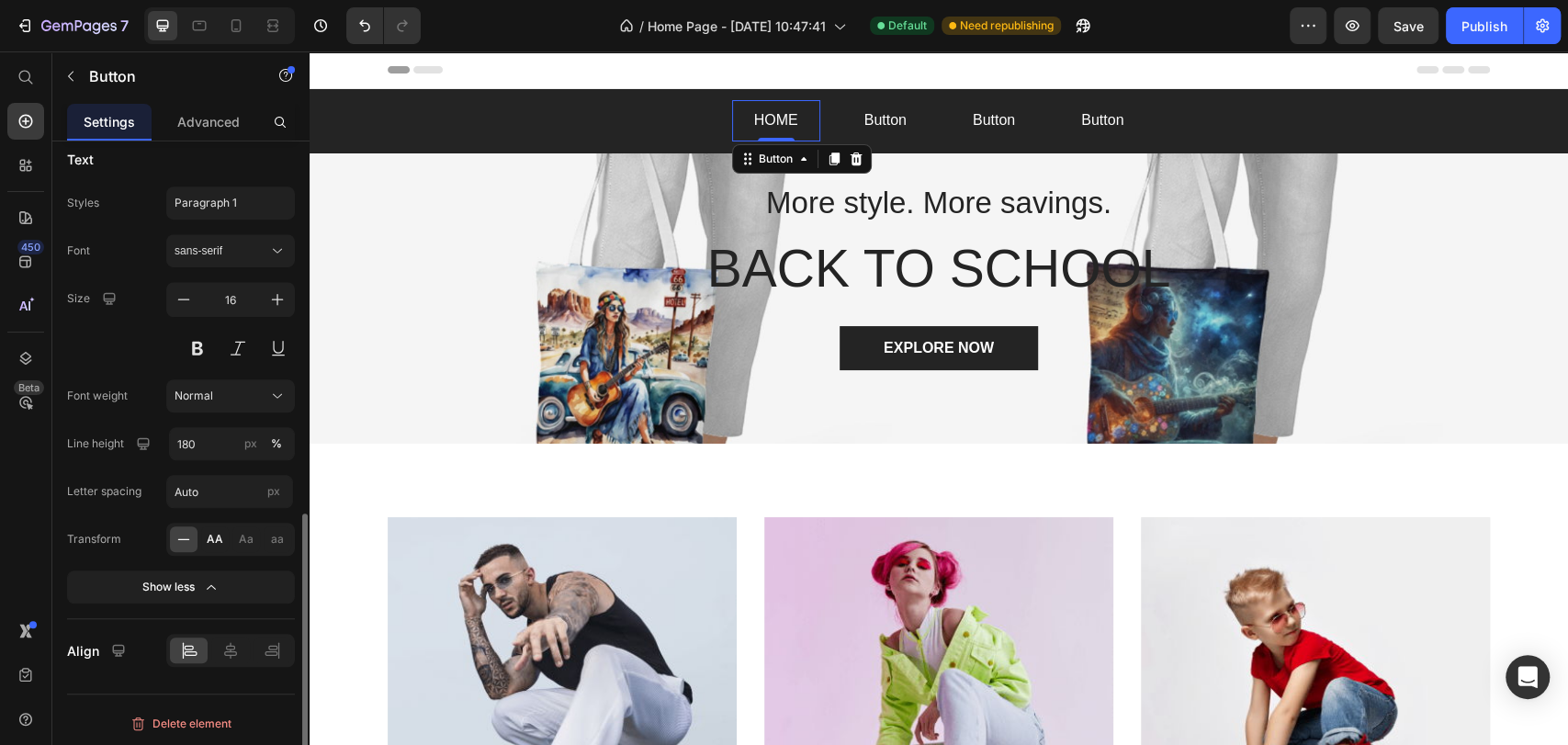 click on "AA" 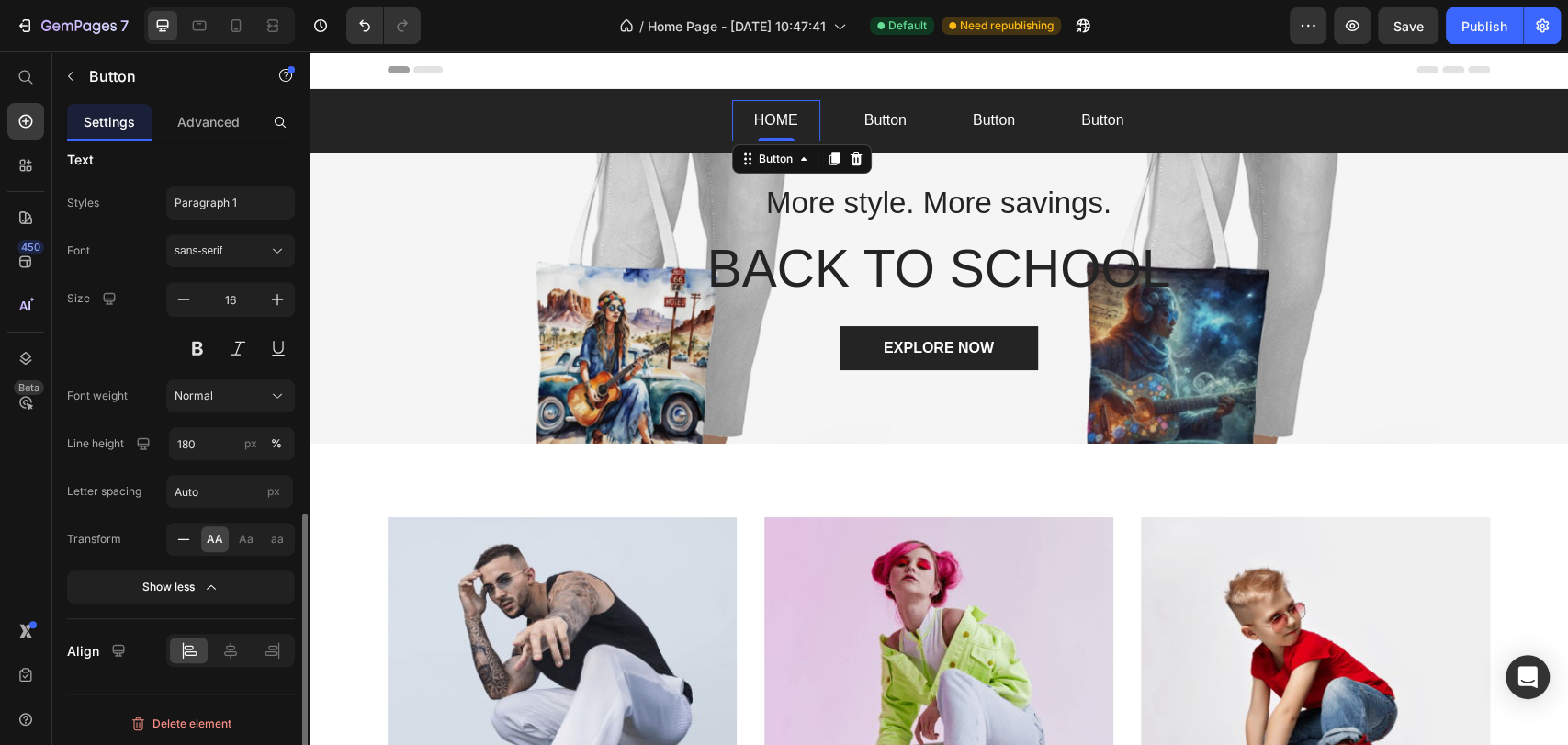 click 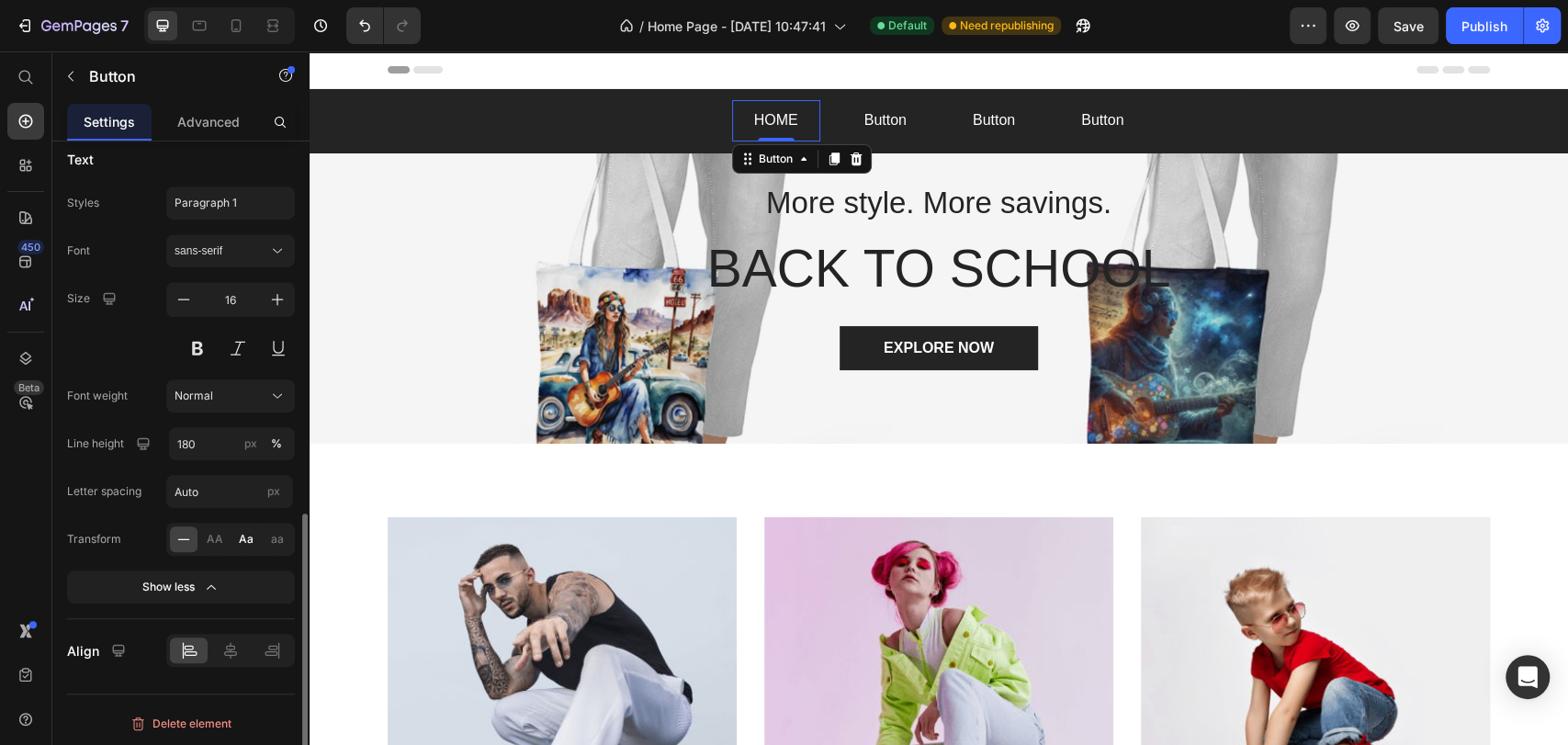click on "Aa" 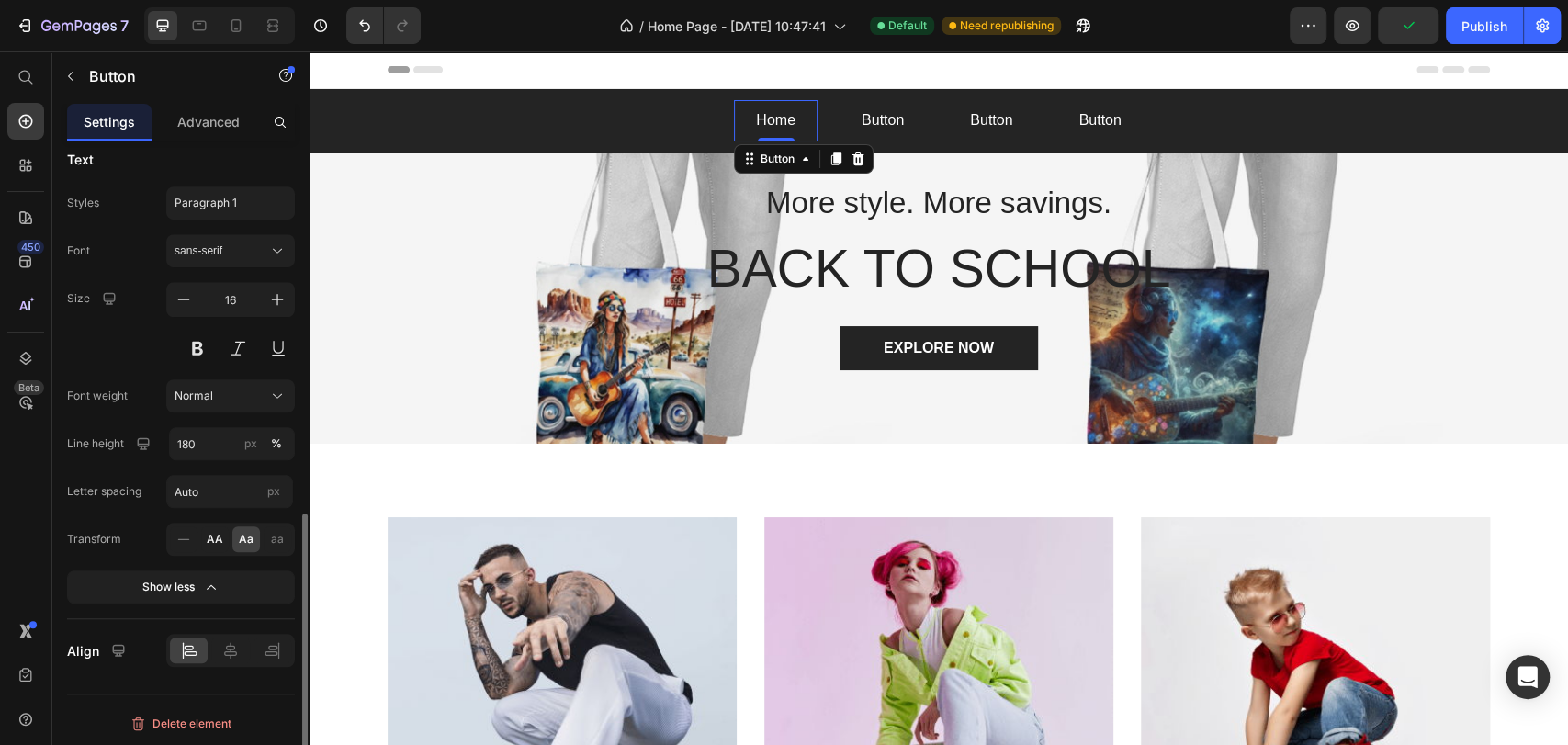 click on "AA" 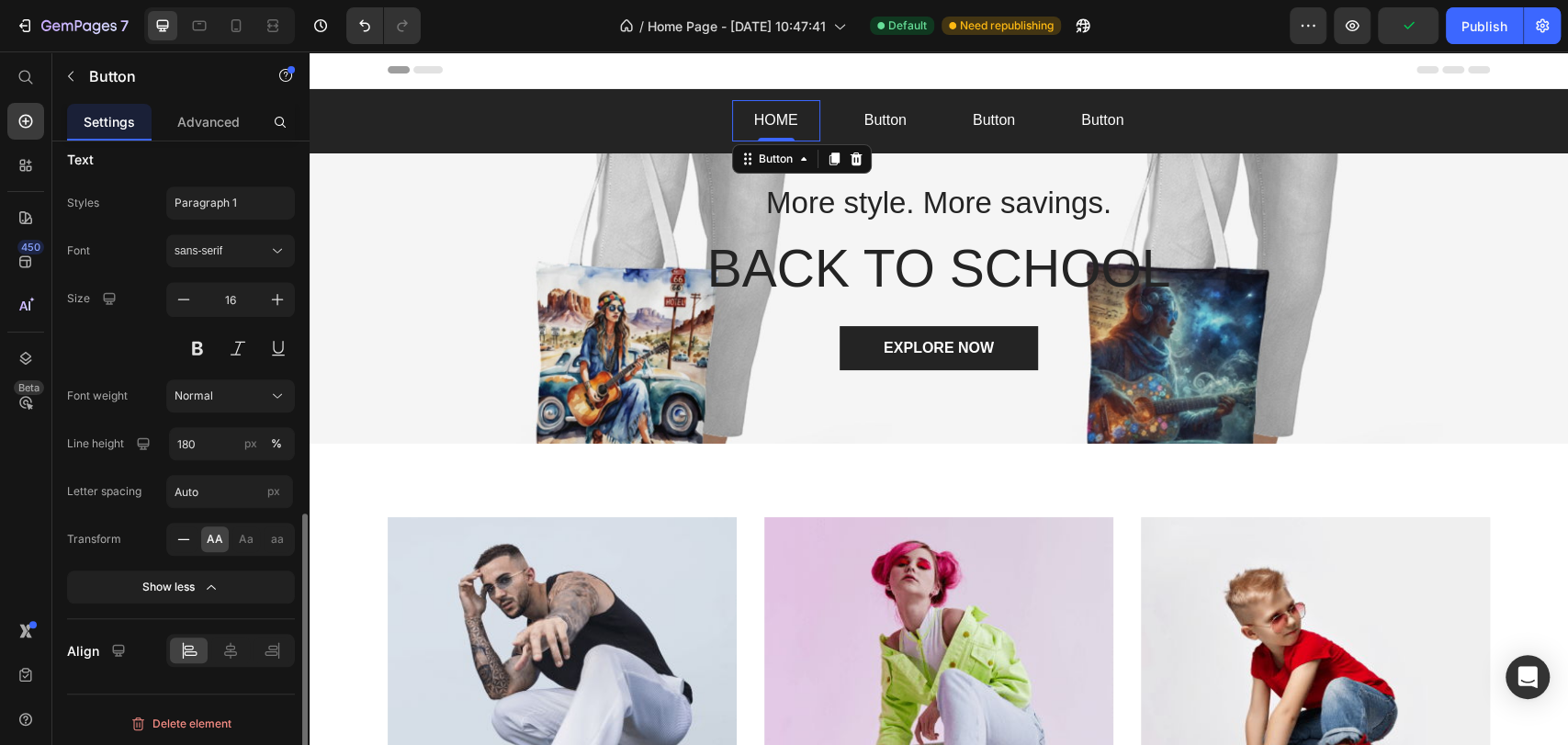 click 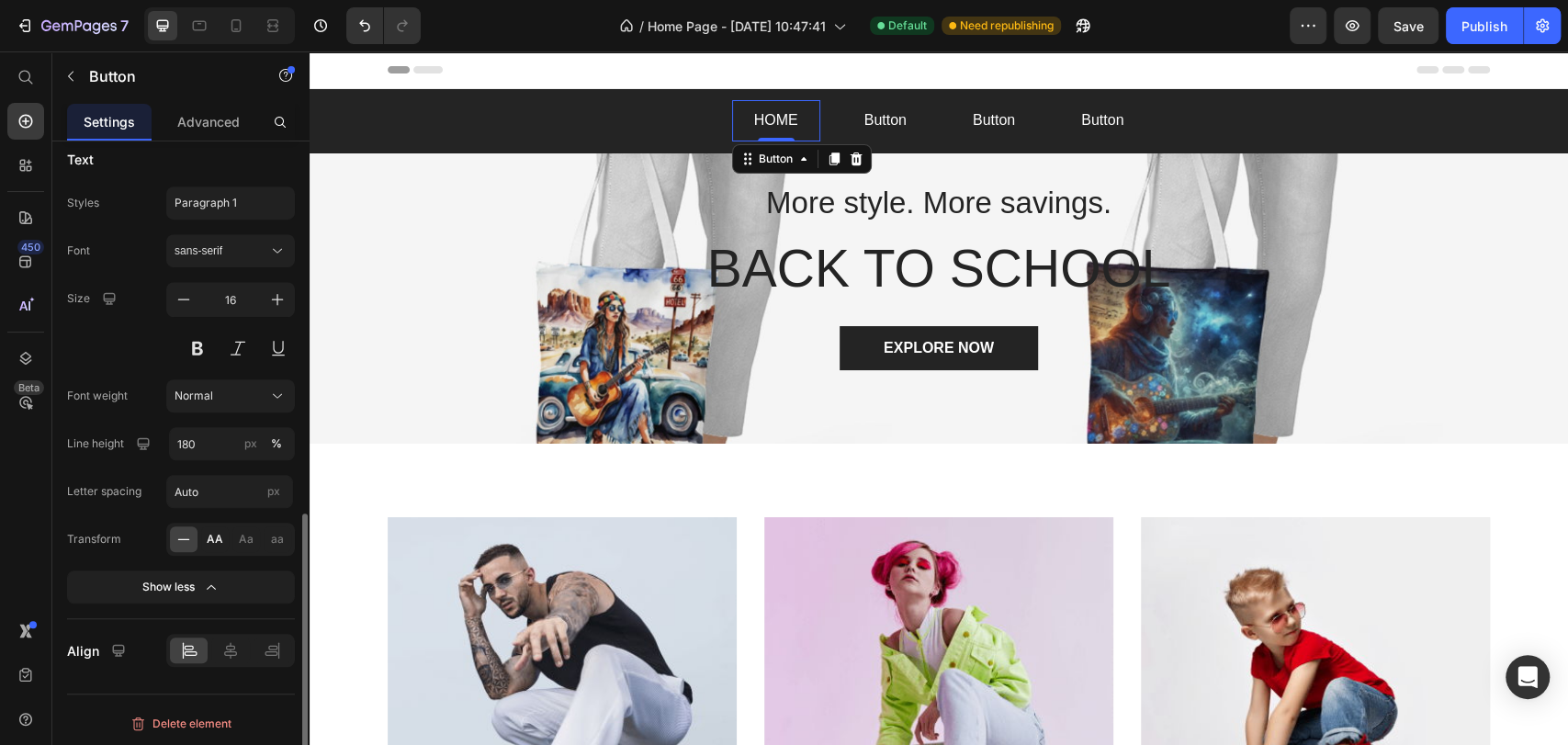 click on "AA" 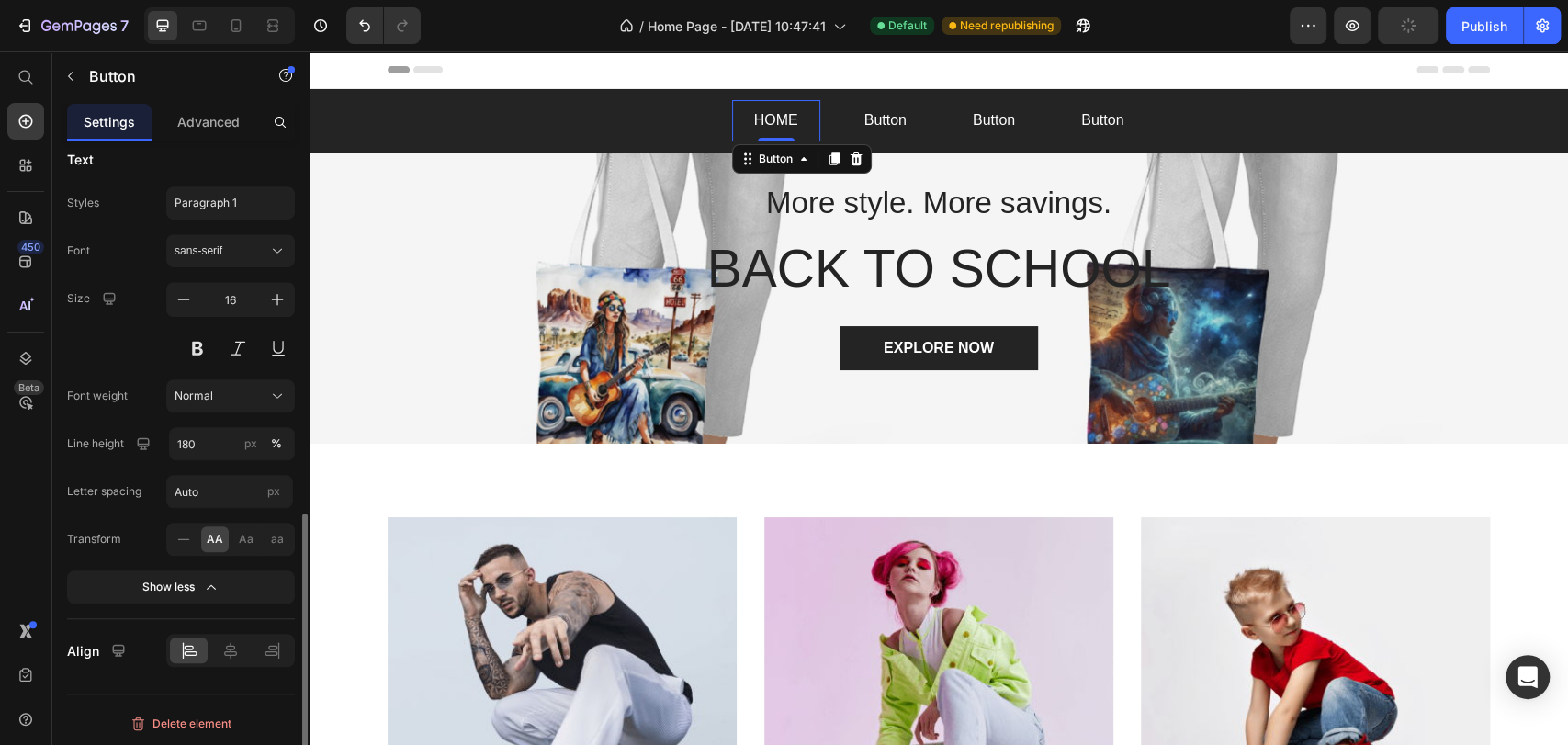click on "Font sans-serif Size 16 Font weight Normal Line height 180 px % Letter spacing Auto px Transform
AA Aa aa Show less" at bounding box center [181, 419] 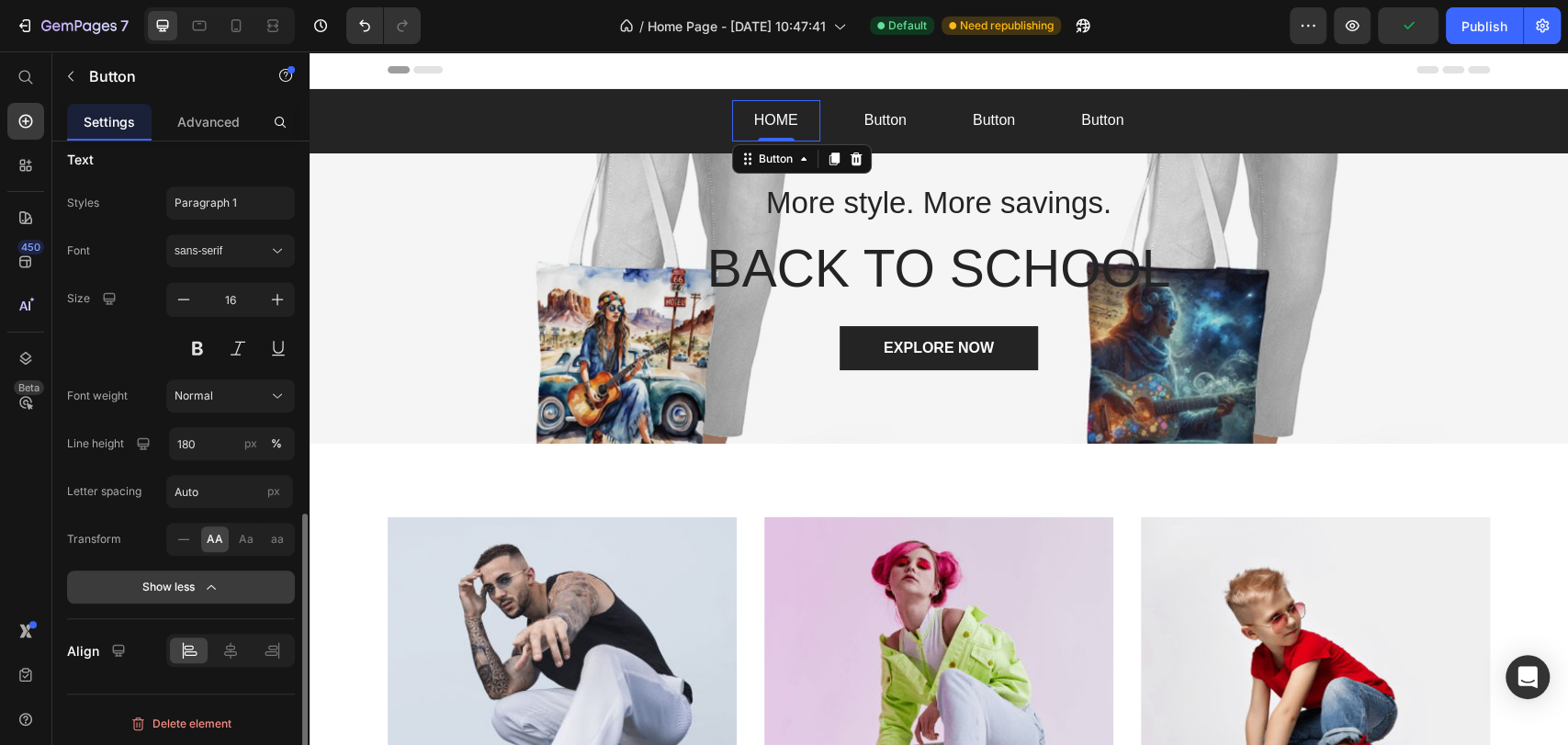click on "Show less" 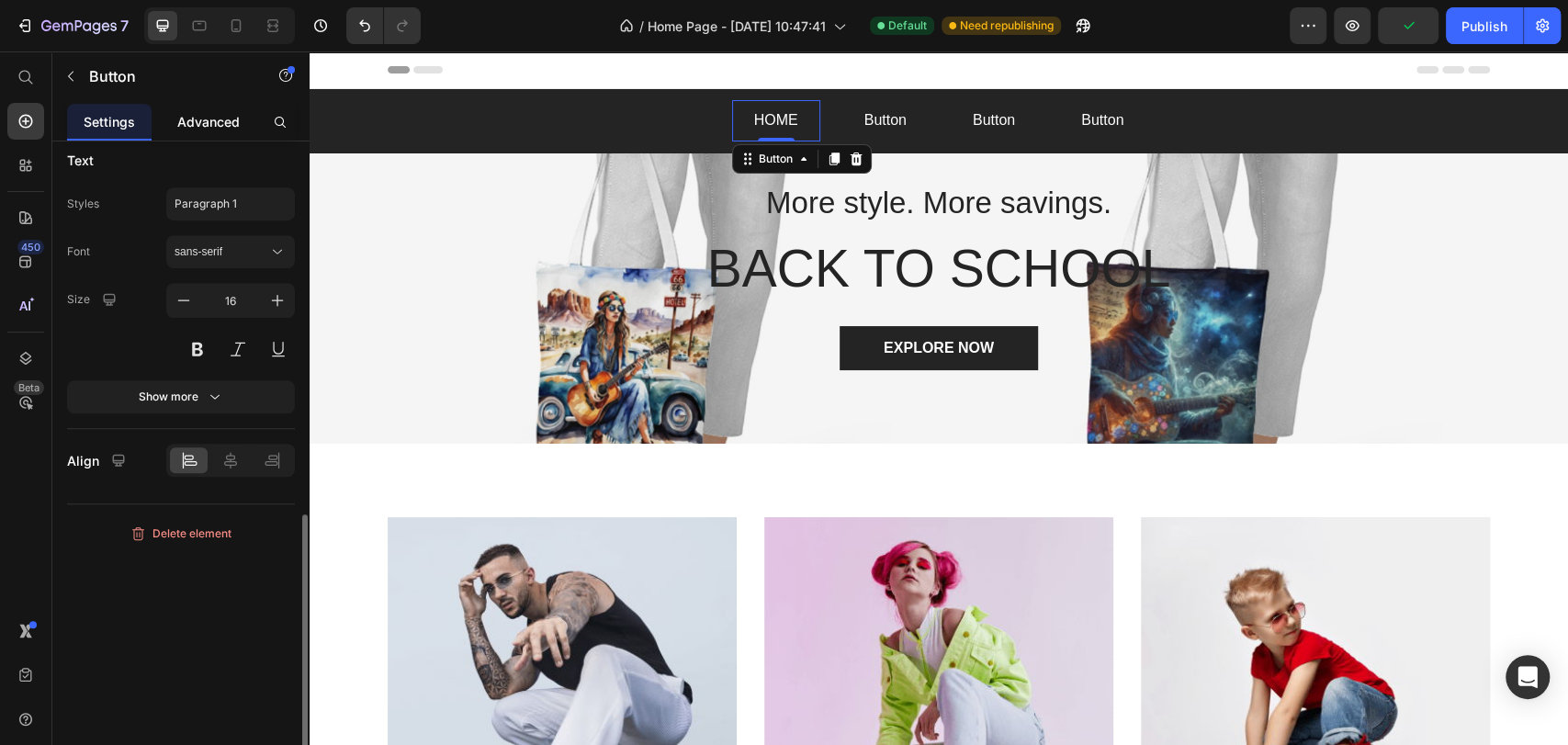 click on "Advanced" at bounding box center (209, 121) 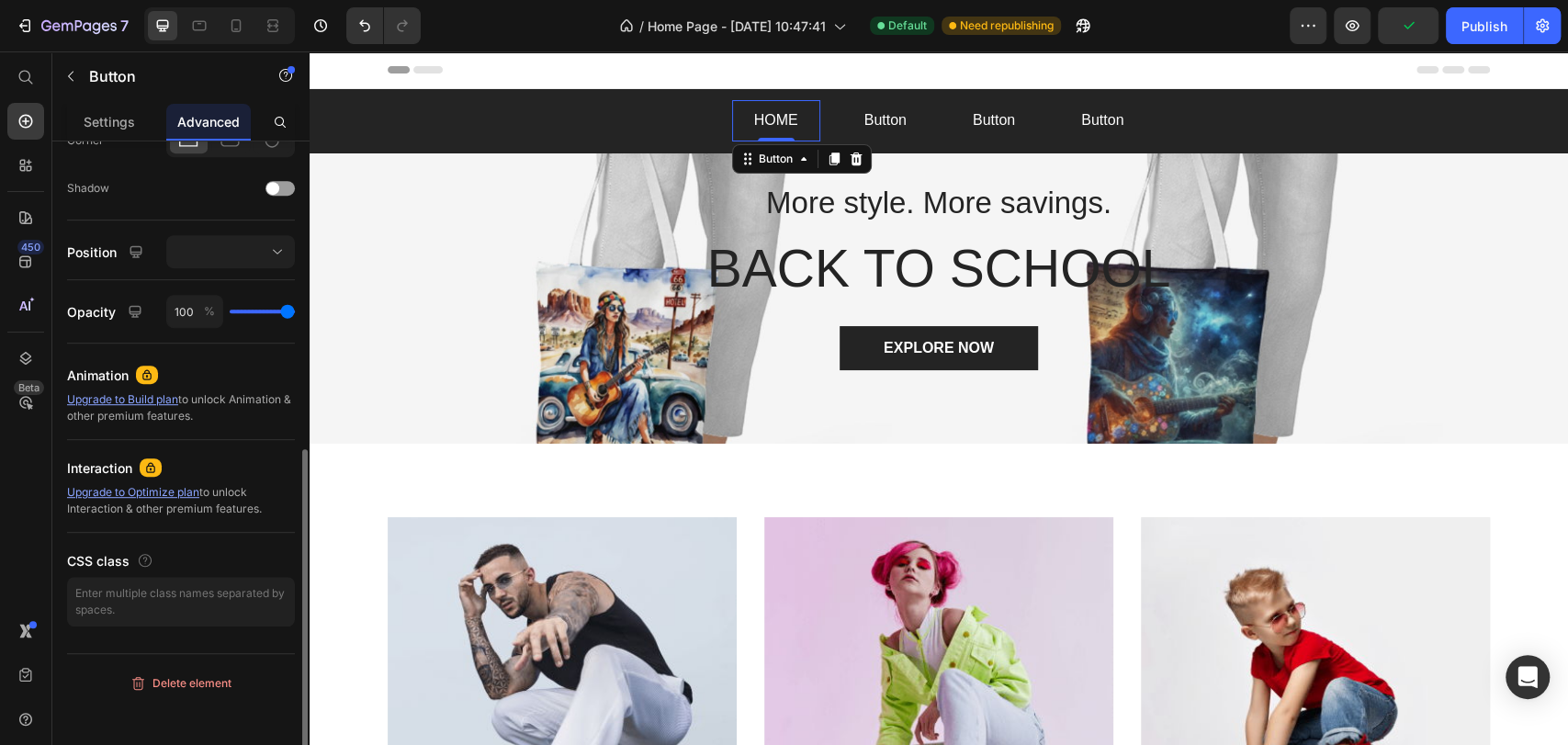 scroll, scrollTop: 0, scrollLeft: 0, axis: both 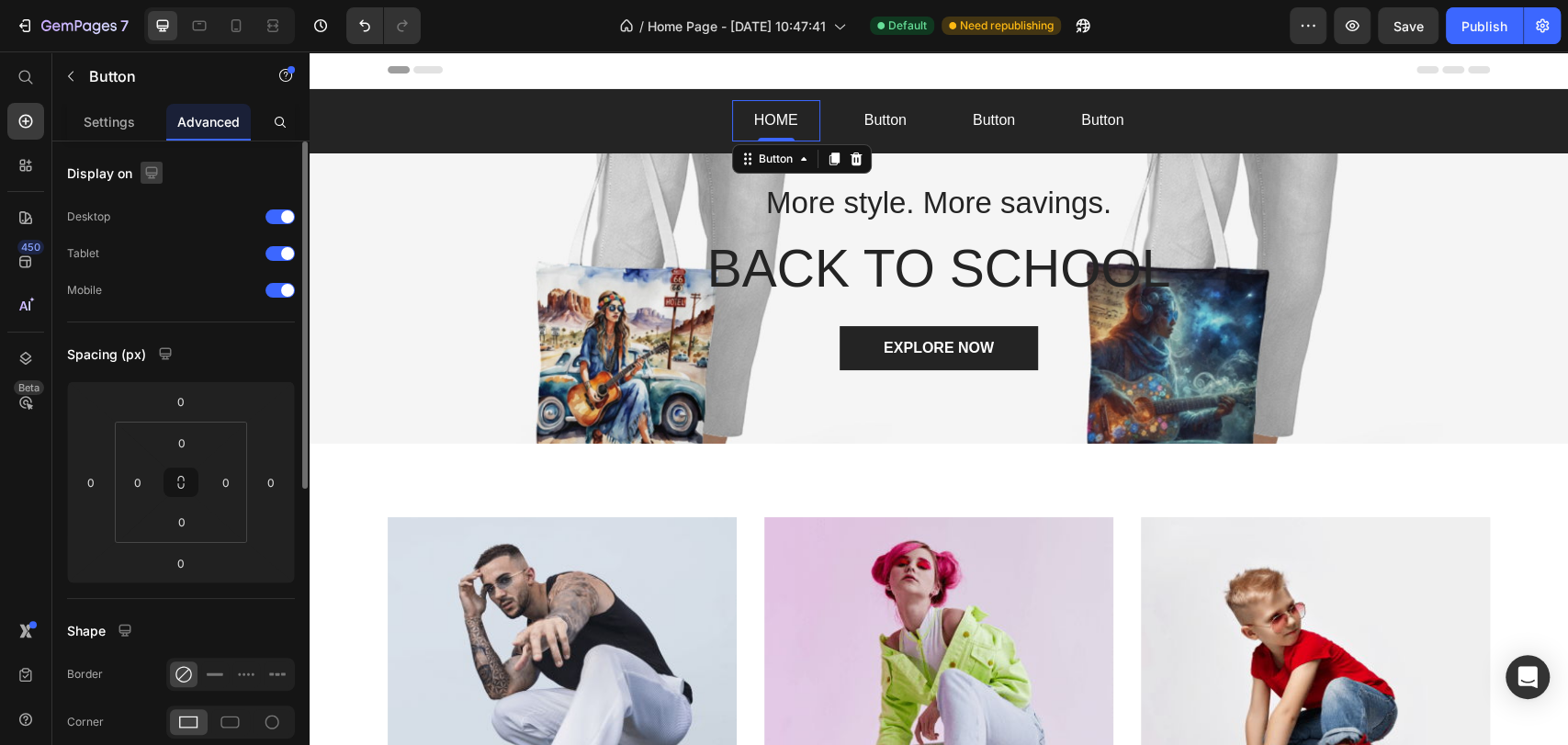drag, startPoint x: 154, startPoint y: 165, endPoint x: 142, endPoint y: 165, distance: 12 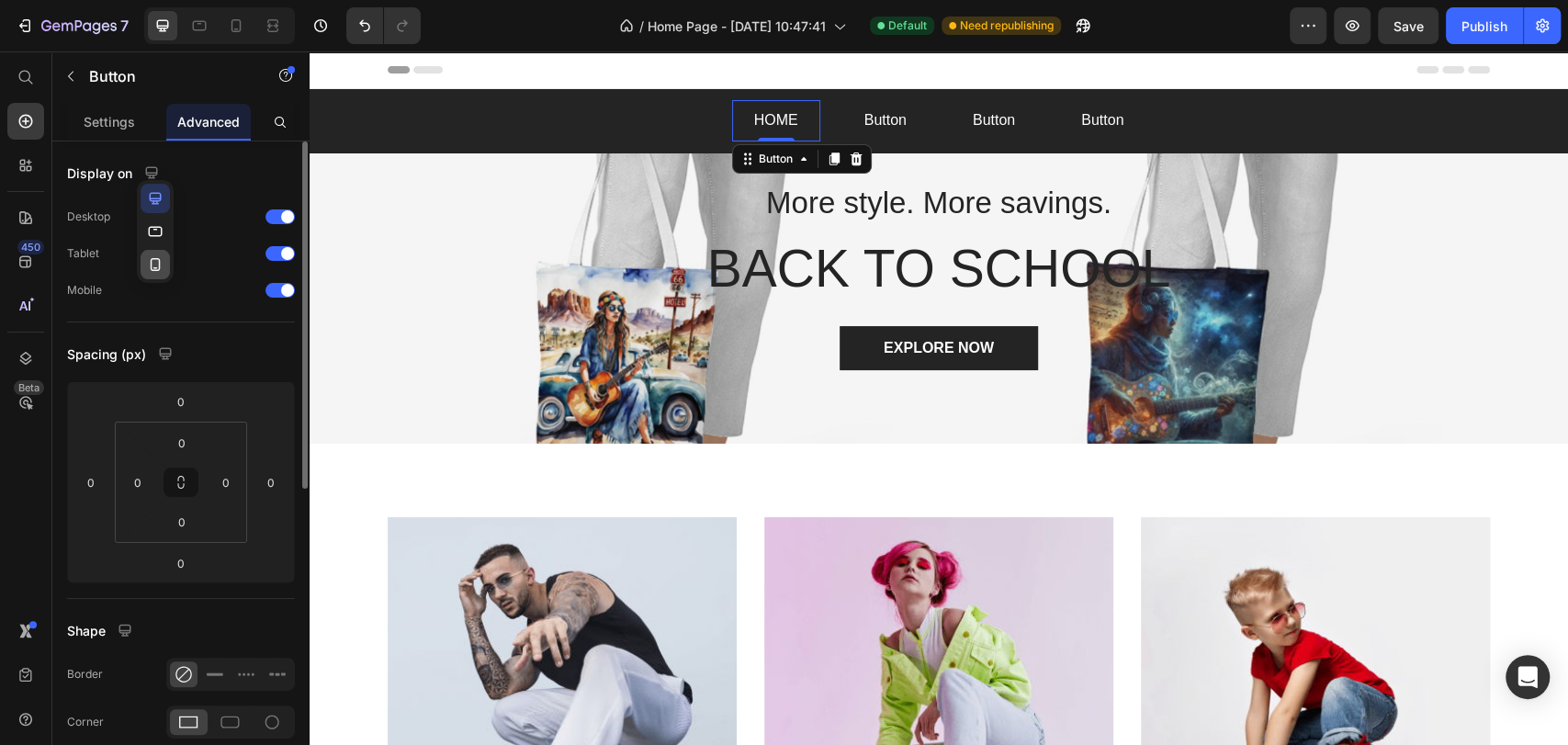 click 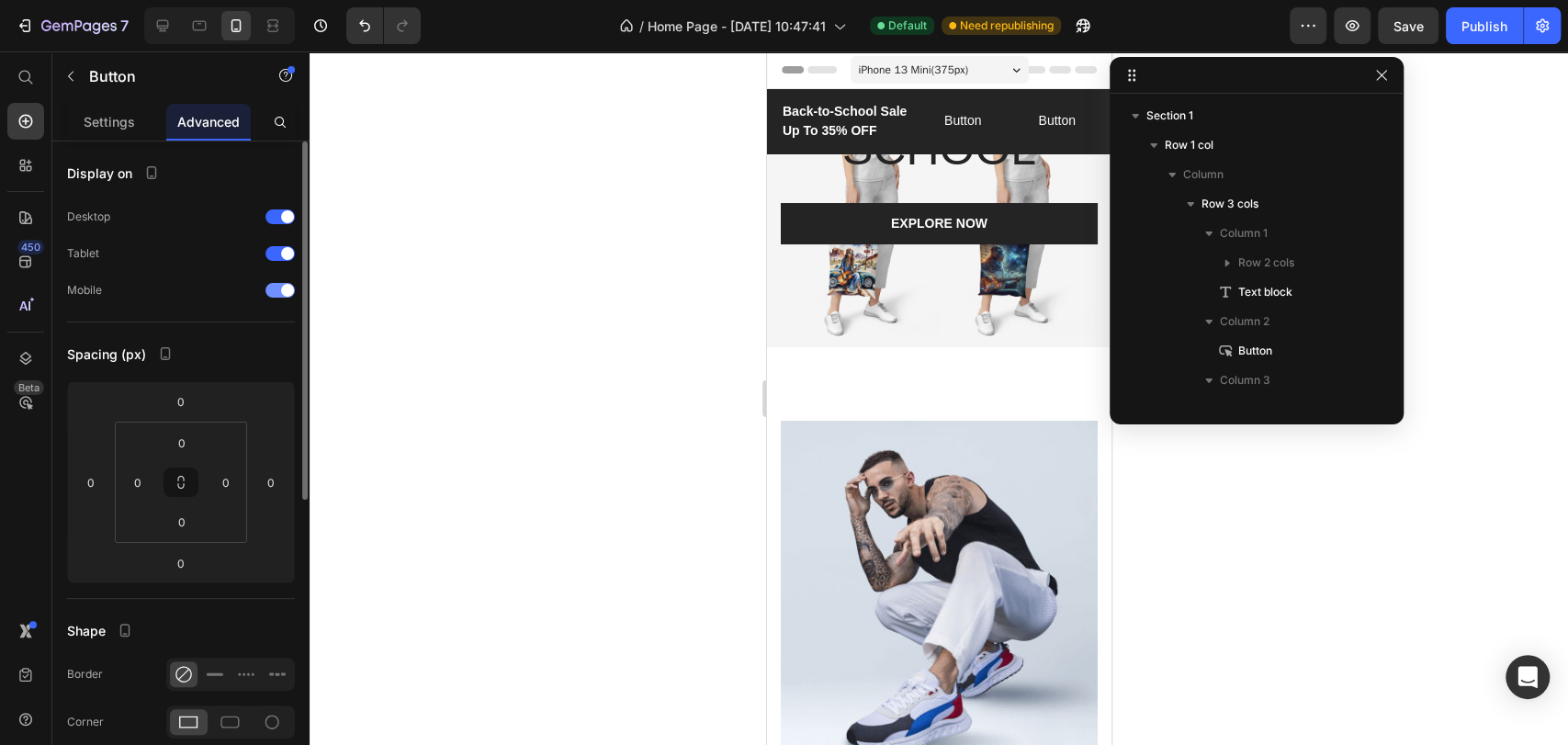 click at bounding box center [280, 290] 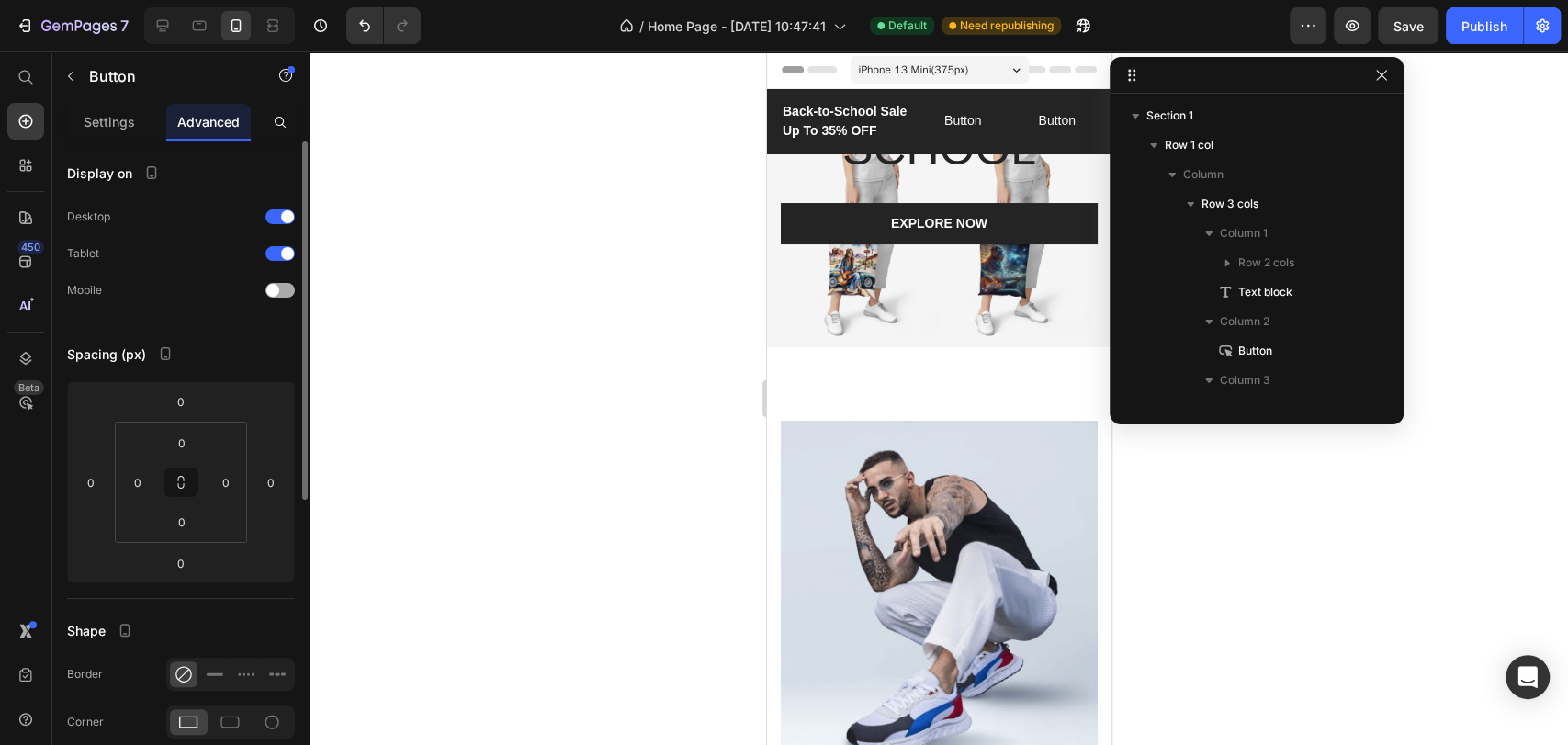 click at bounding box center (273, 290) 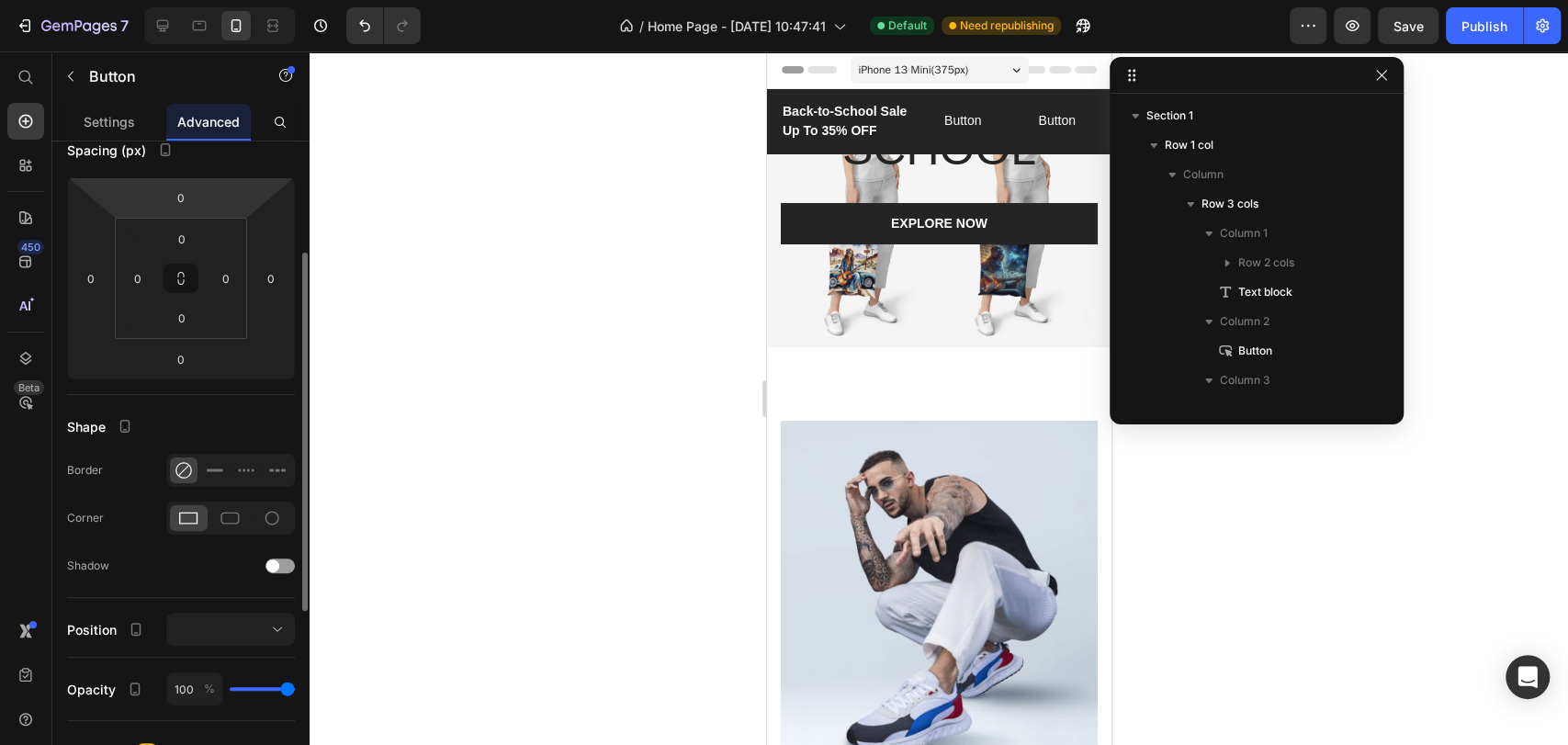 scroll, scrollTop: 306, scrollLeft: 0, axis: vertical 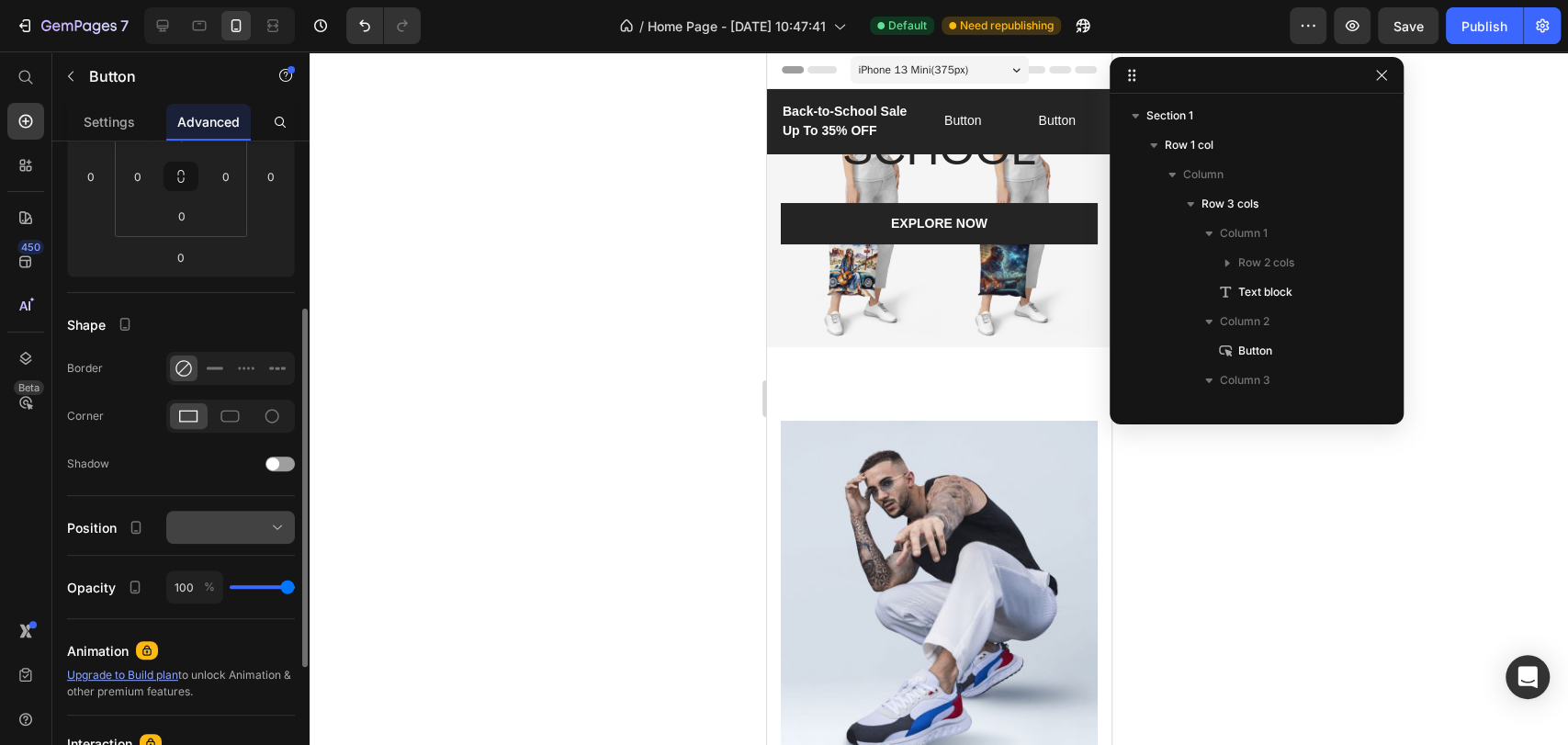 click at bounding box center (231, 527) 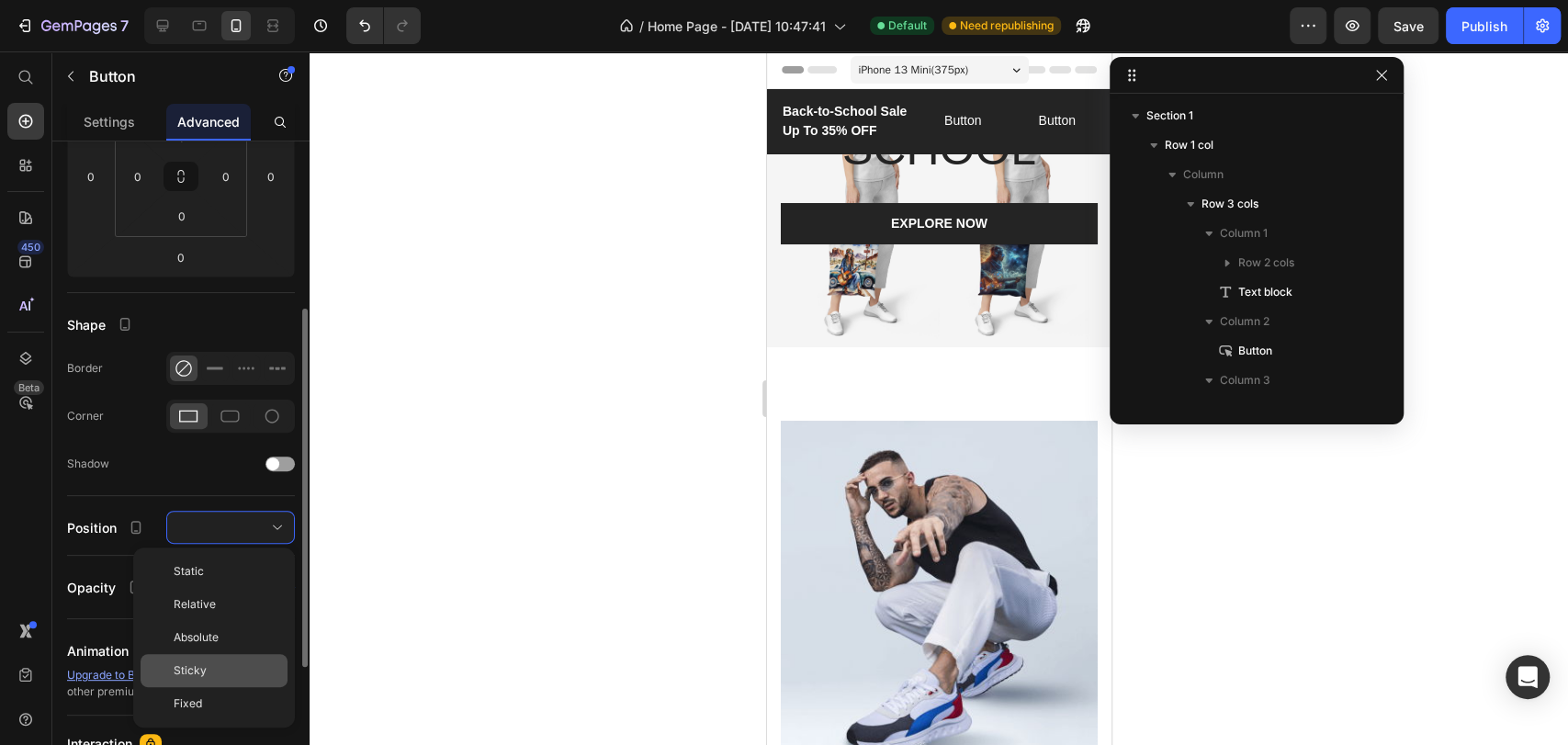 scroll, scrollTop: 408, scrollLeft: 0, axis: vertical 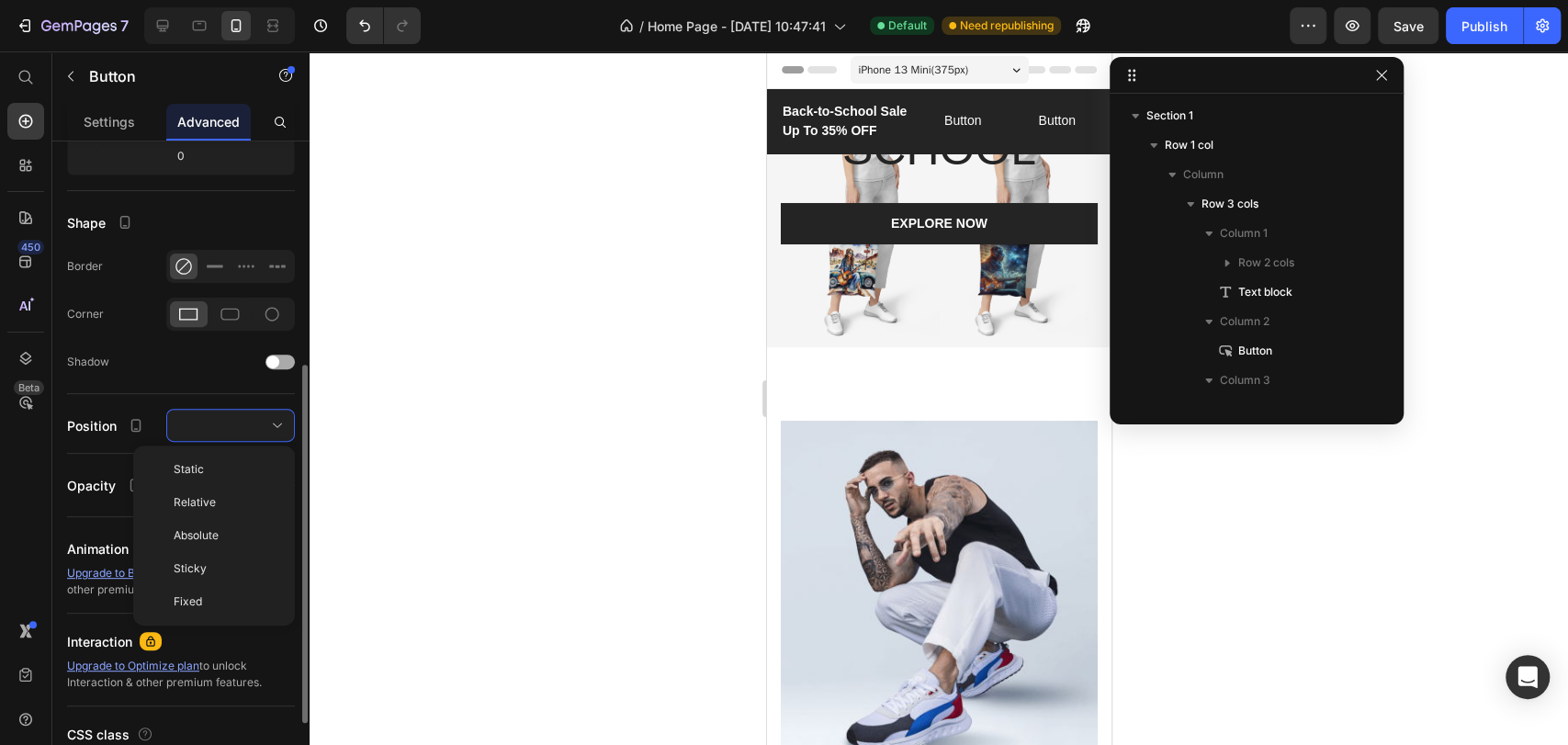click on "Shadow" 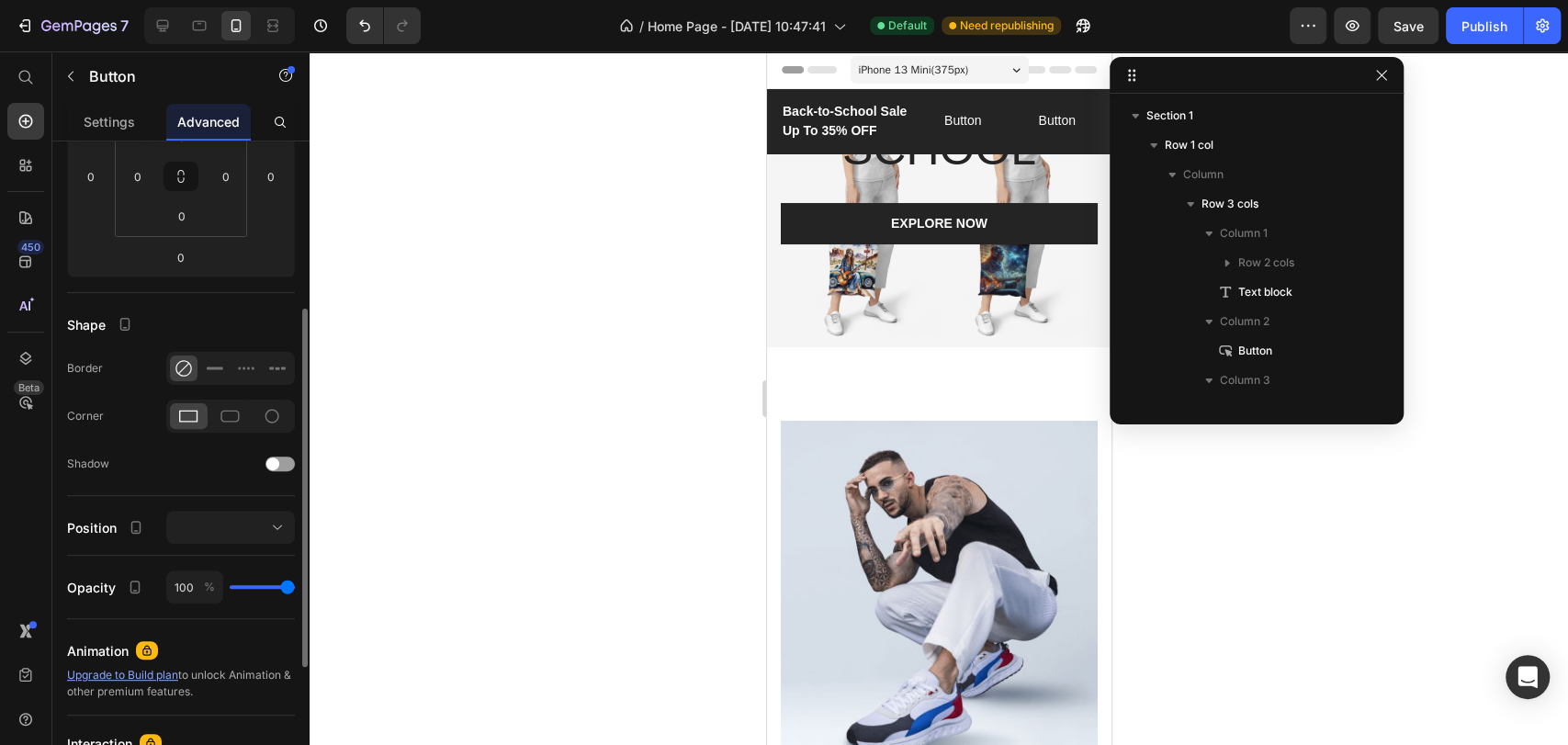 scroll, scrollTop: 0, scrollLeft: 0, axis: both 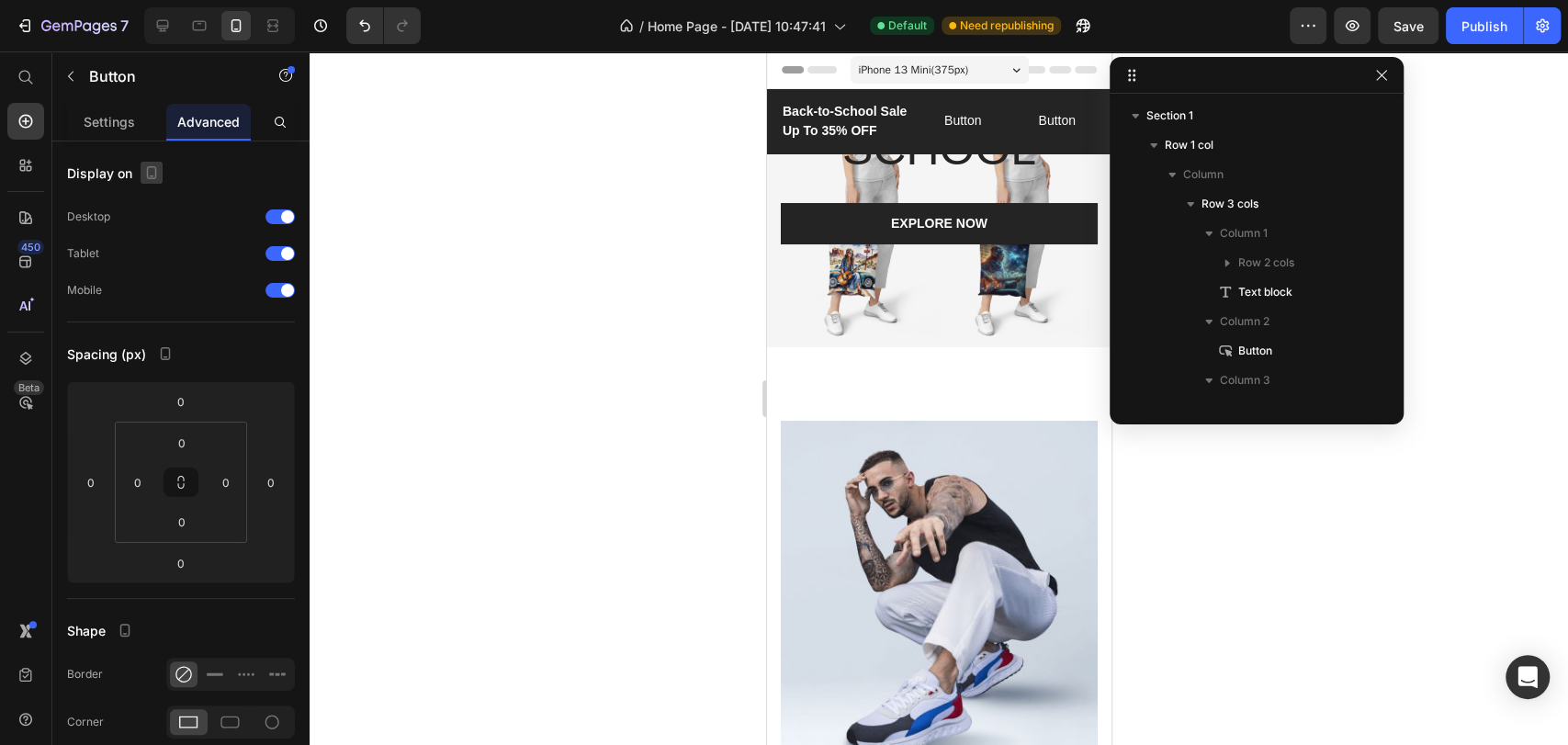 click 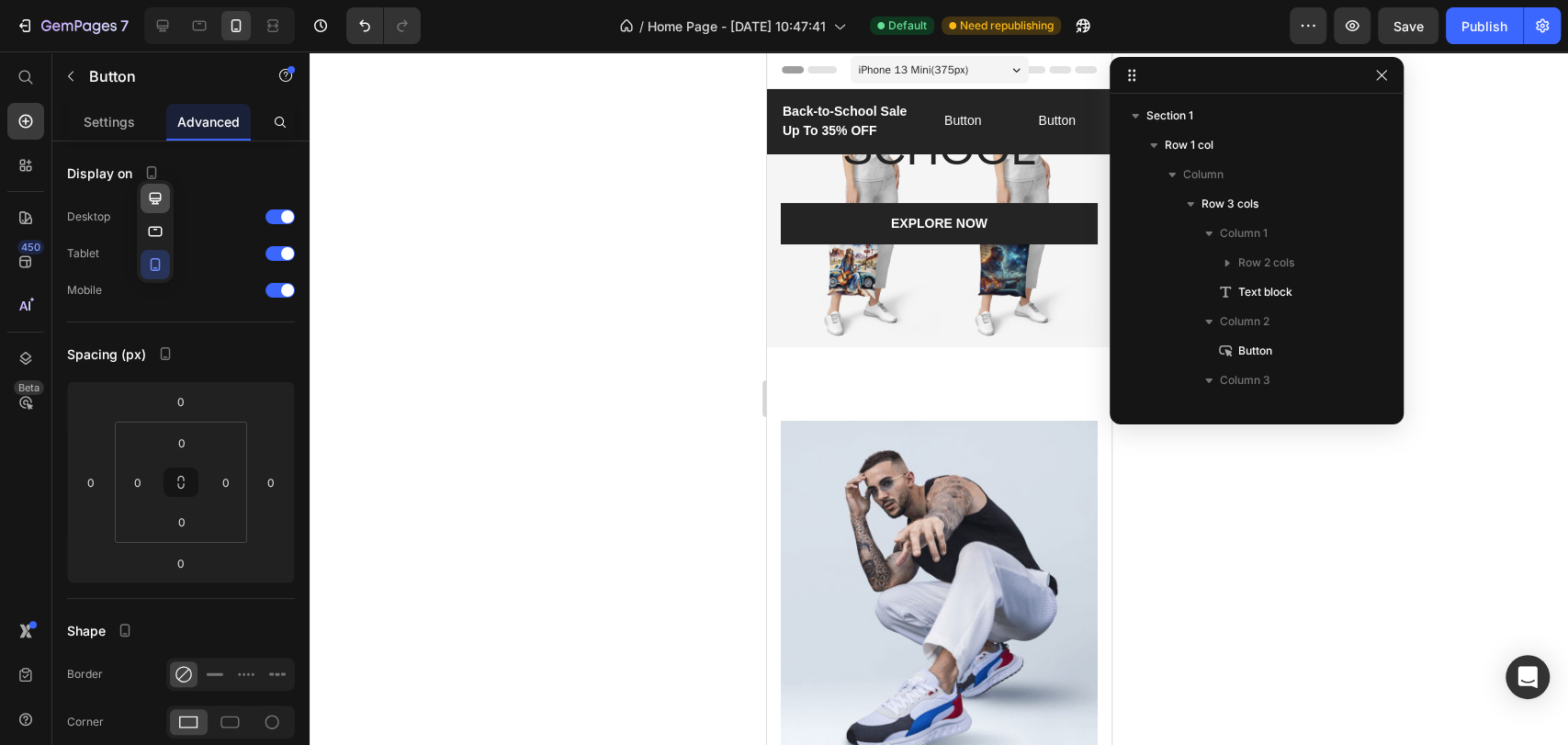 click 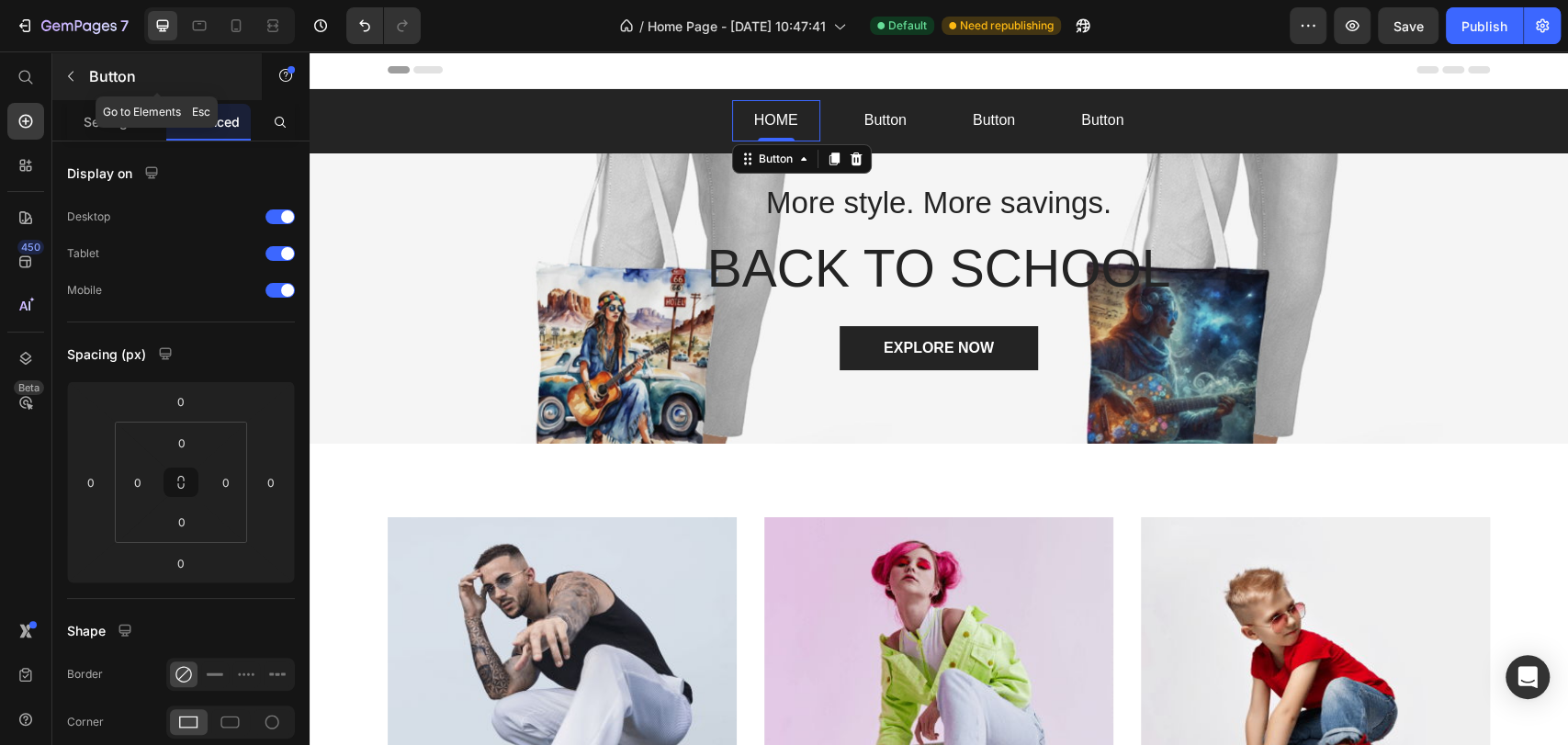 click 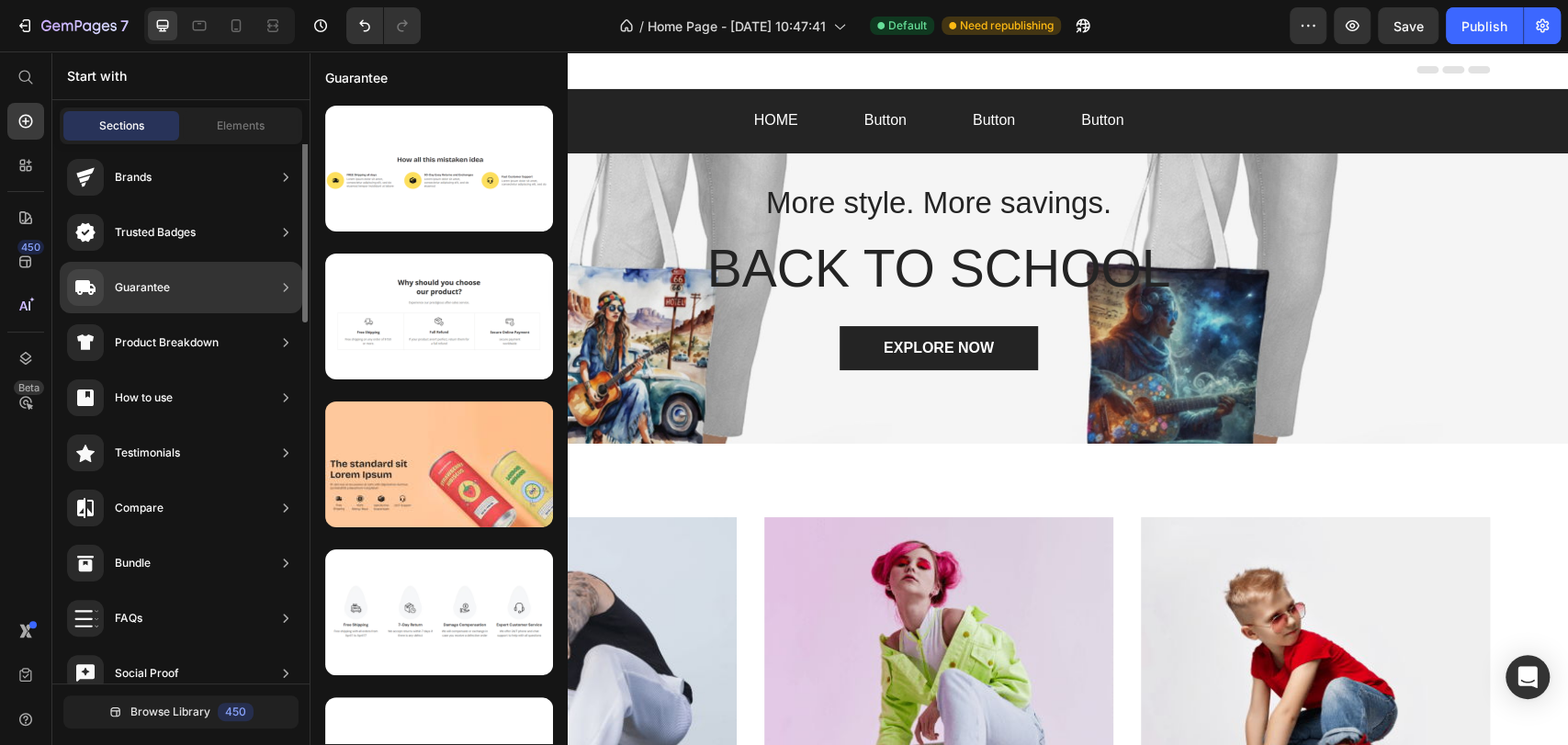scroll, scrollTop: 0, scrollLeft: 0, axis: both 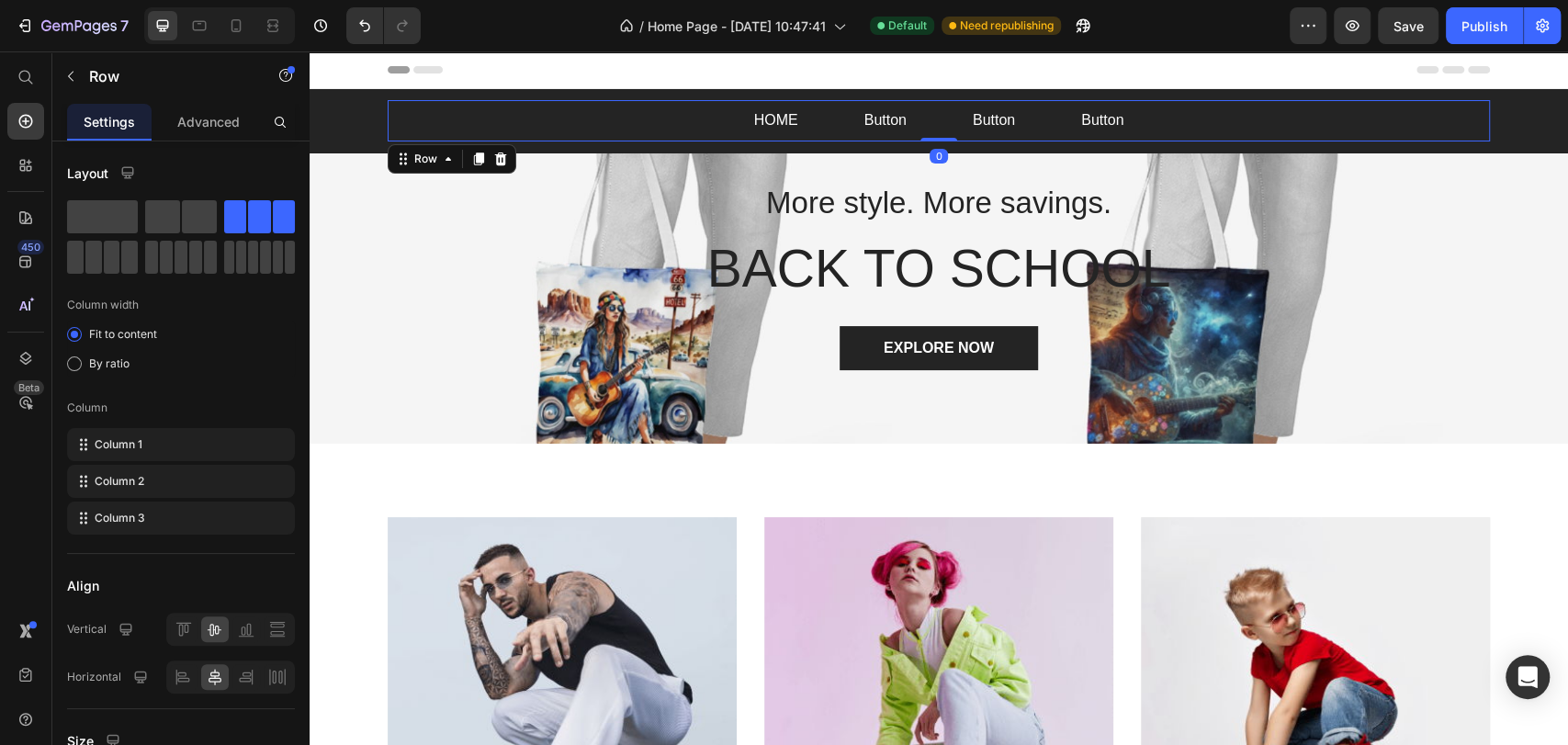 click on "HOME Button Button Button Row Back-to-School Sale Up To 35% OFF  Text block Button Button Button Button Row   0" at bounding box center (939, 120) 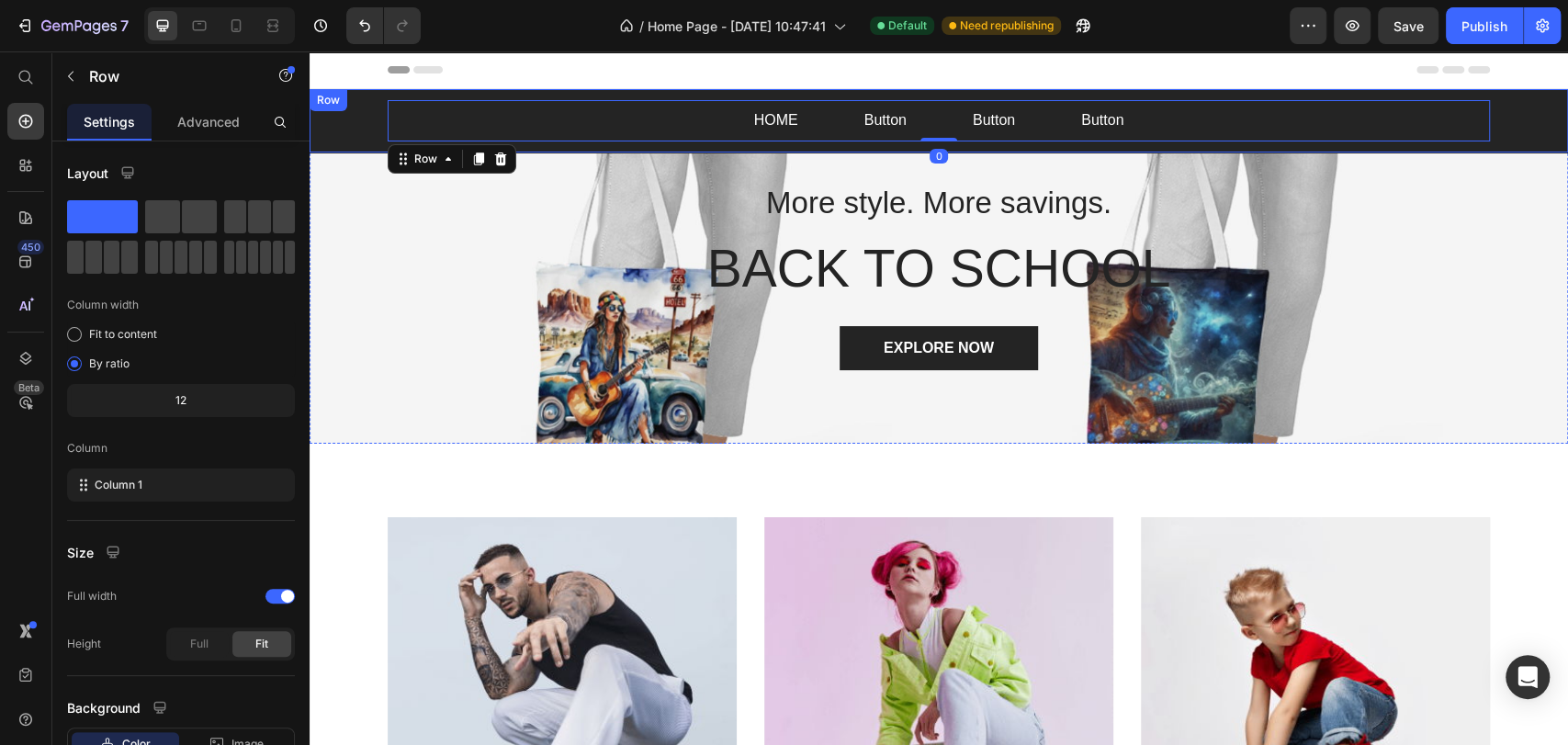 click on "HOME Button Button Button Row Back-to-School Sale Up To 35% OFF  Text block Button Button Button Button Row   0" at bounding box center (939, 120) 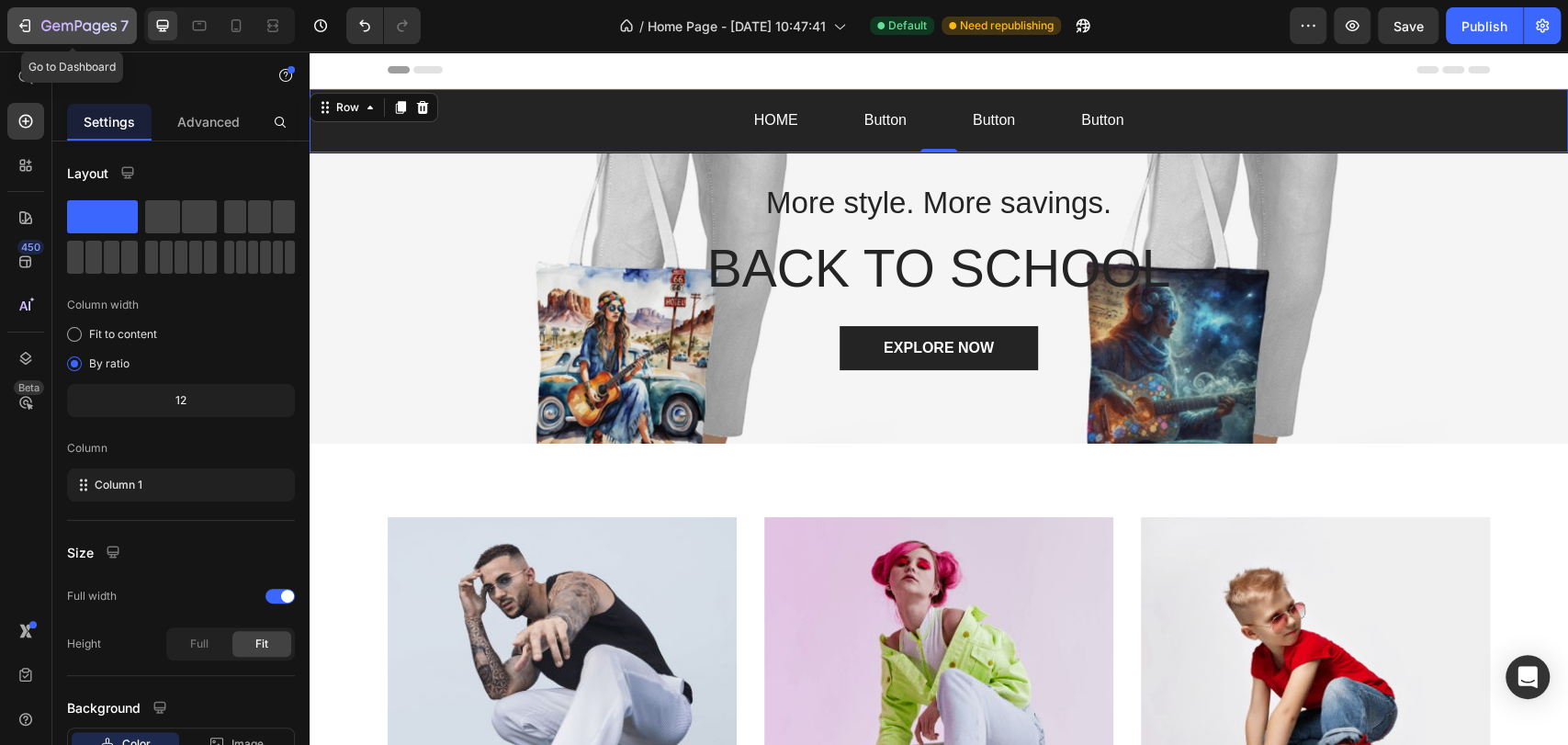 click 